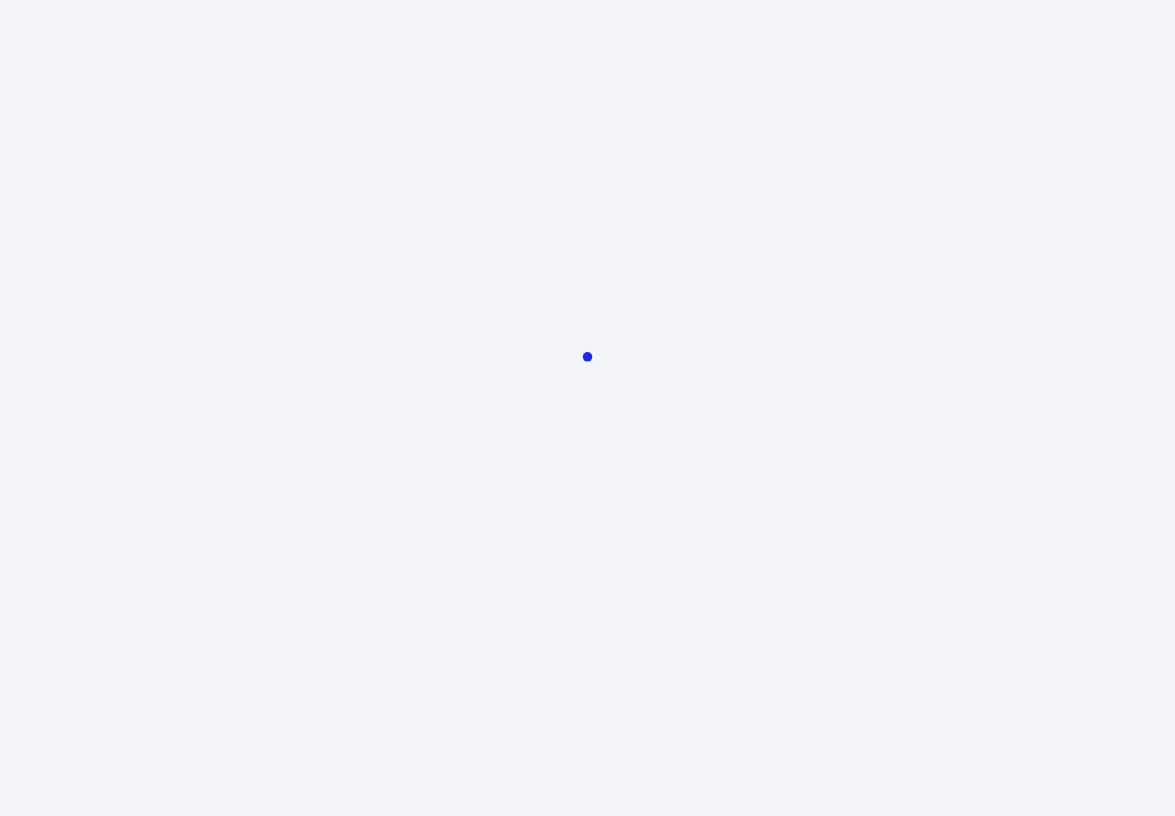 scroll, scrollTop: 0, scrollLeft: 0, axis: both 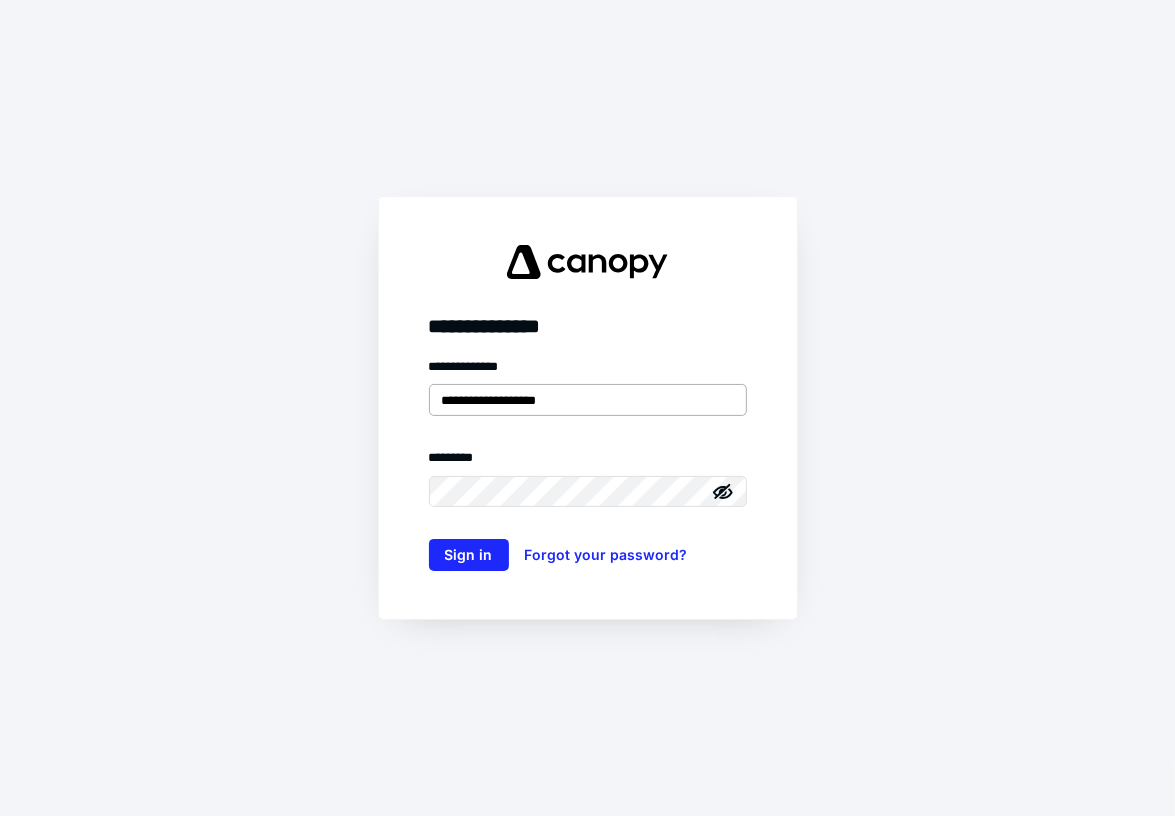 type on "**********" 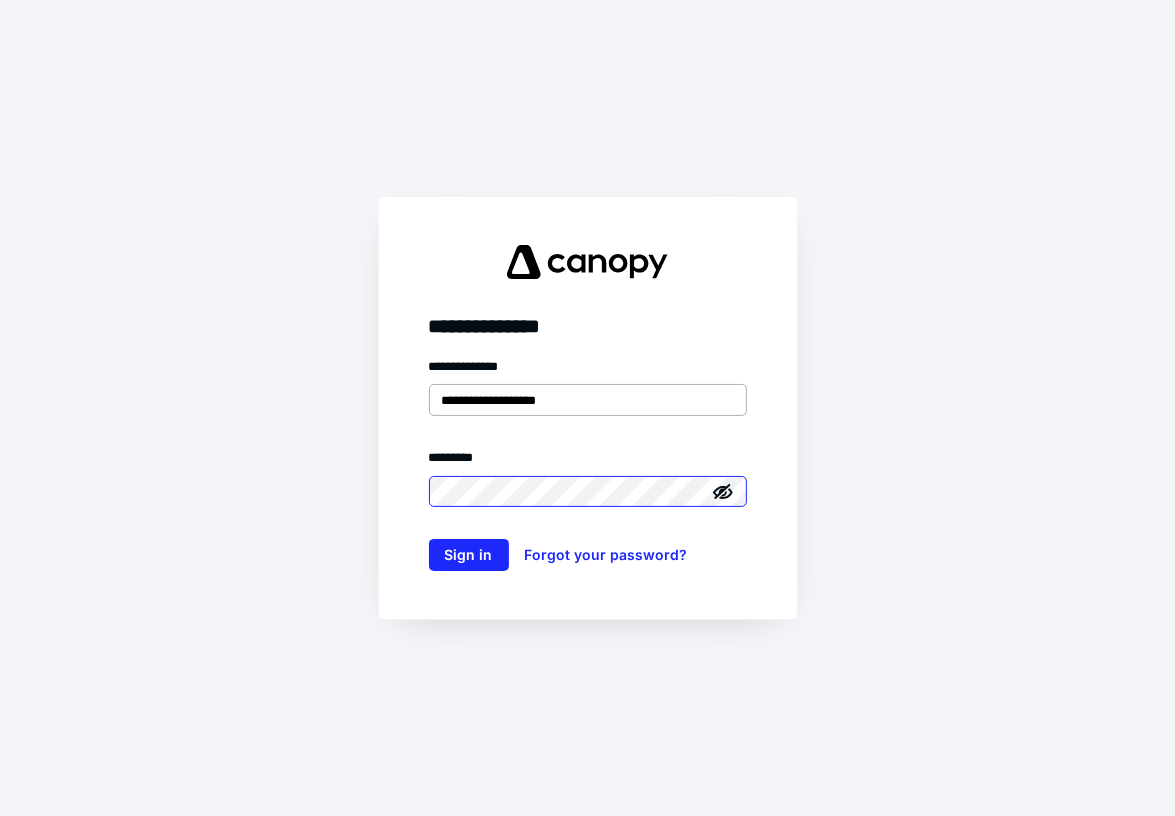 click on "Sign in" at bounding box center (469, 555) 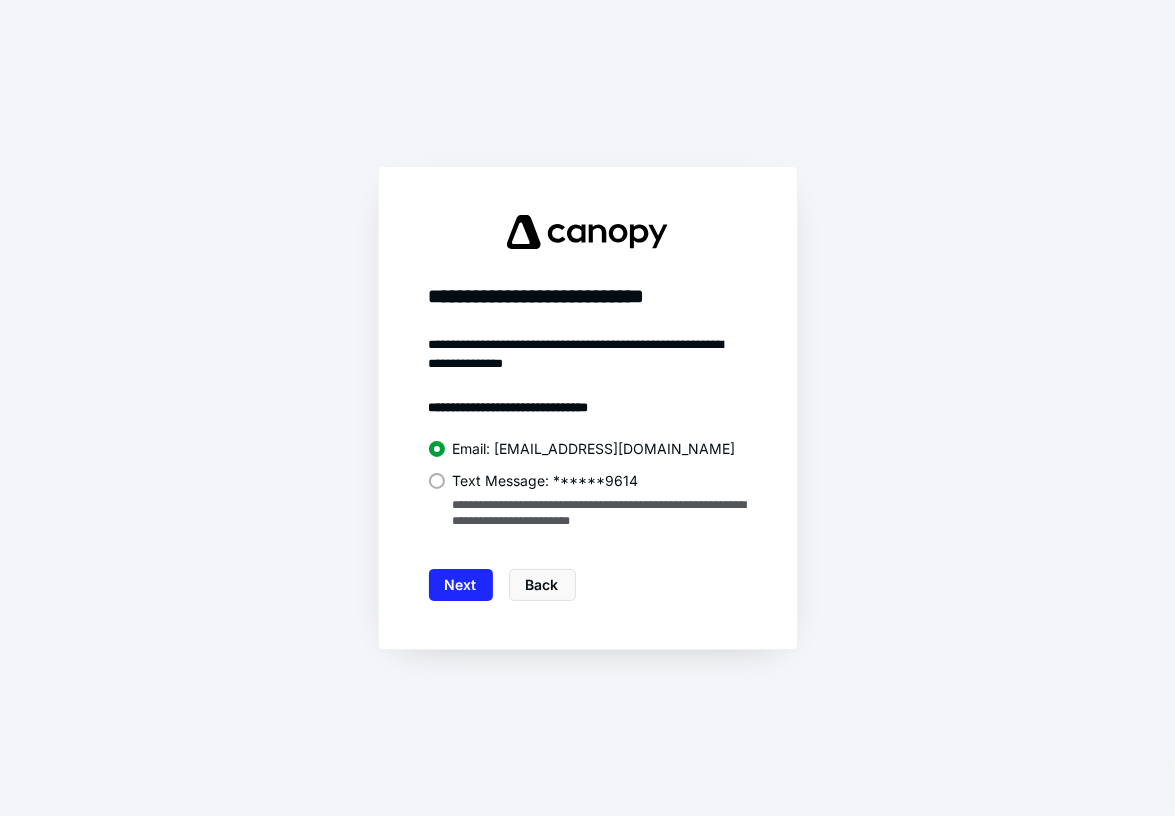 click on "Text Message: ******9614" at bounding box center (588, 479) 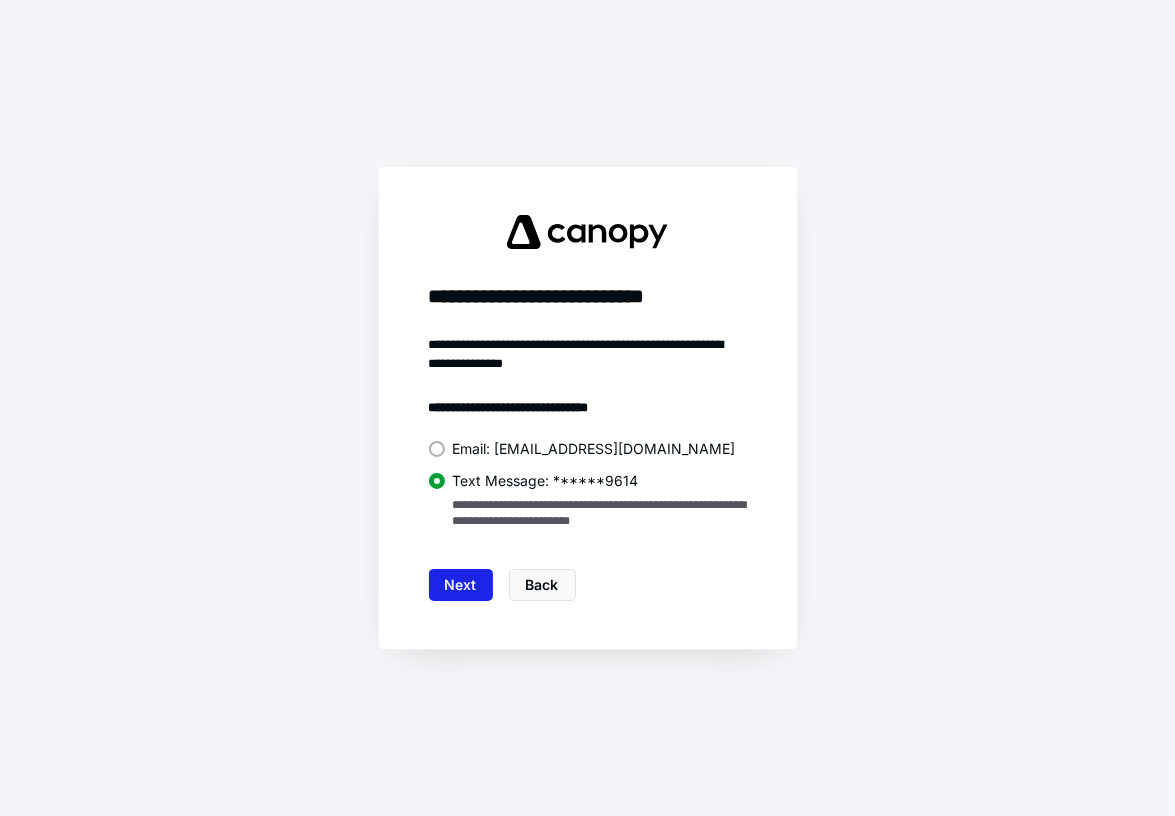 click on "Next" at bounding box center (461, 585) 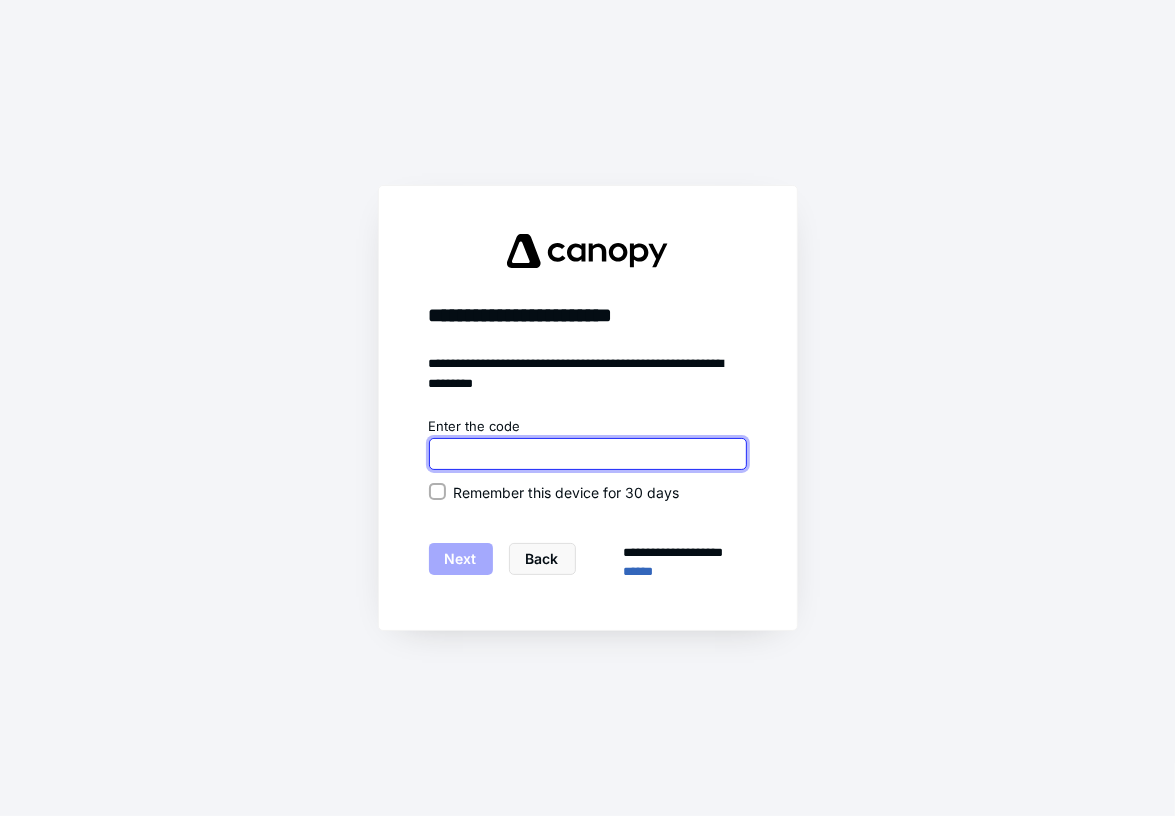 click at bounding box center (588, 454) 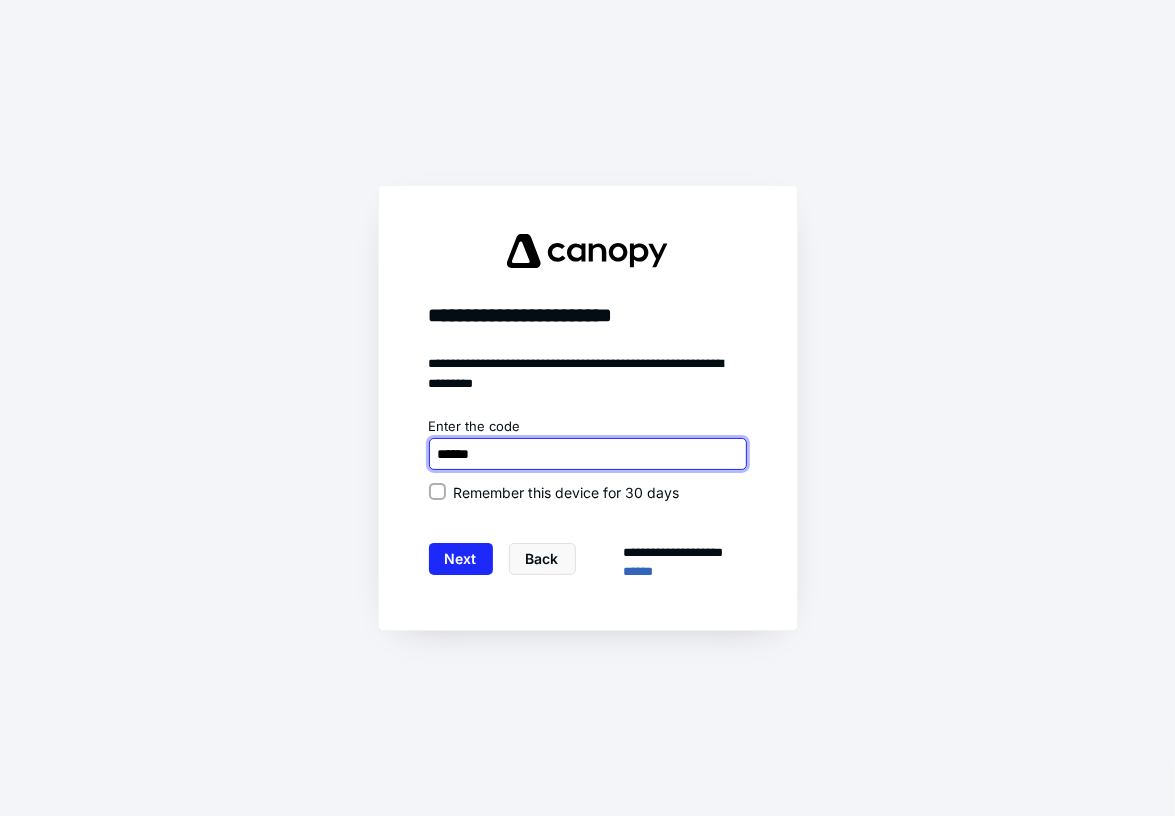 type on "******" 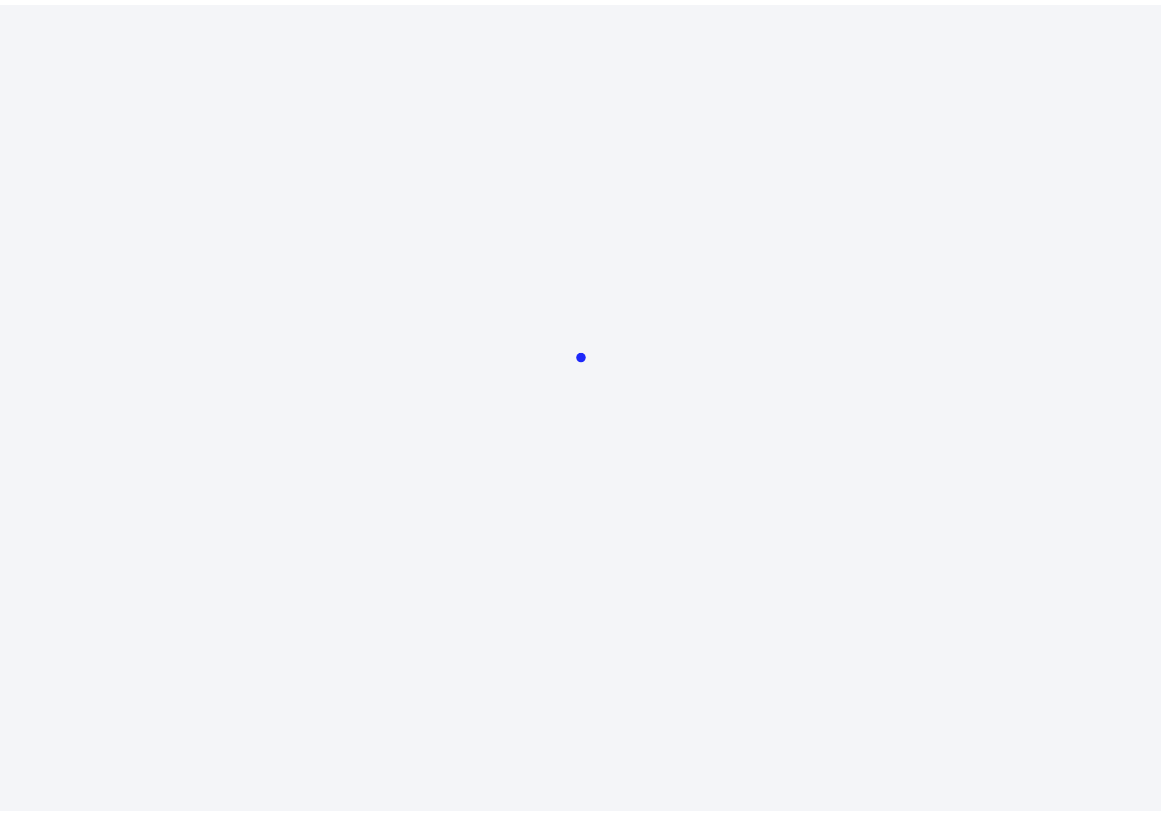 scroll, scrollTop: 0, scrollLeft: 0, axis: both 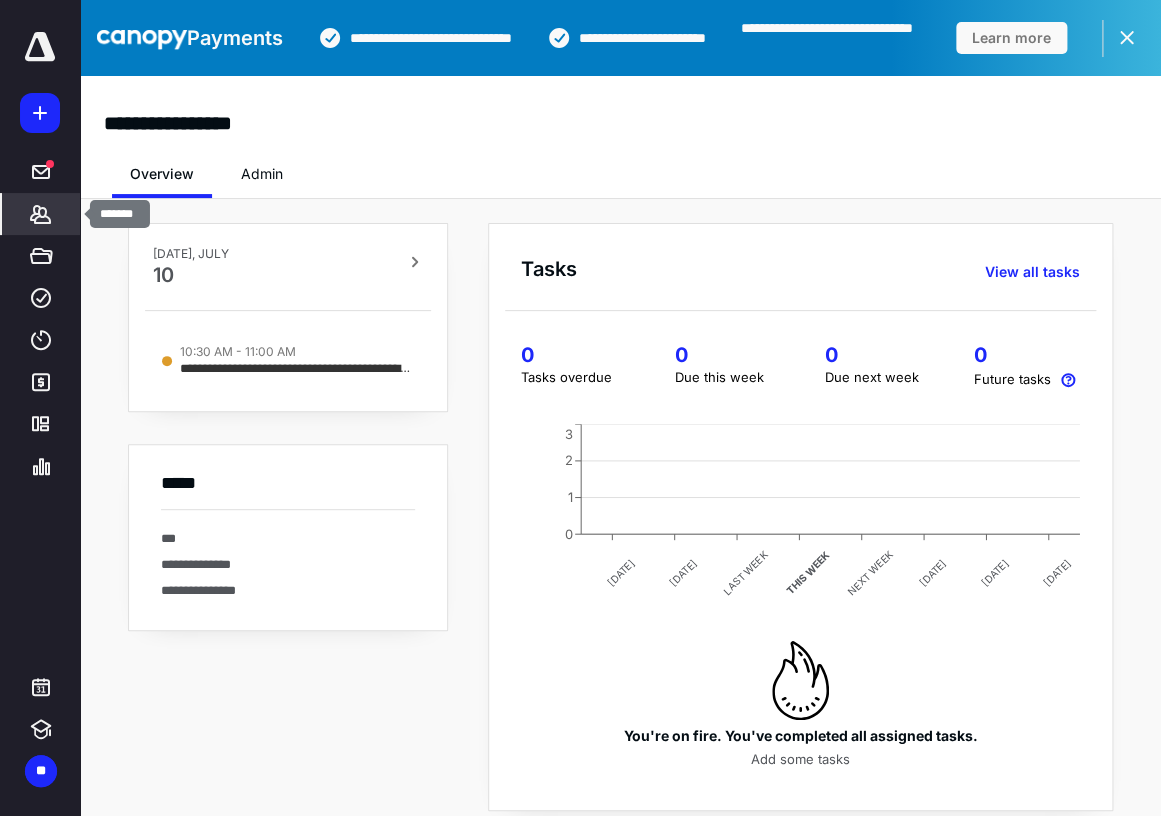 click on "*******" at bounding box center (41, 214) 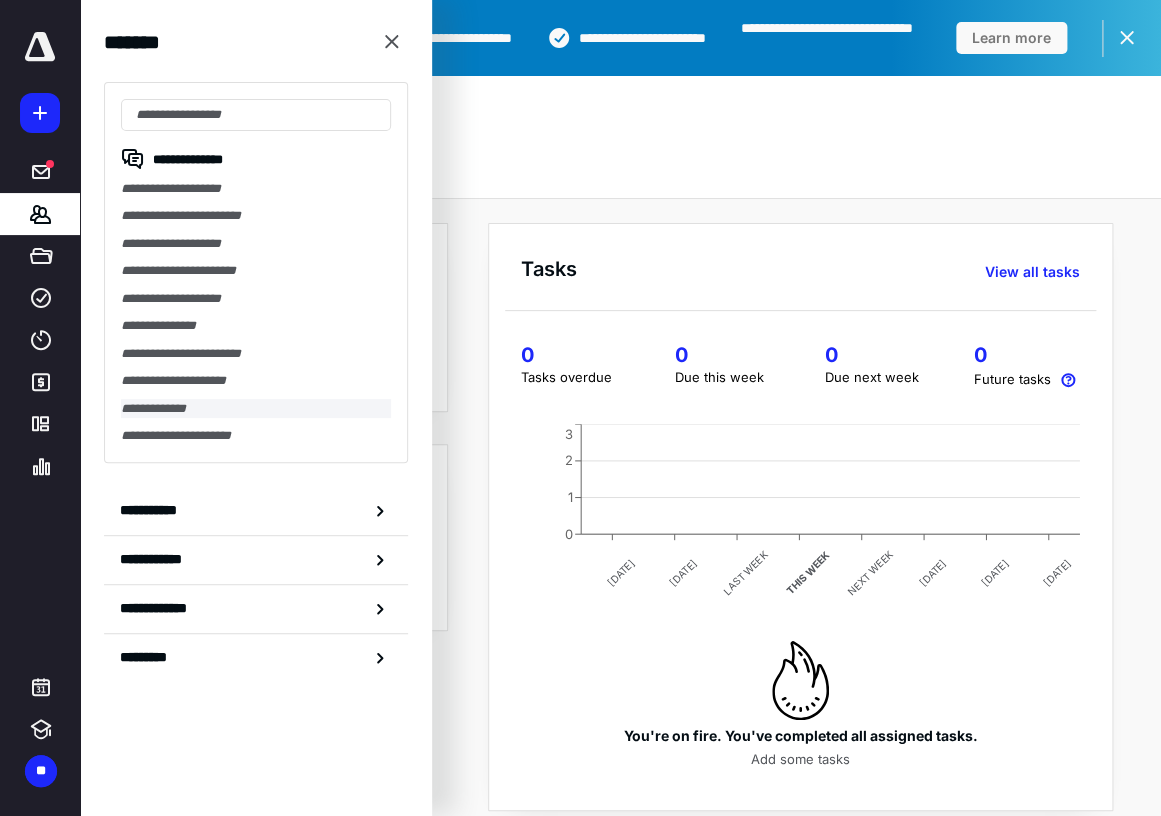 click on "**********" at bounding box center [256, 408] 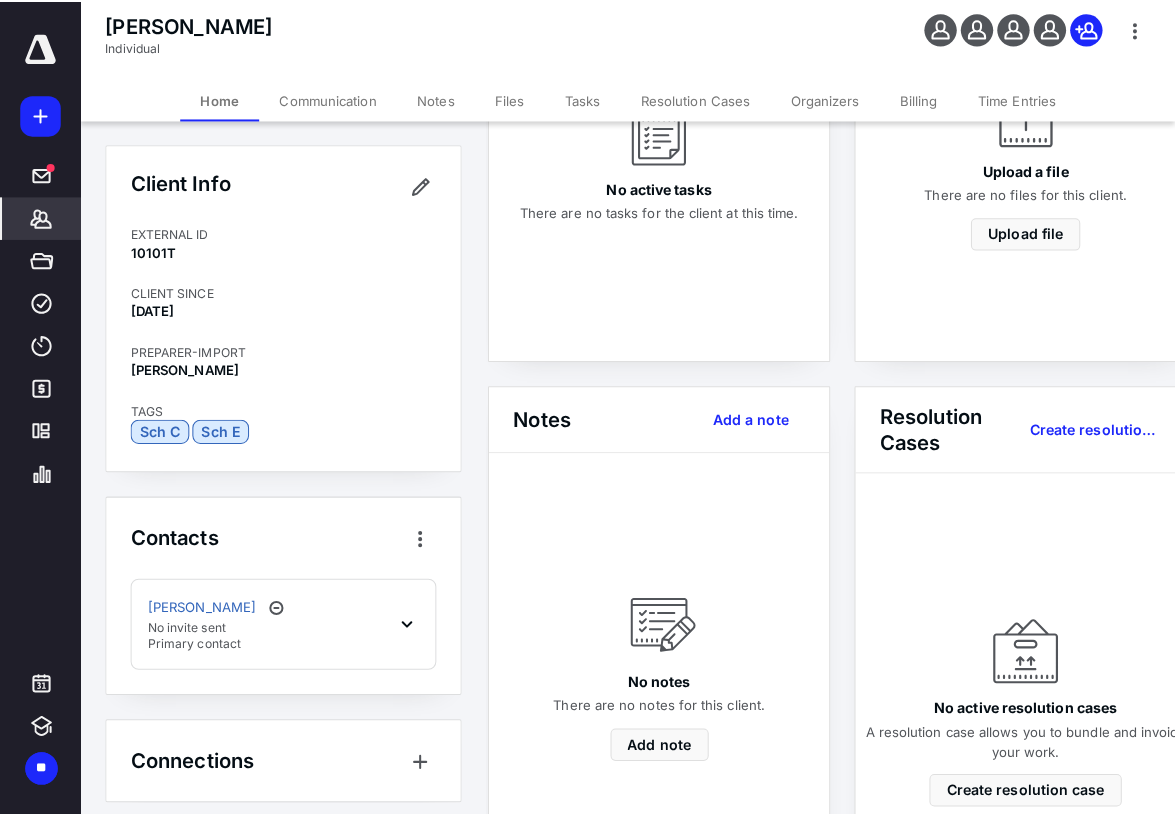 scroll, scrollTop: 300, scrollLeft: 0, axis: vertical 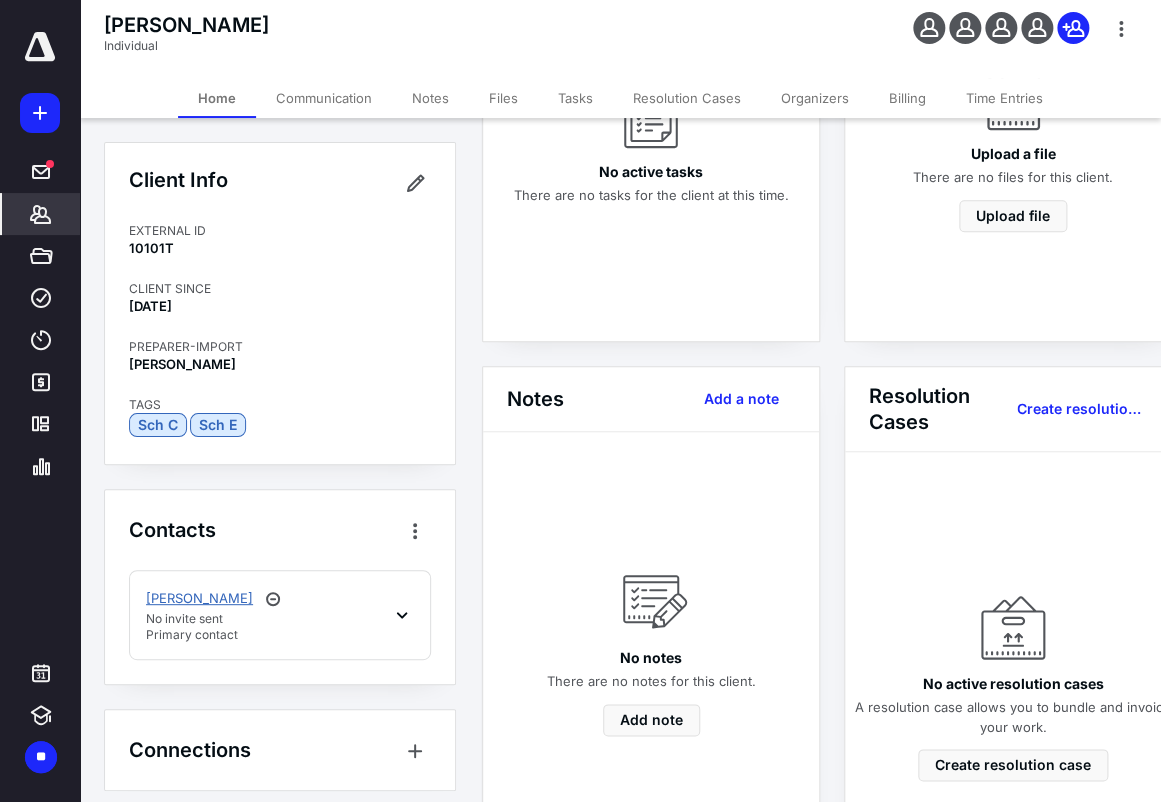 click on "[PERSON_NAME]" at bounding box center [199, 599] 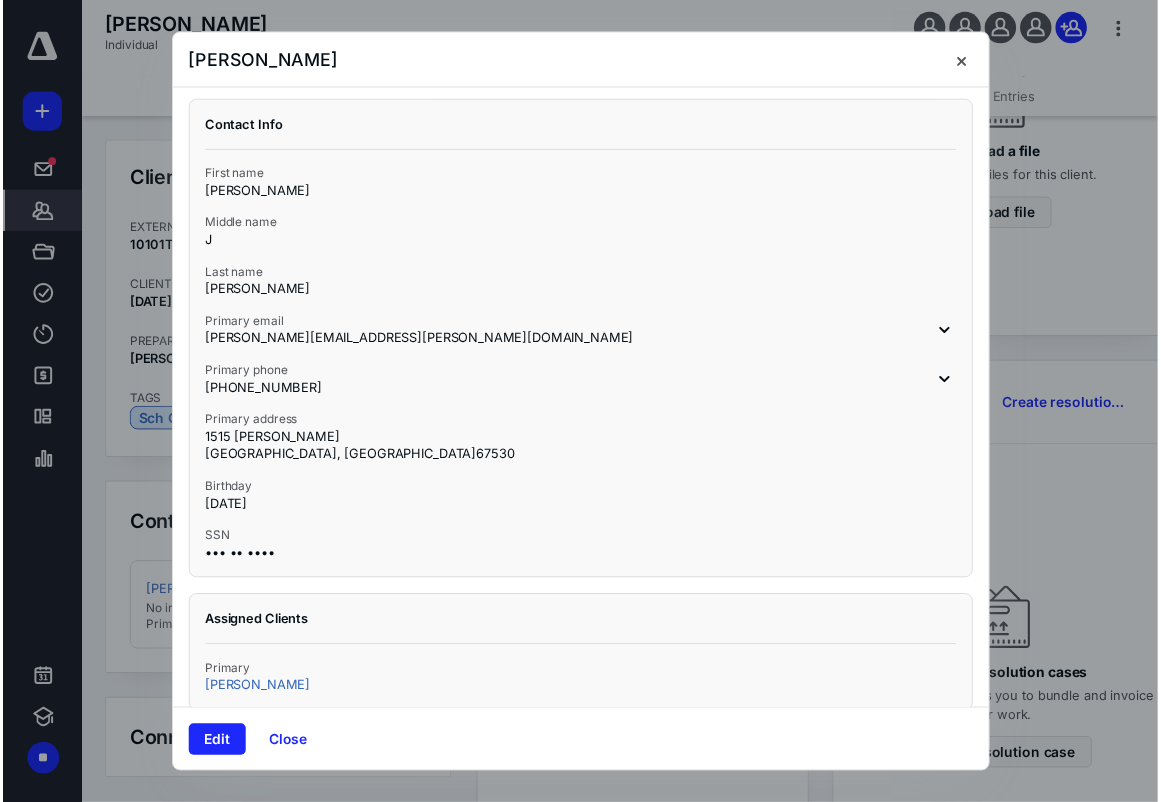 scroll, scrollTop: 0, scrollLeft: 0, axis: both 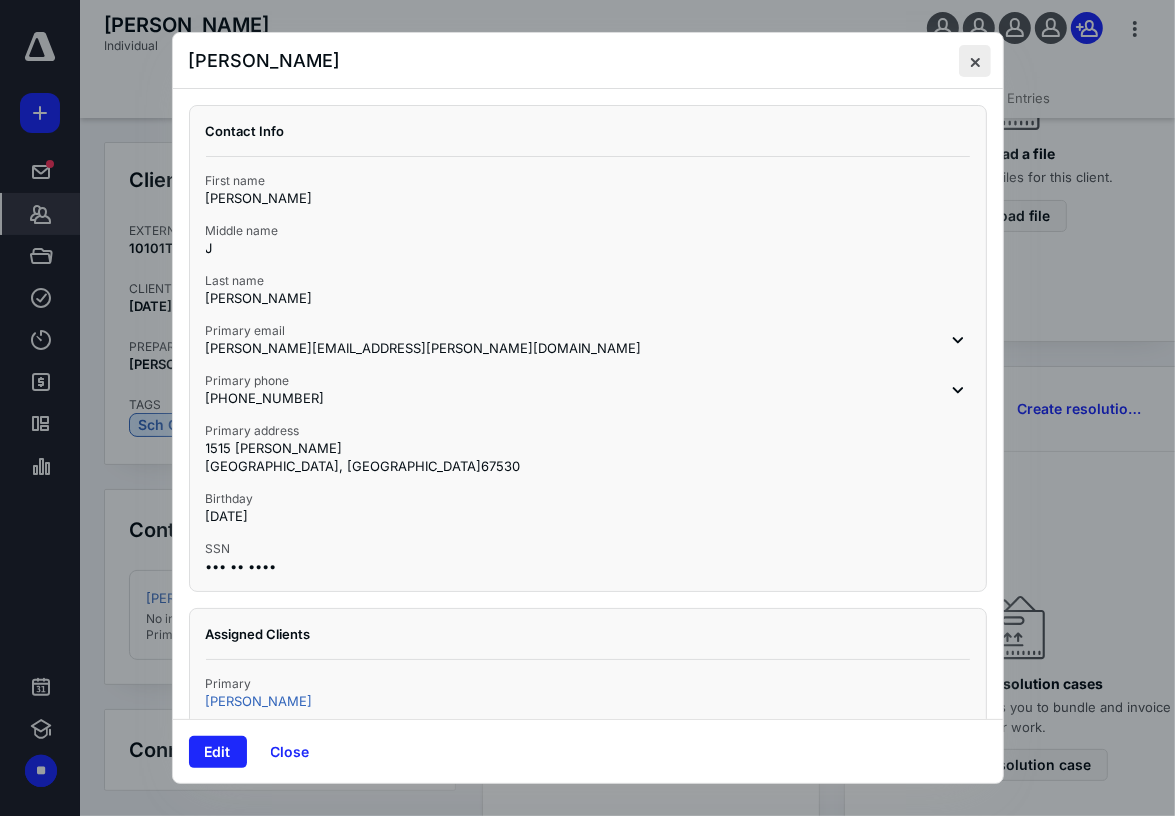 click at bounding box center (975, 61) 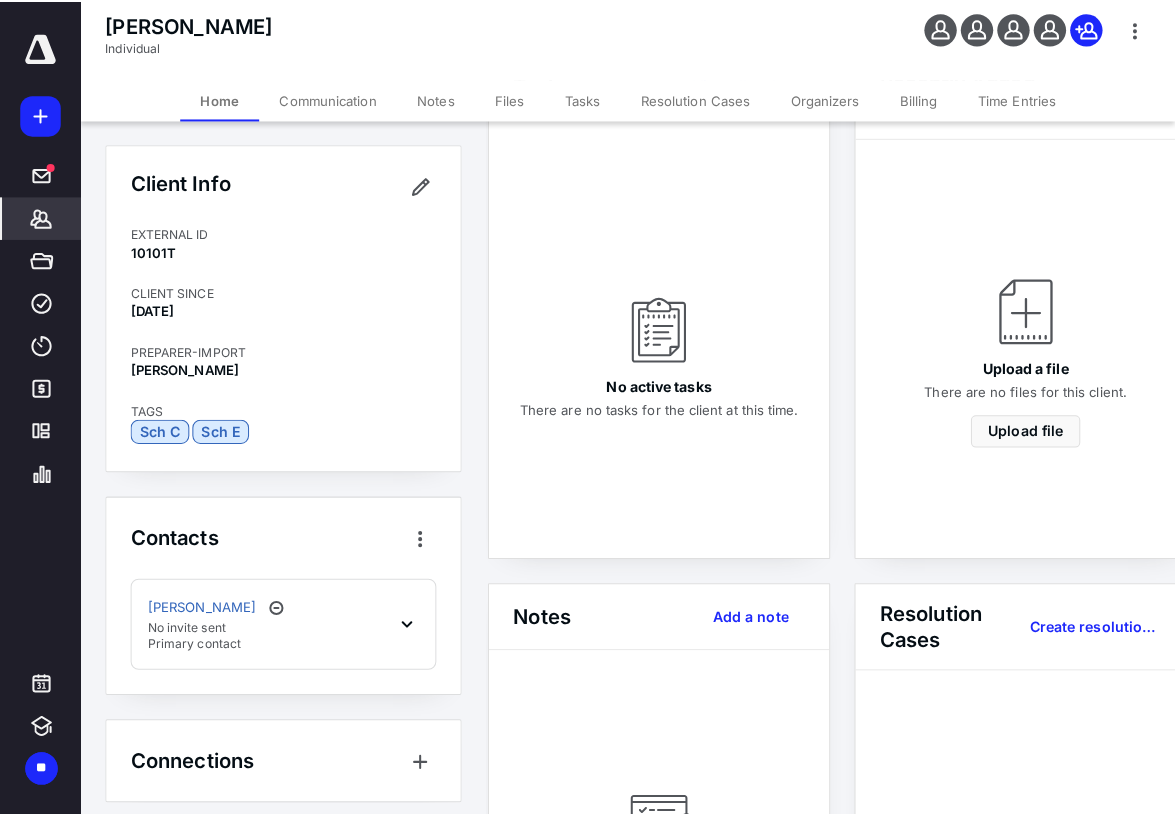 scroll, scrollTop: 0, scrollLeft: 0, axis: both 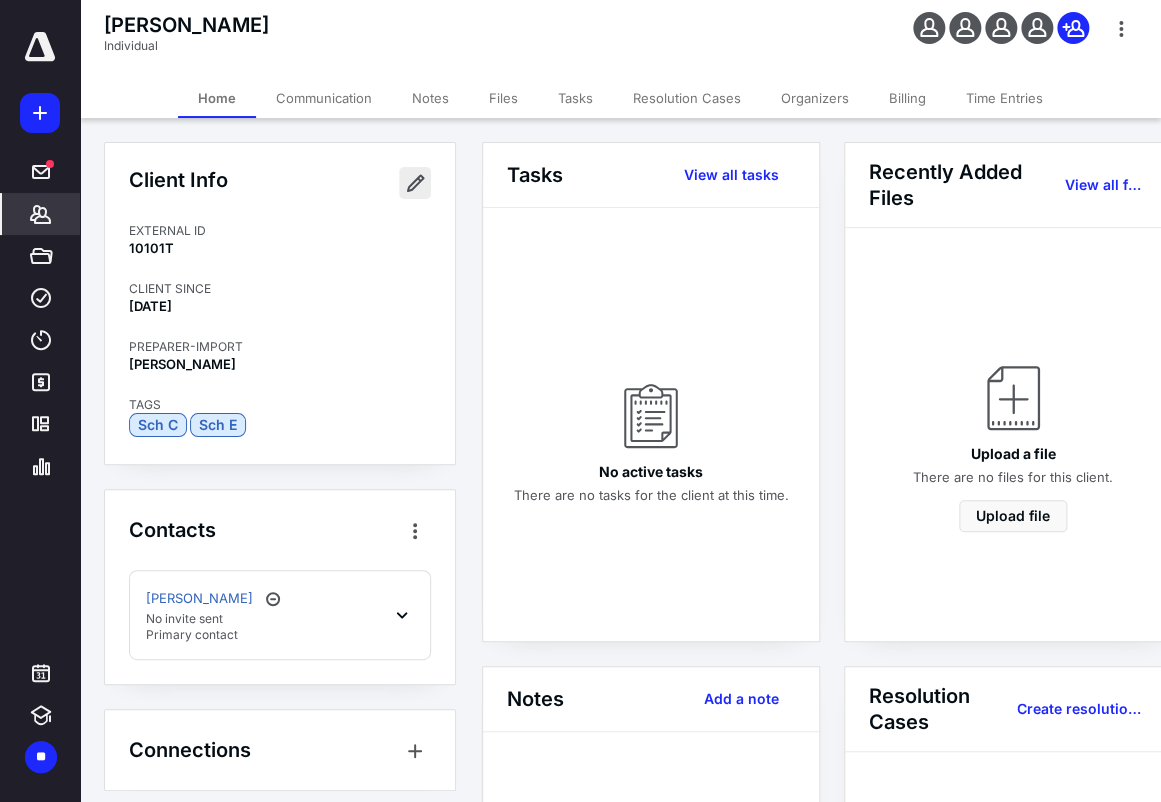 click at bounding box center (415, 183) 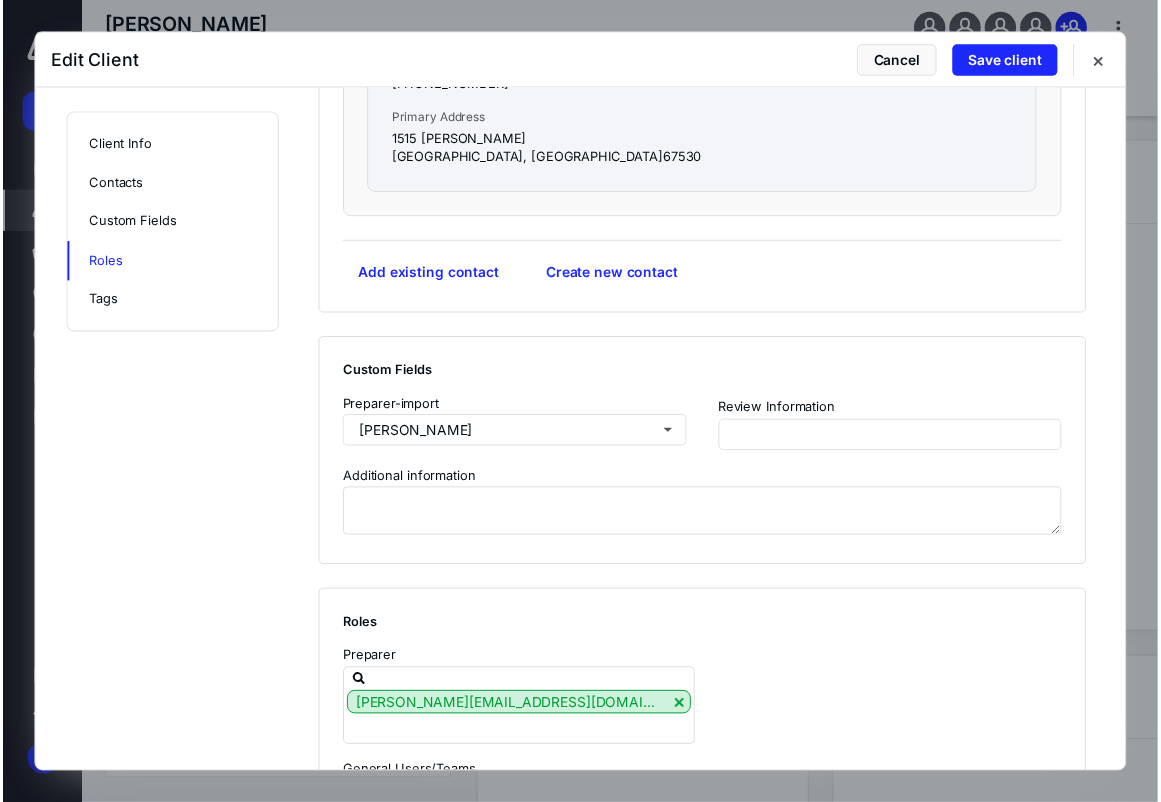 scroll, scrollTop: 1393, scrollLeft: 0, axis: vertical 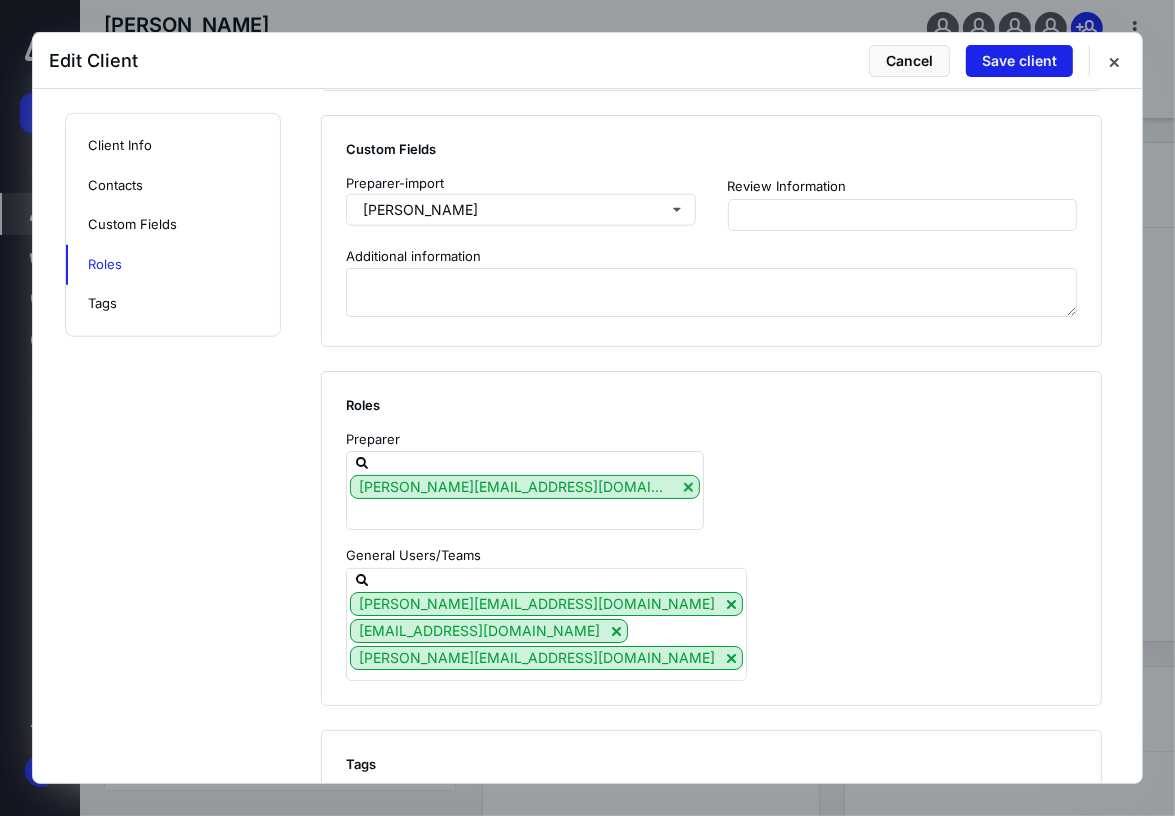 click on "Save client" at bounding box center (1019, 61) 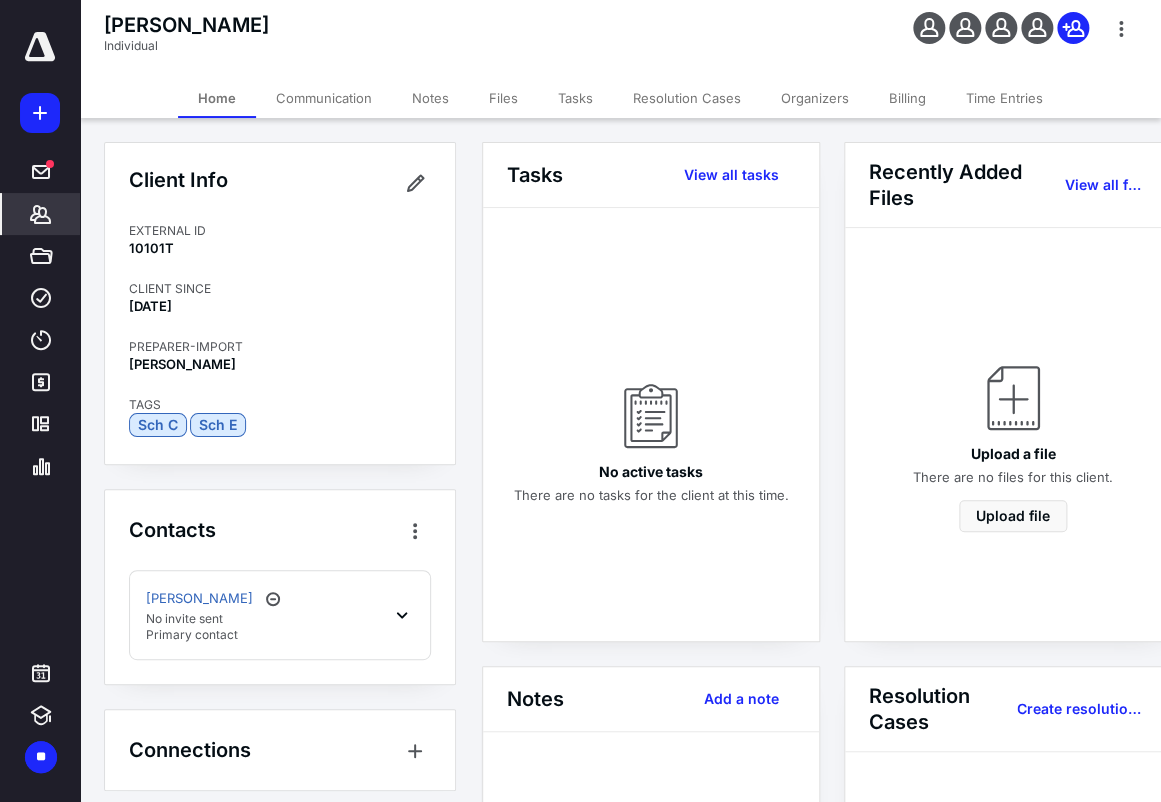 click on "Communication" at bounding box center [324, 98] 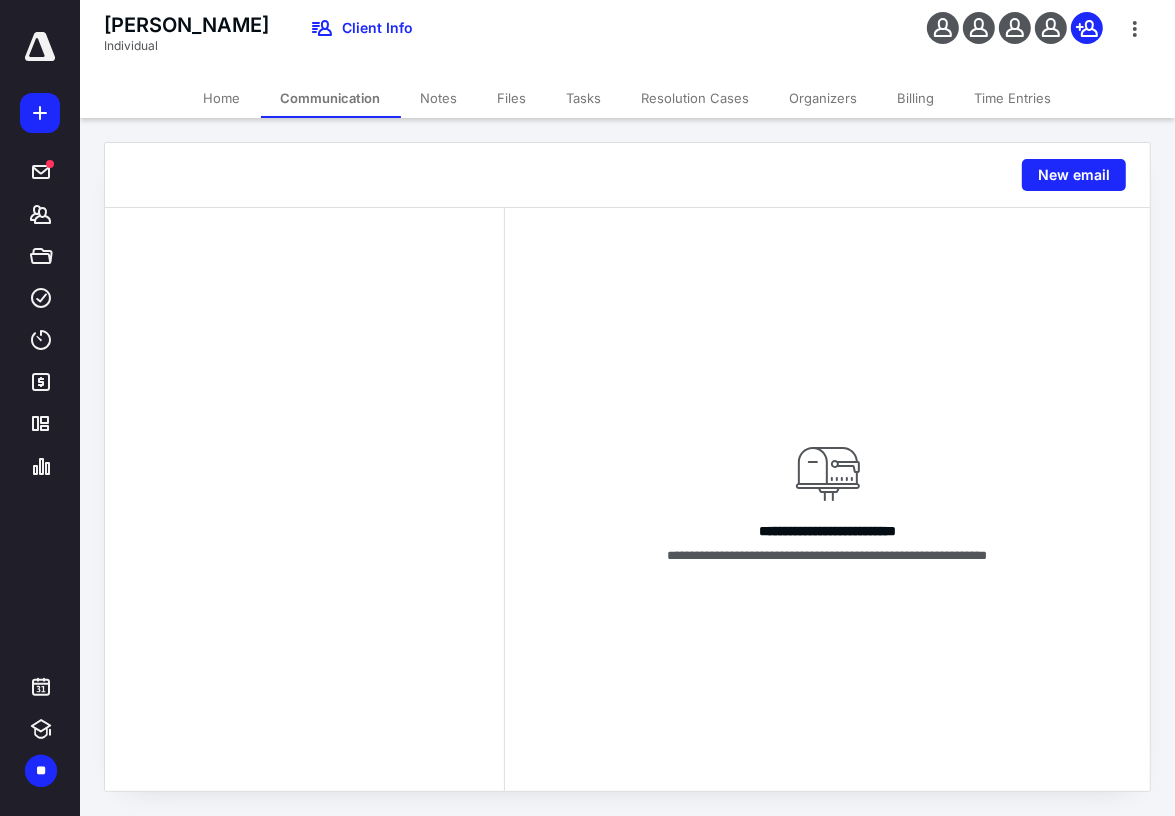 click on "Notes" at bounding box center [439, 98] 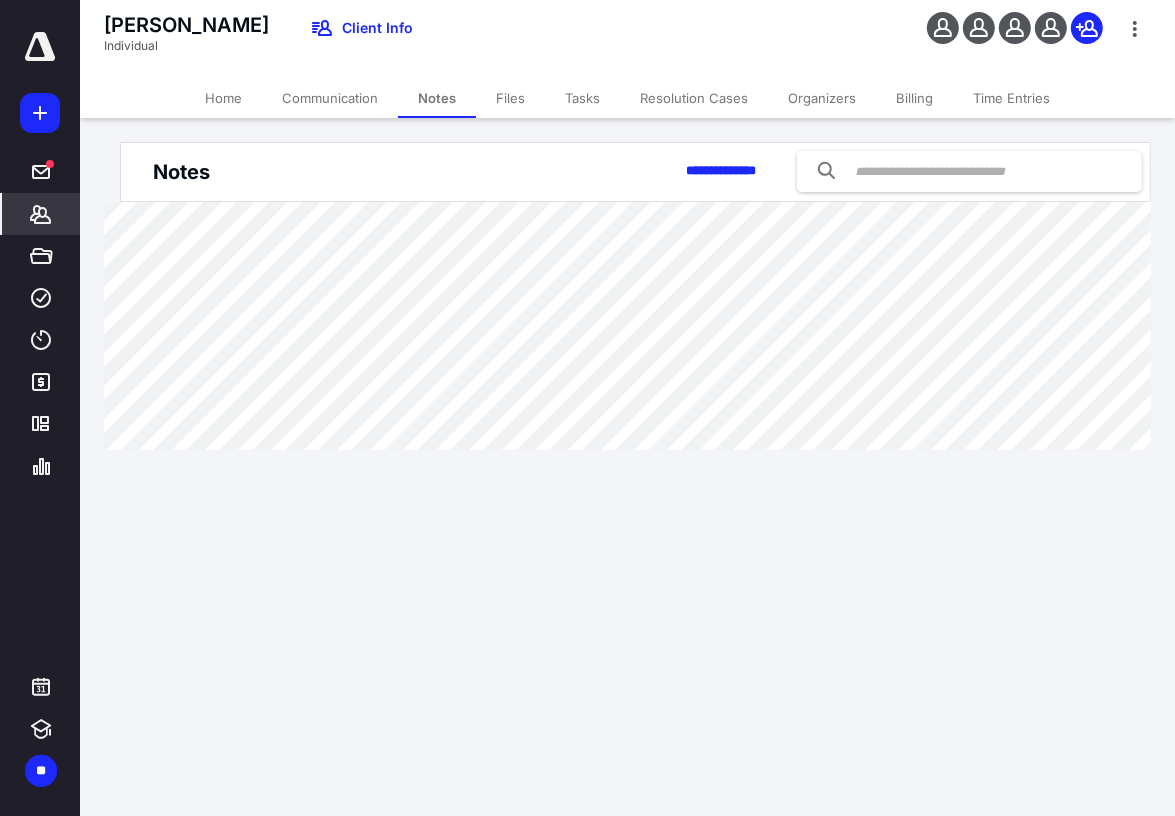 click on "Files" at bounding box center [510, 98] 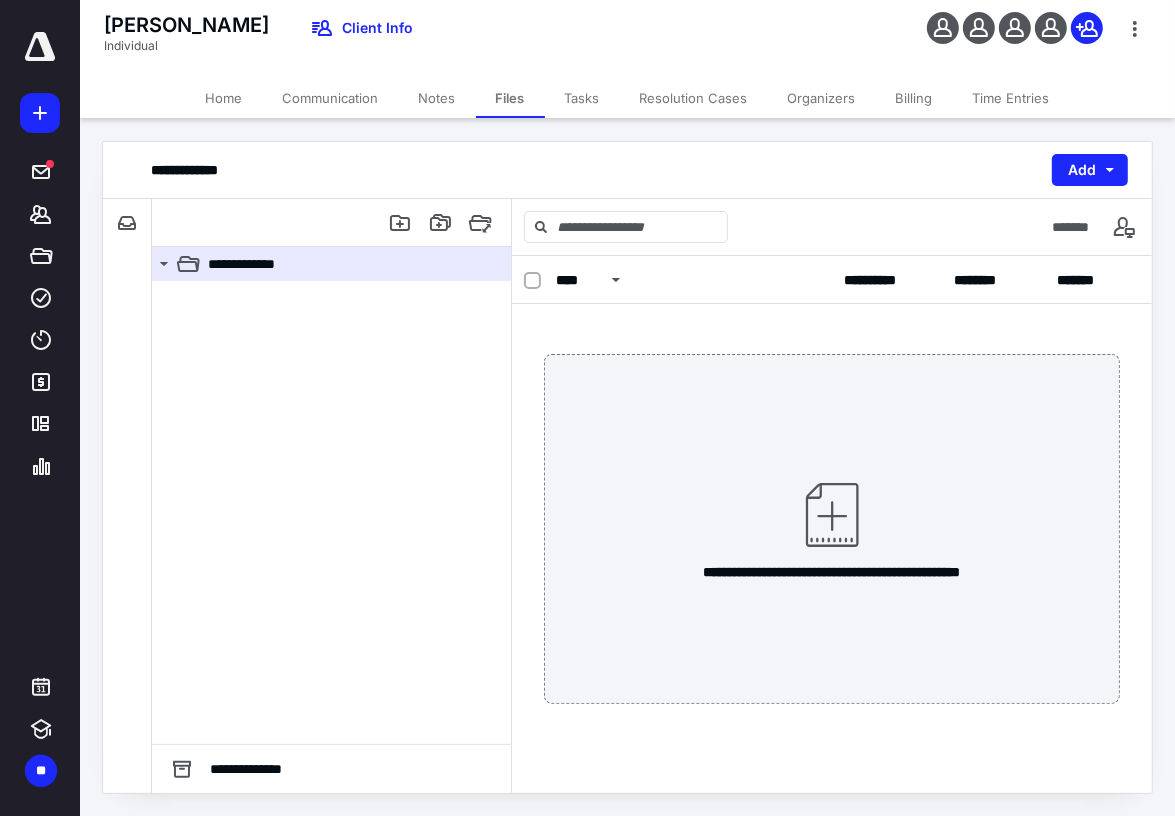 click on "Tasks" at bounding box center [582, 98] 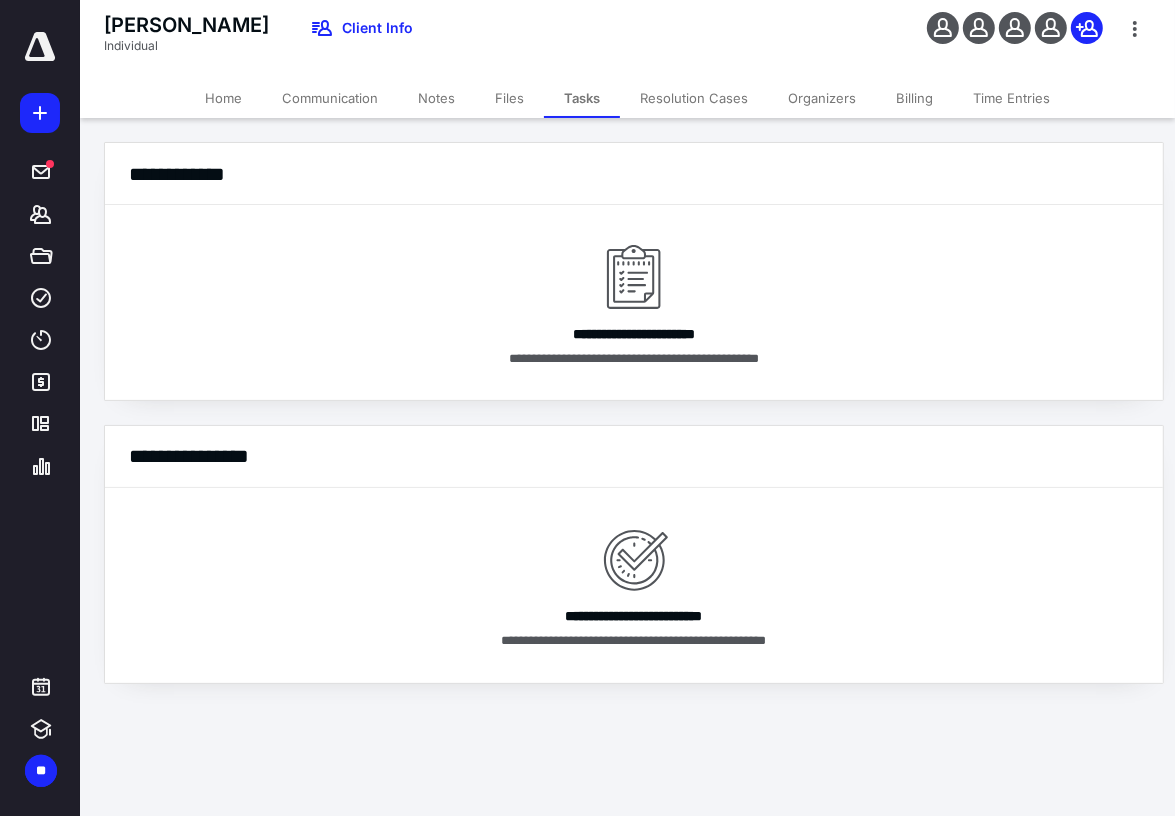 click on "Resolution Cases" at bounding box center [694, 98] 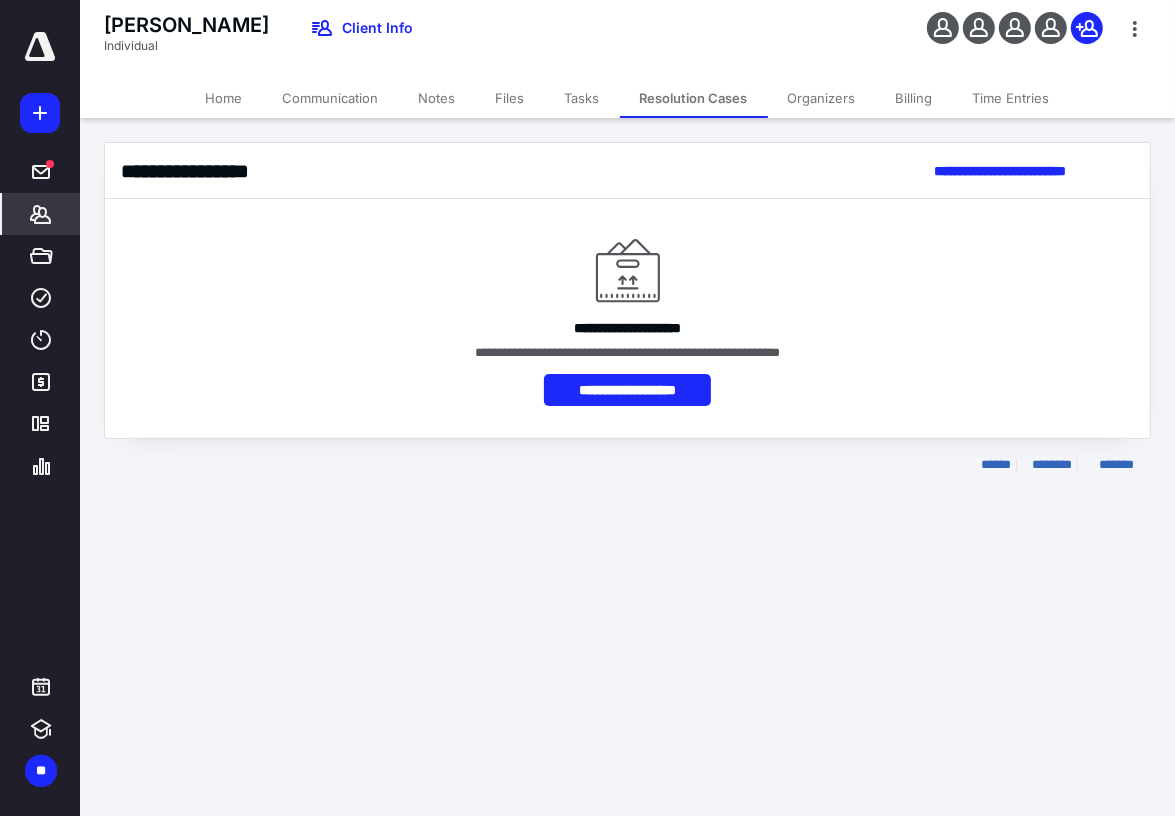 click on "Organizers" at bounding box center (822, 98) 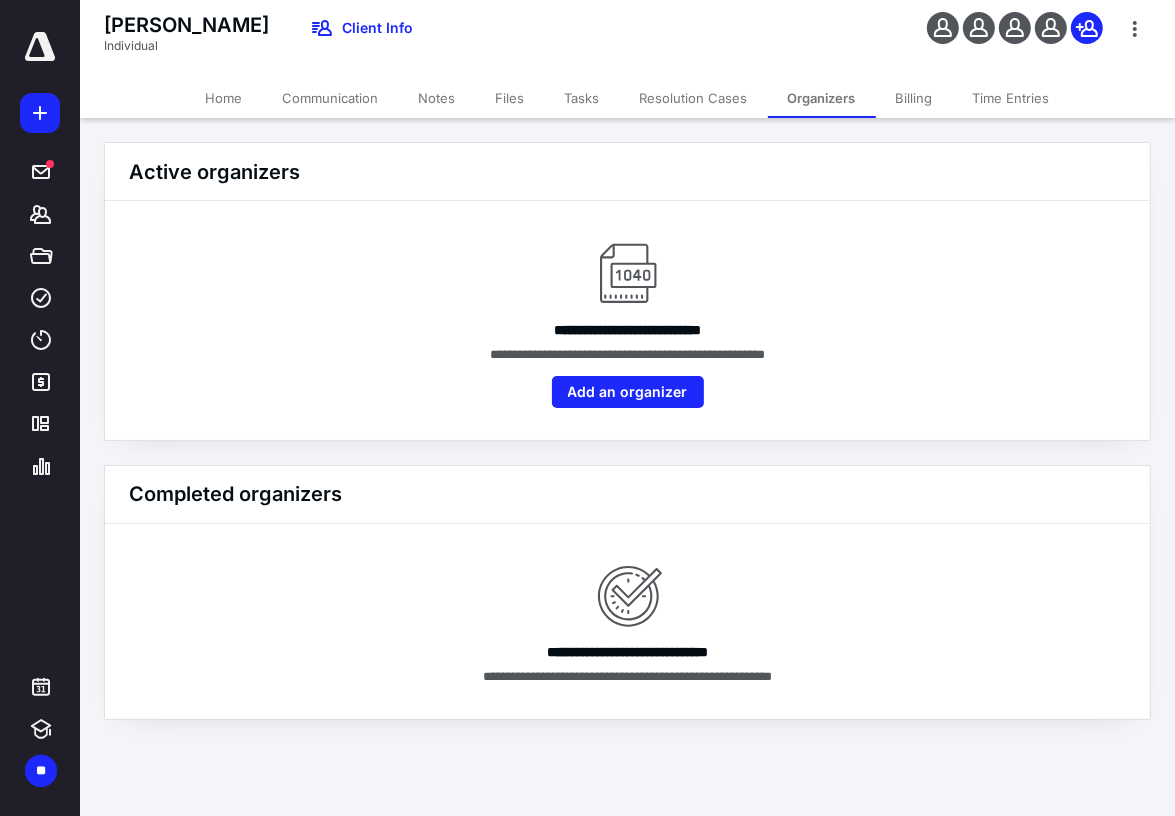 click on "Billing" at bounding box center [914, 98] 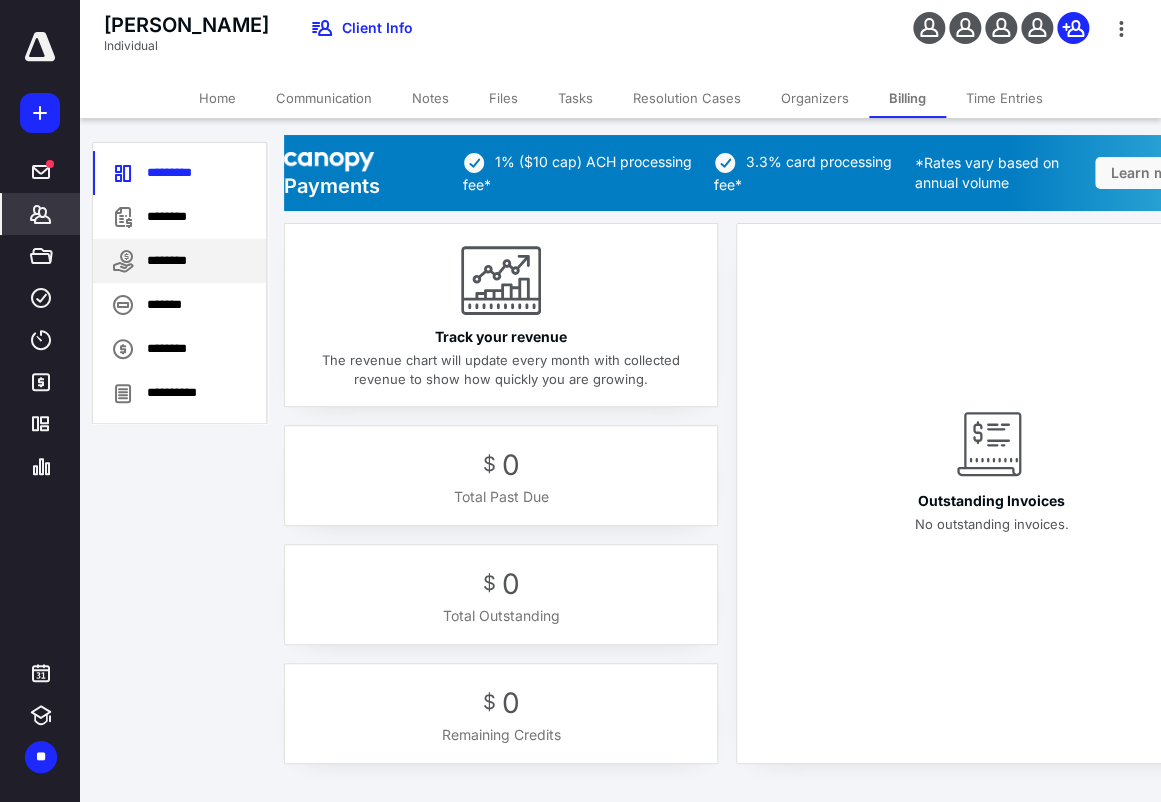 scroll, scrollTop: 9, scrollLeft: 0, axis: vertical 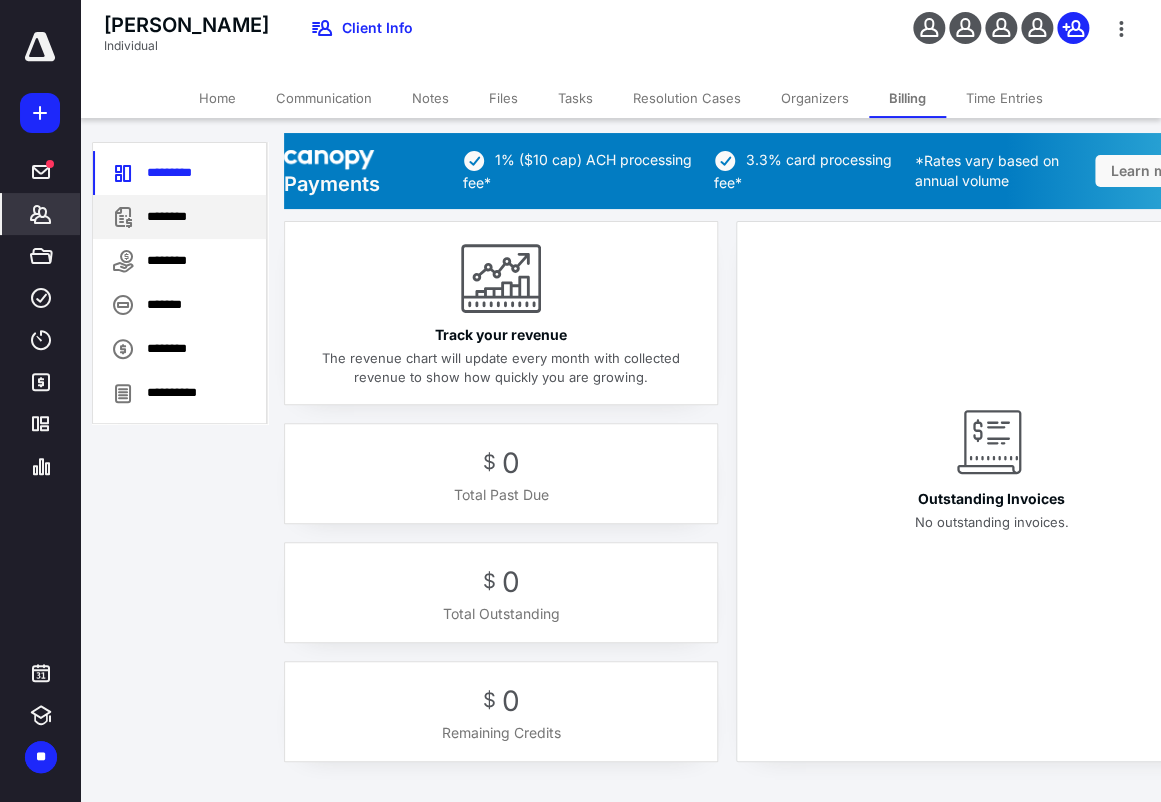 click on "********" at bounding box center (179, 217) 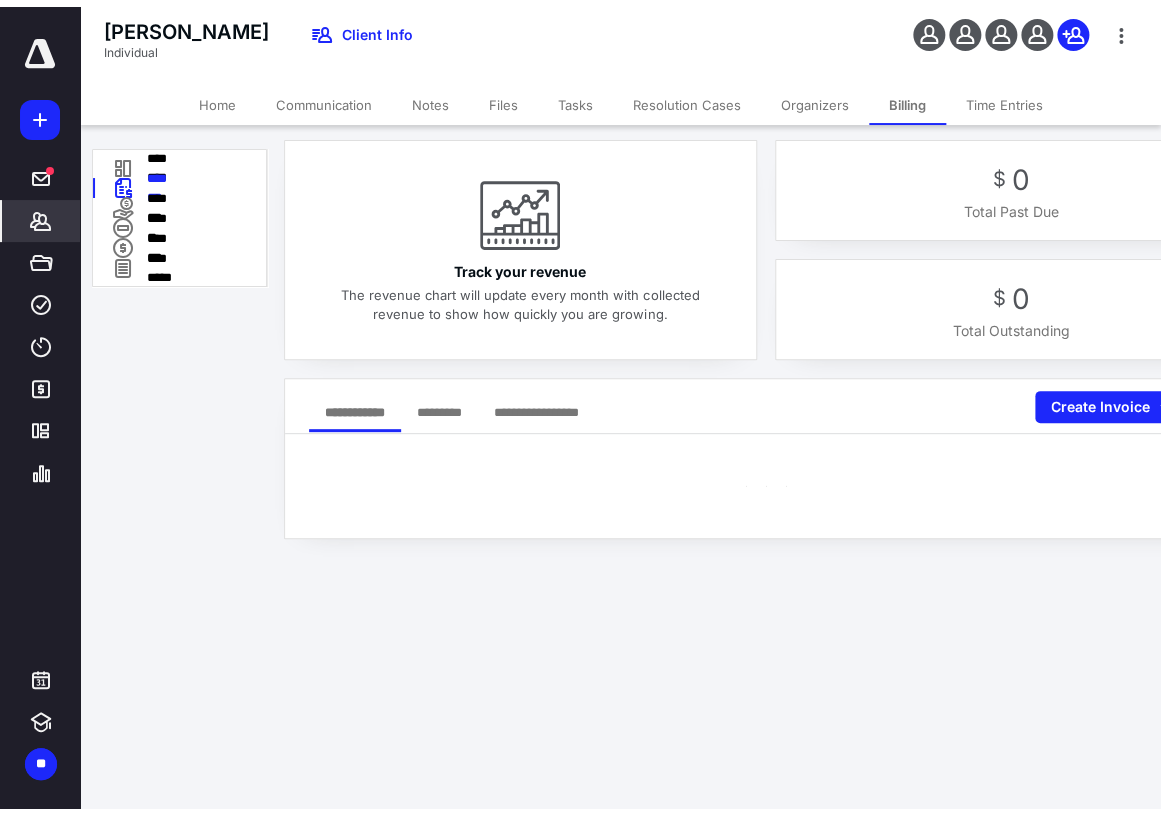 scroll, scrollTop: 0, scrollLeft: 0, axis: both 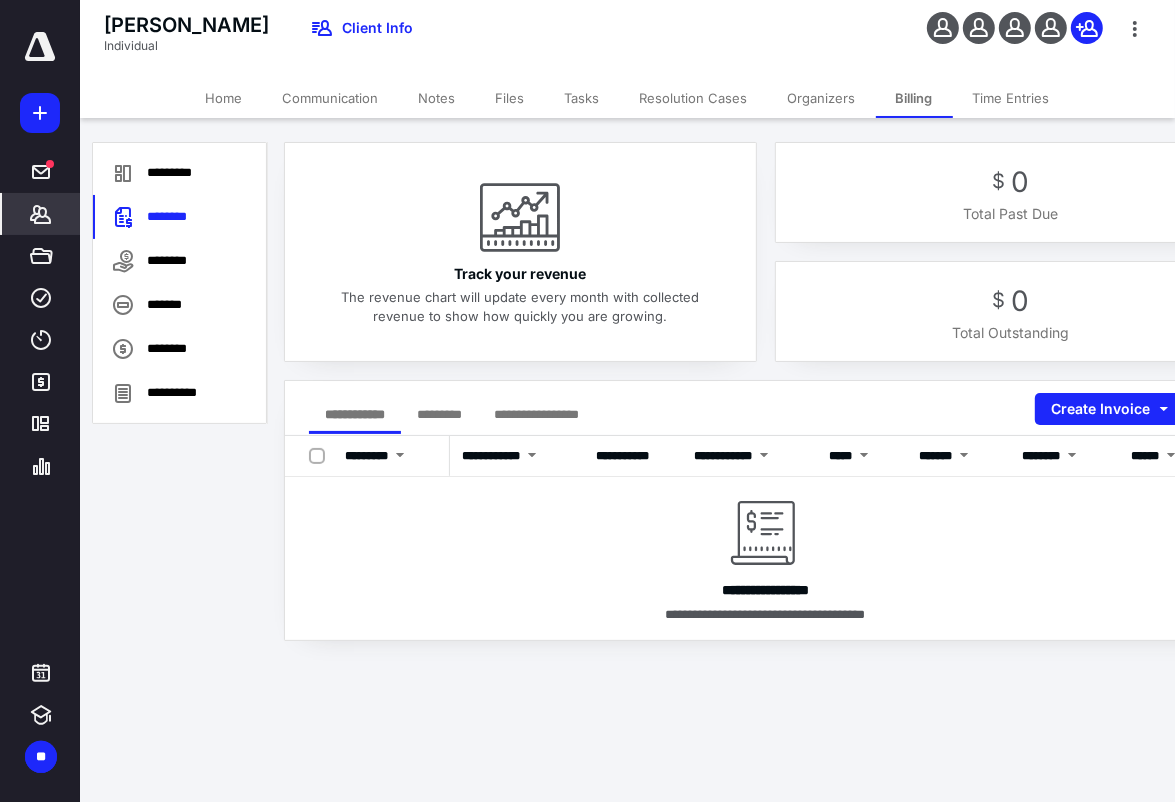 click on "Time Entries" at bounding box center (1011, 98) 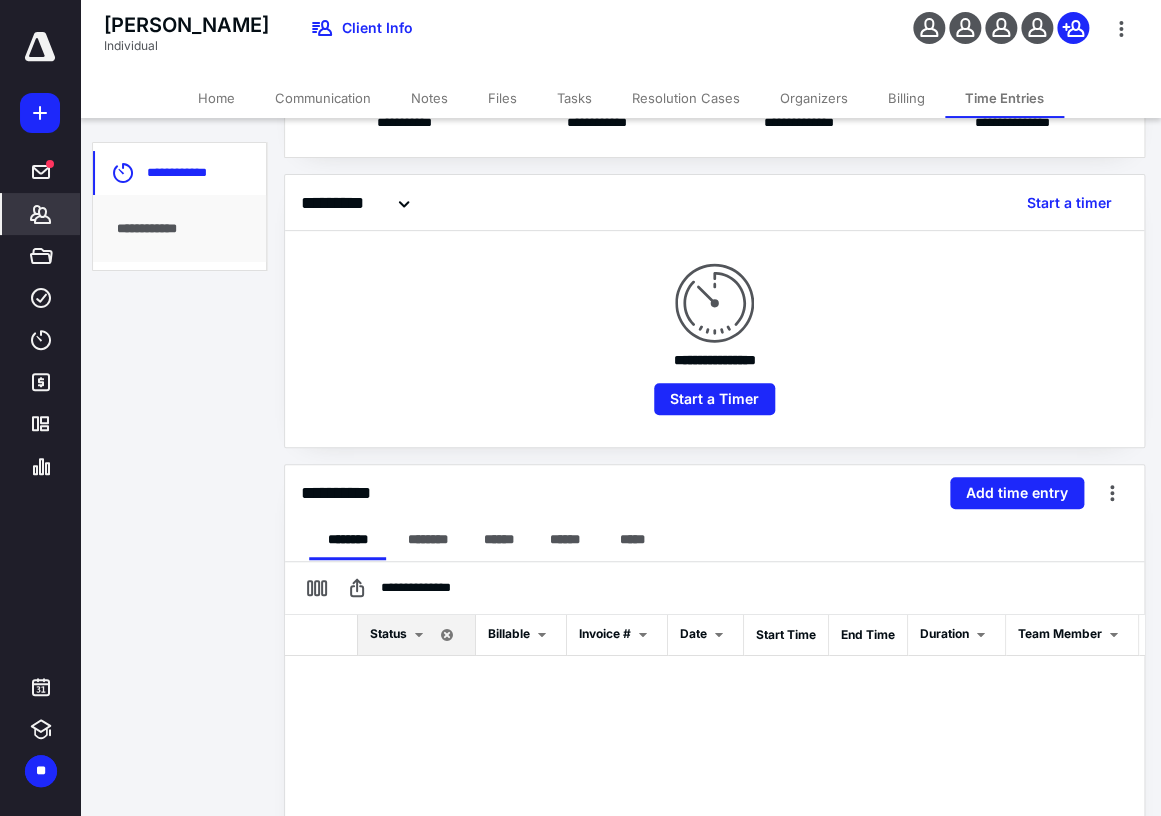 scroll, scrollTop: 0, scrollLeft: 0, axis: both 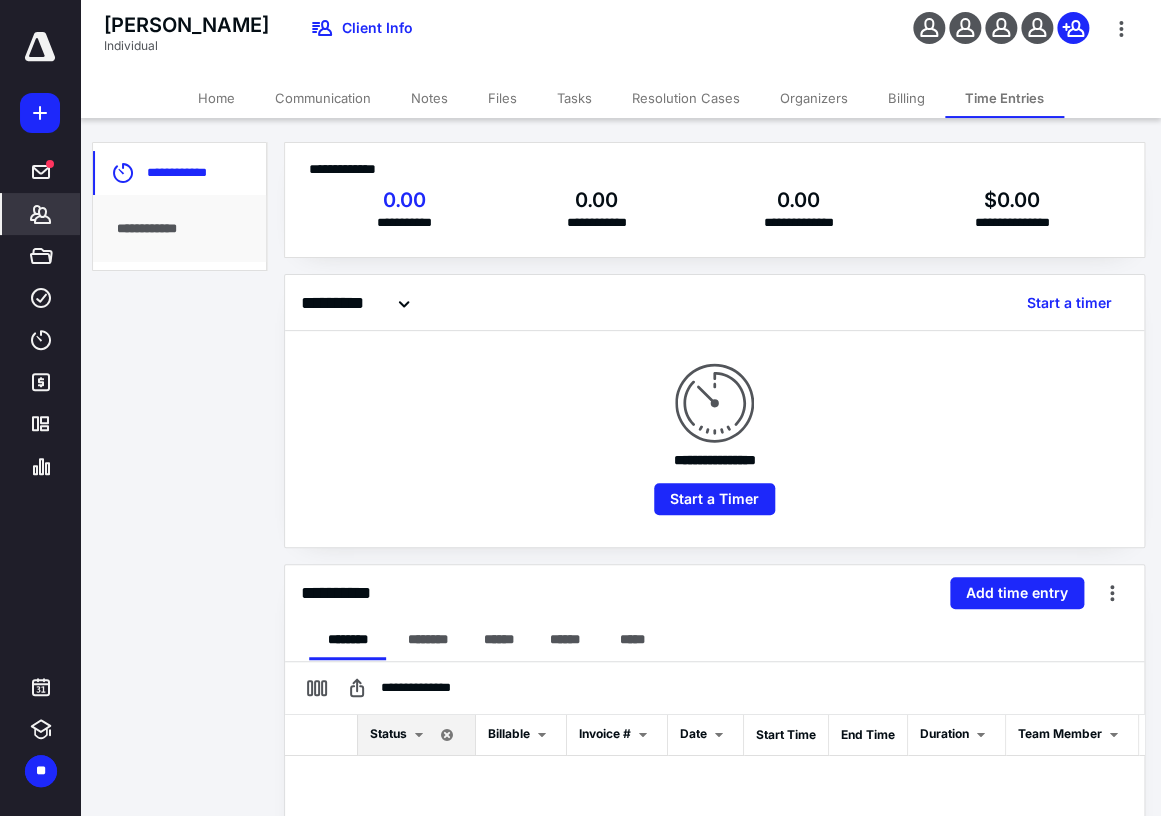 click 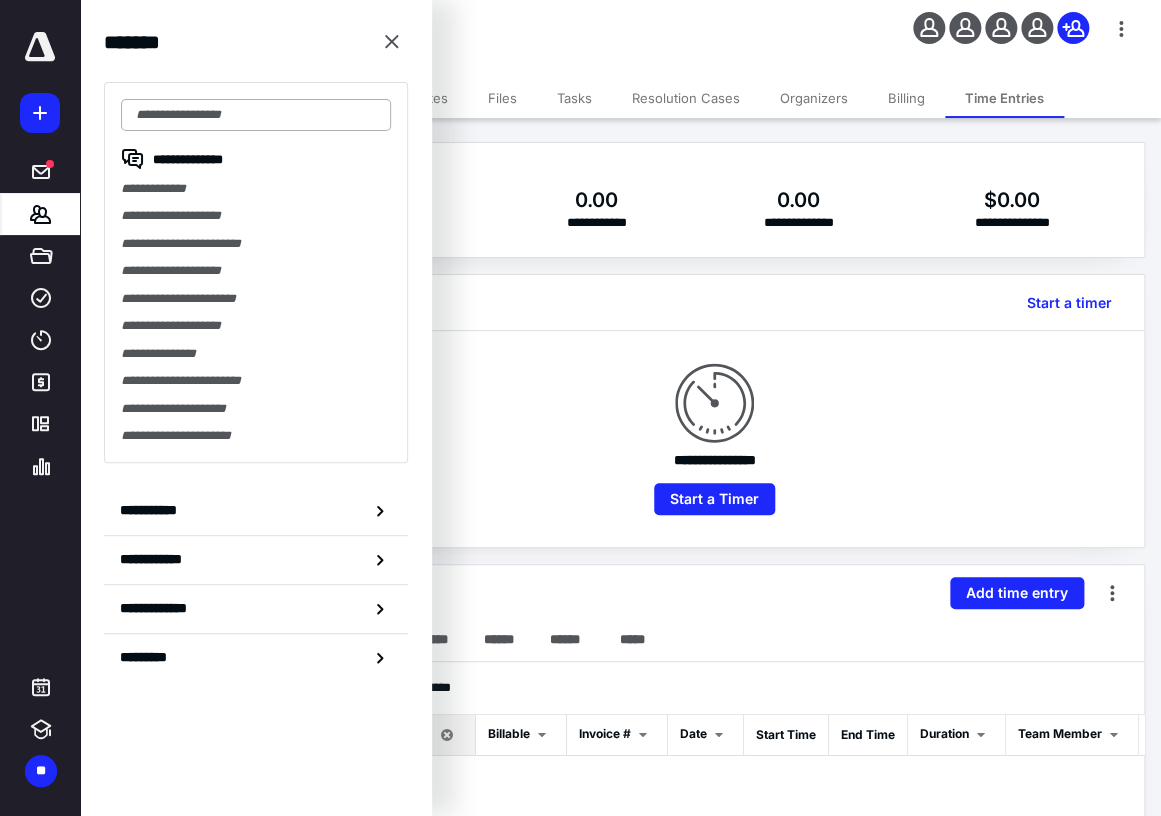 click at bounding box center (256, 115) 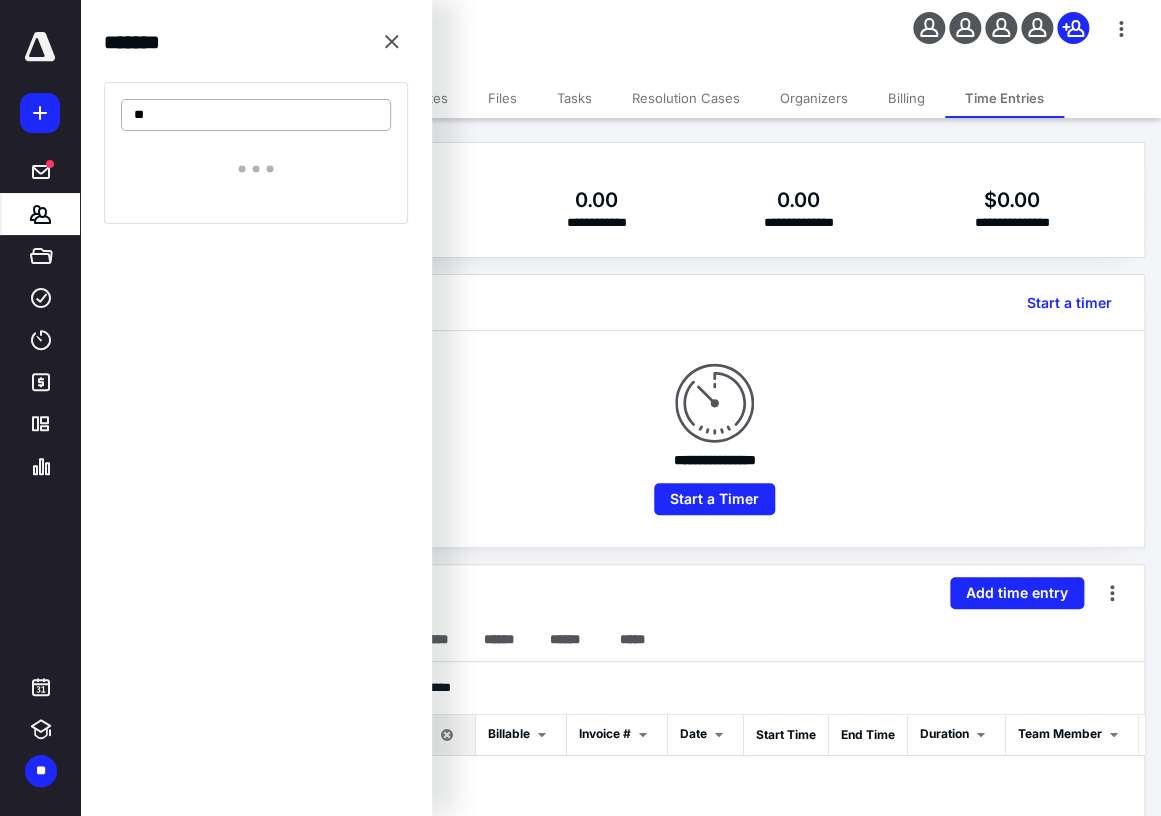 type on "*" 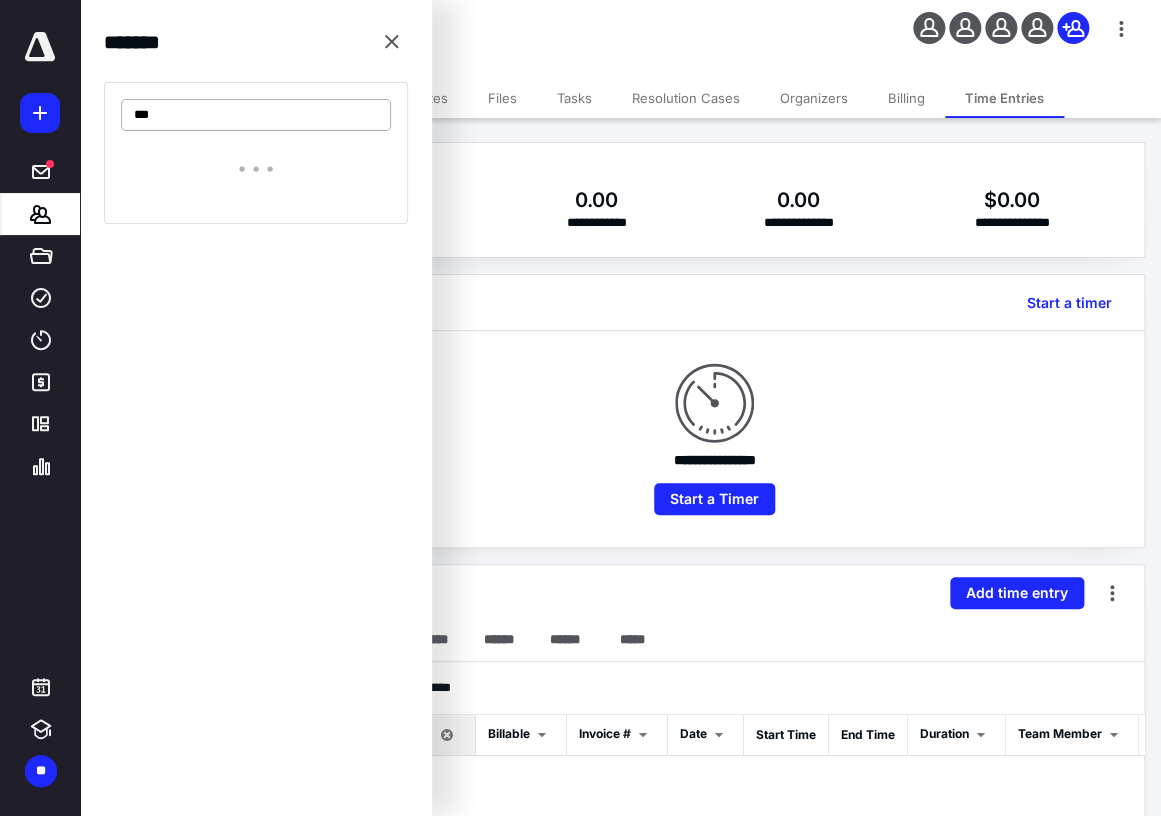 type on "****" 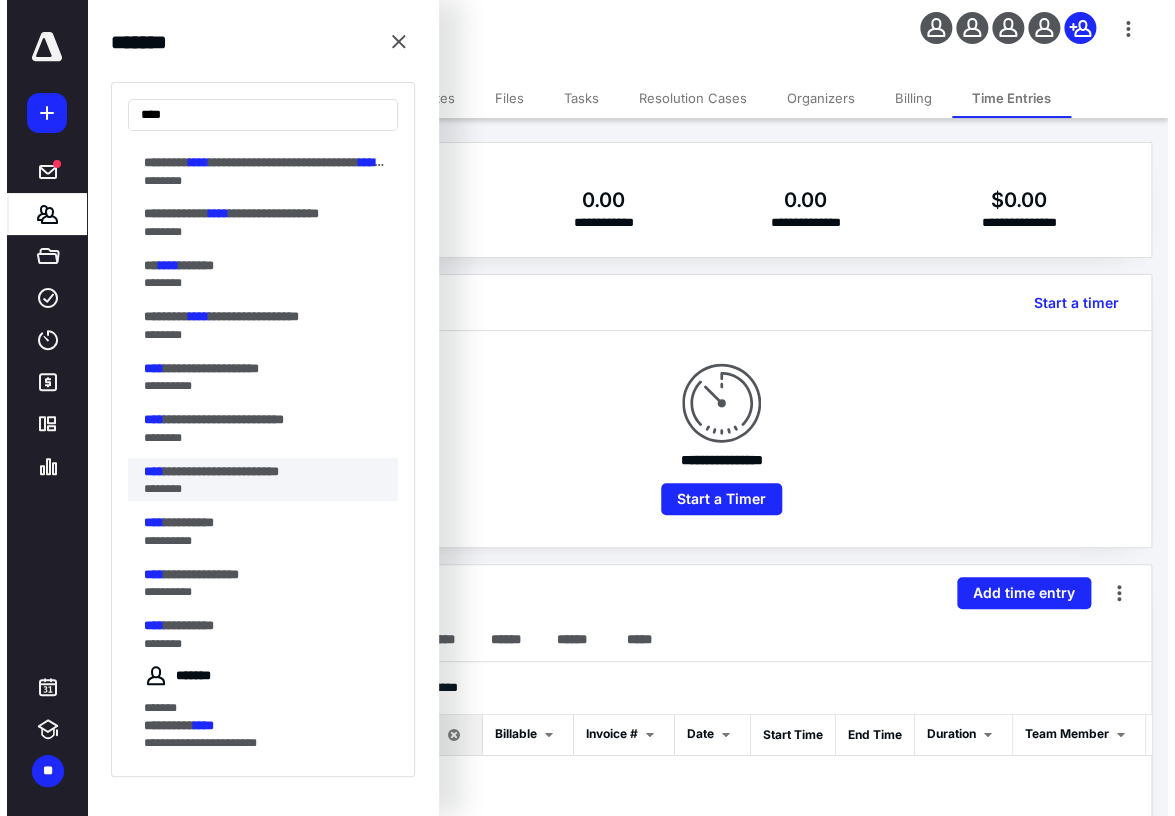 scroll, scrollTop: 0, scrollLeft: 0, axis: both 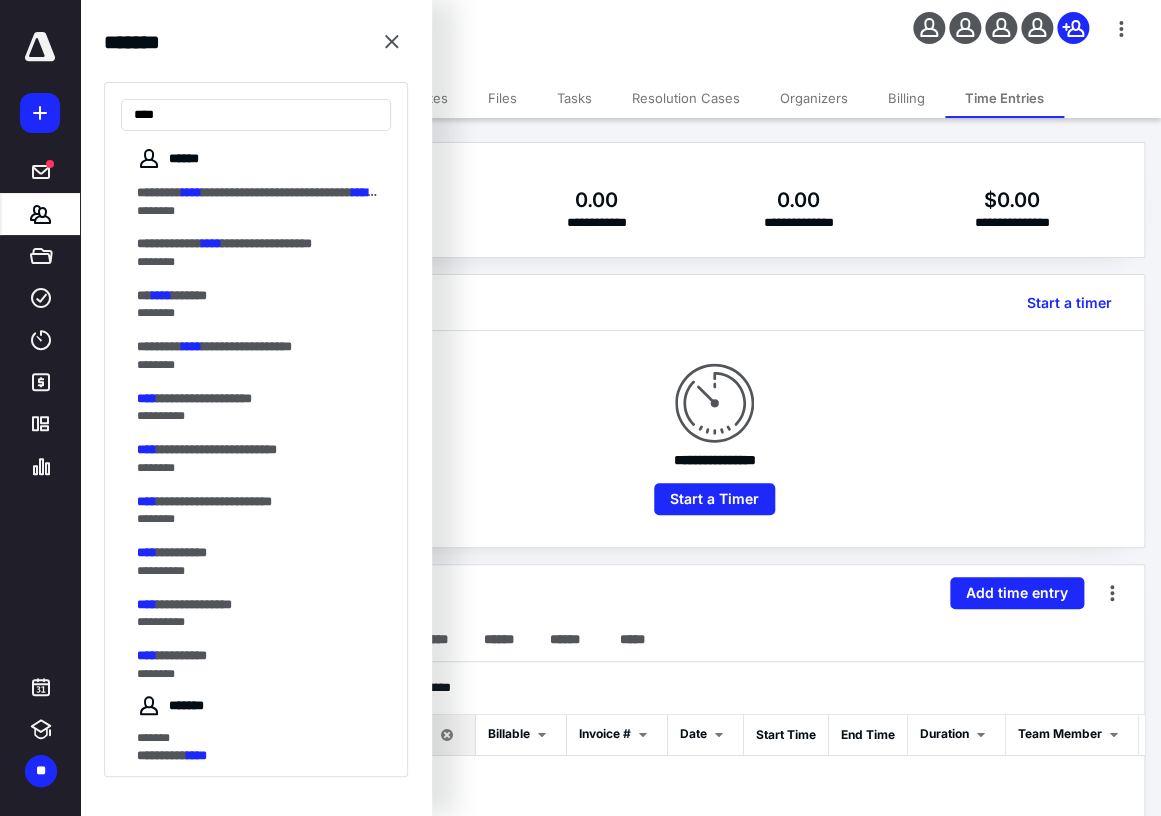 drag, startPoint x: 322, startPoint y: 110, endPoint x: 18, endPoint y: 116, distance: 304.0592 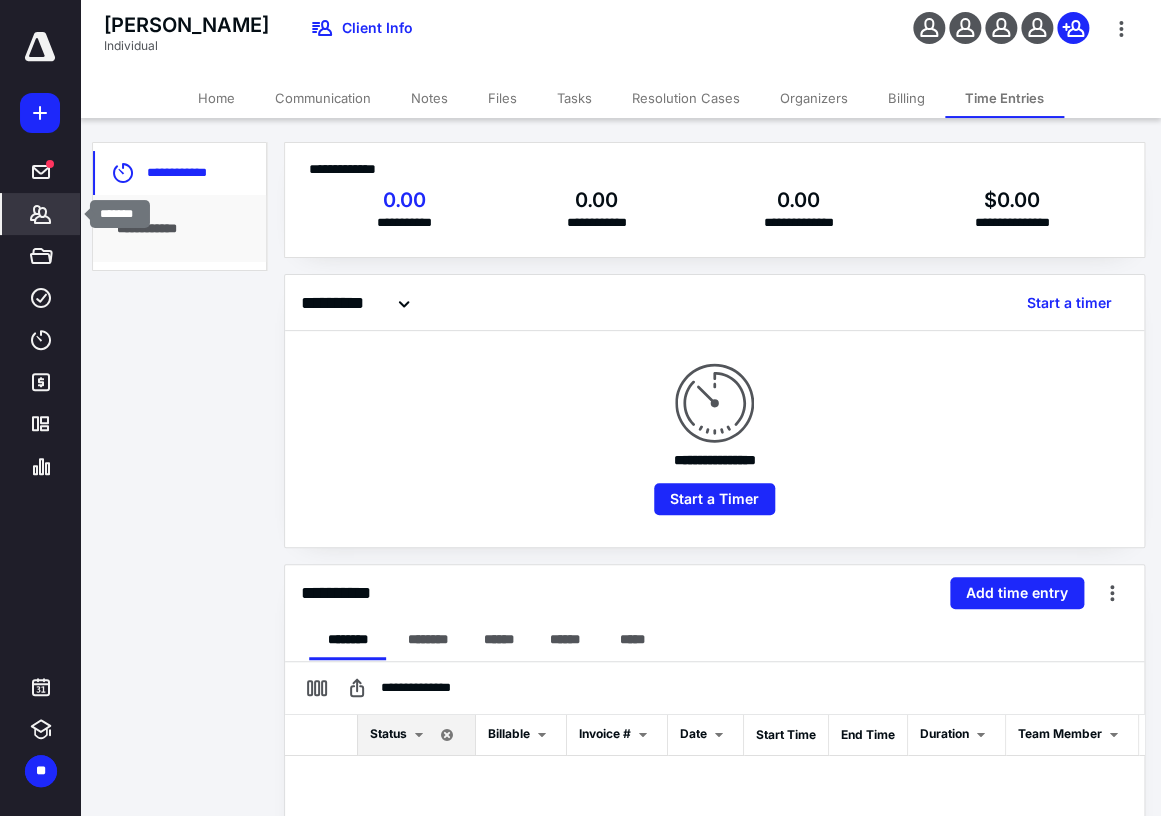 click on "*******" at bounding box center (41, 214) 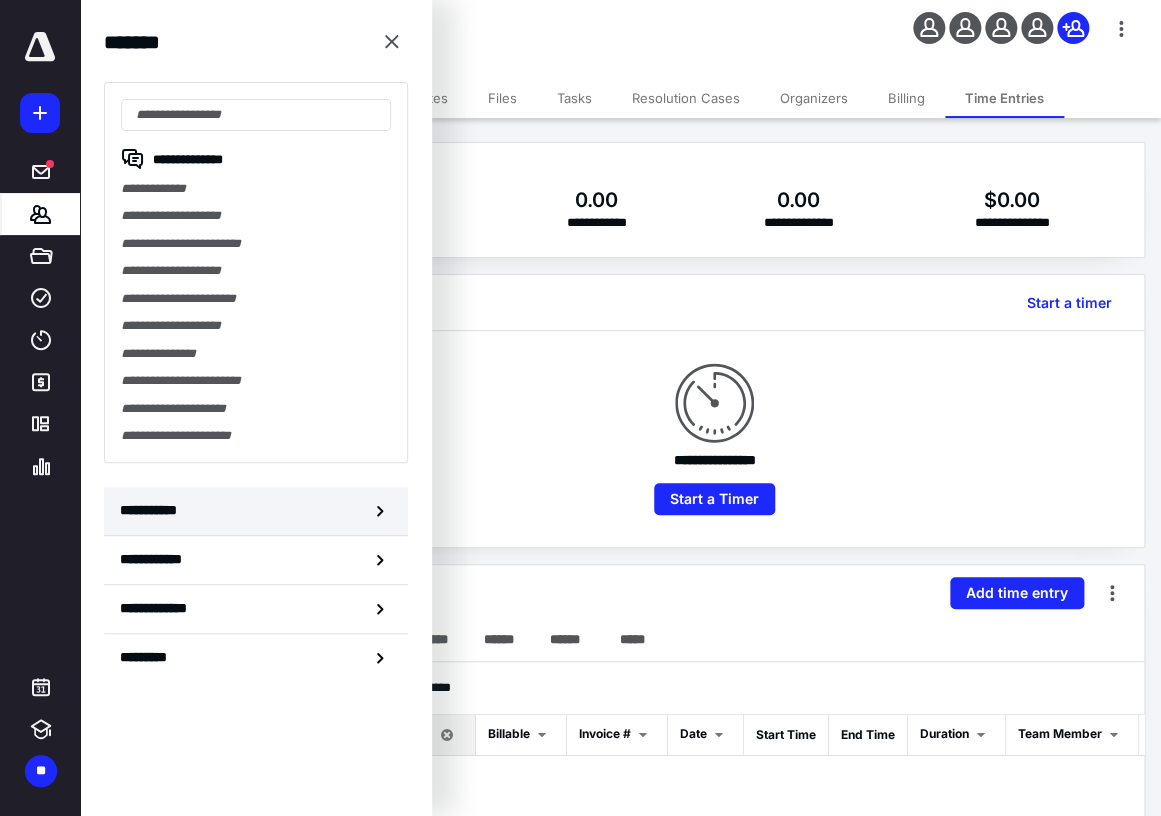 click on "**********" at bounding box center [256, 511] 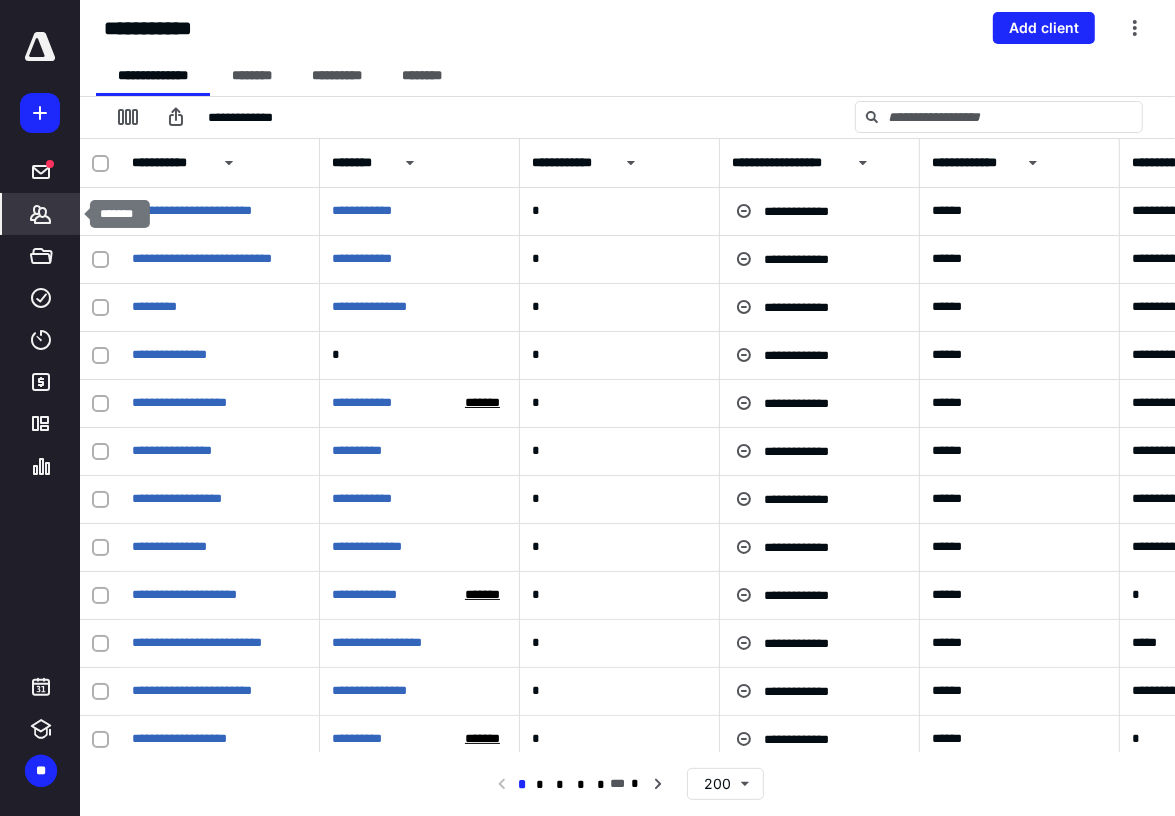 click 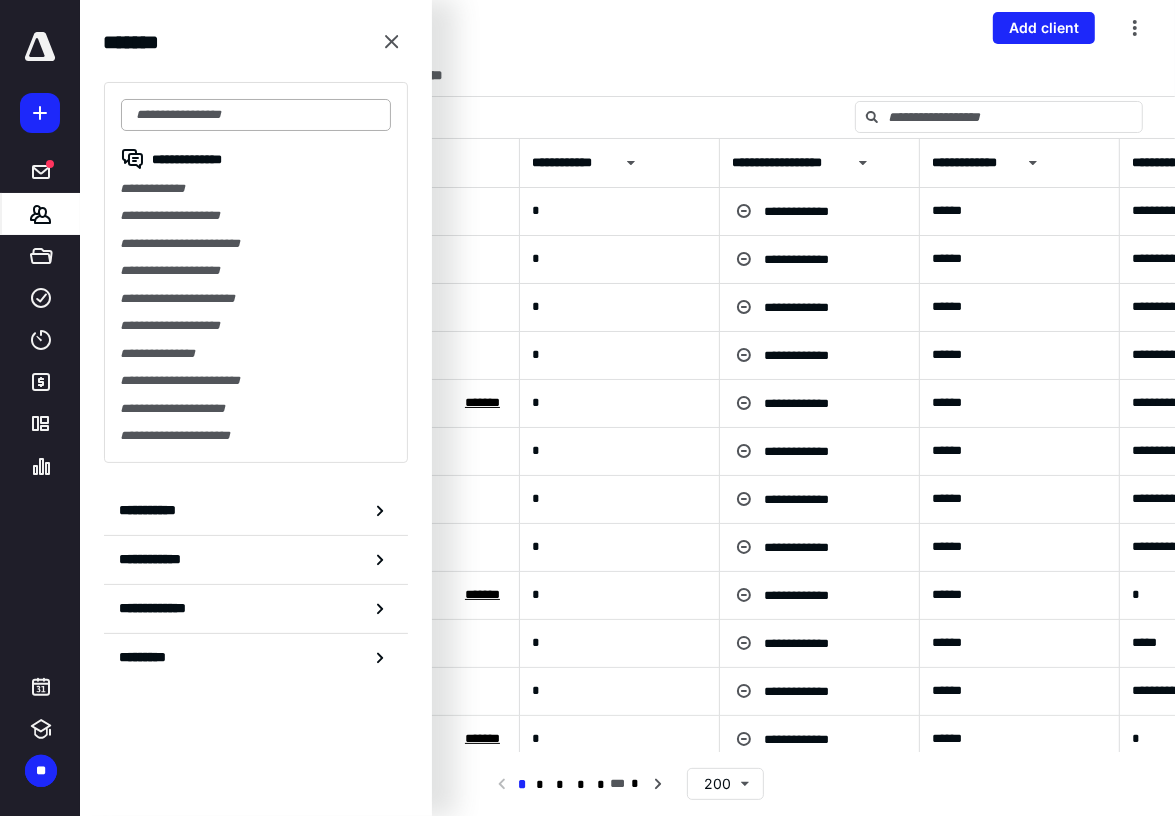 click at bounding box center [256, 115] 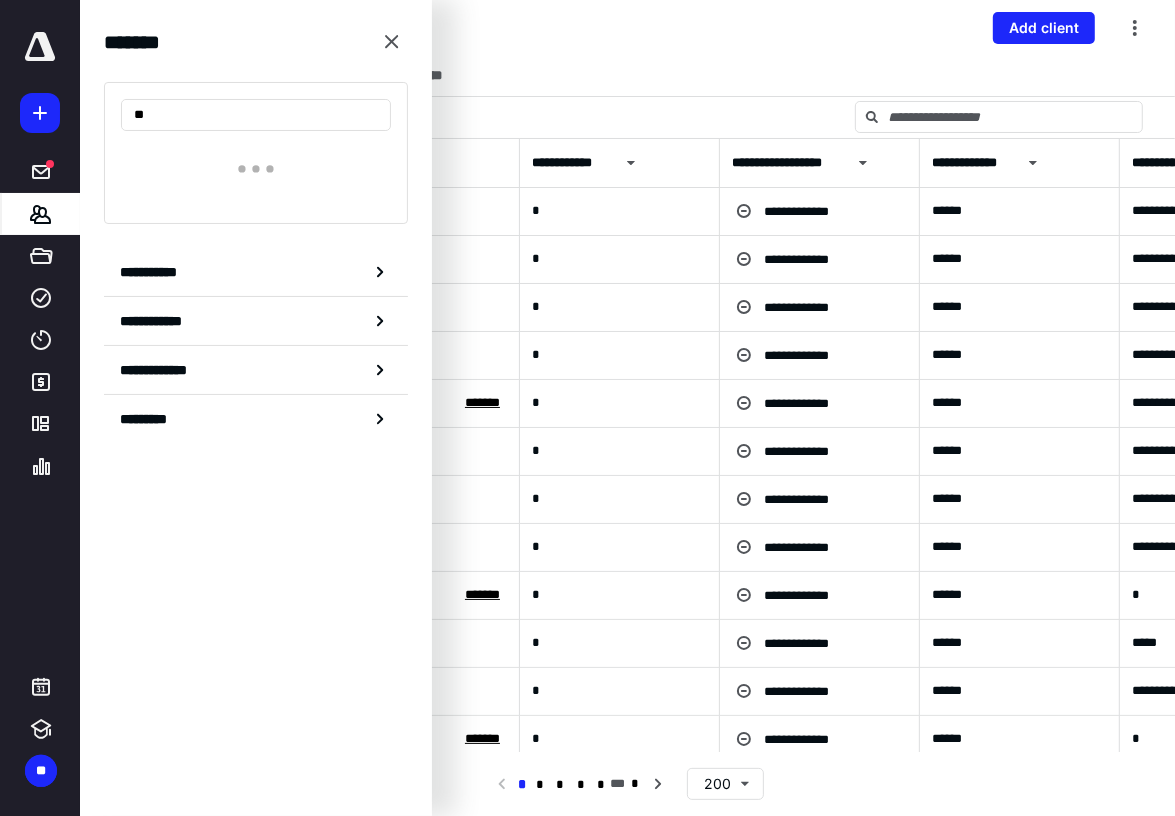 type on "*" 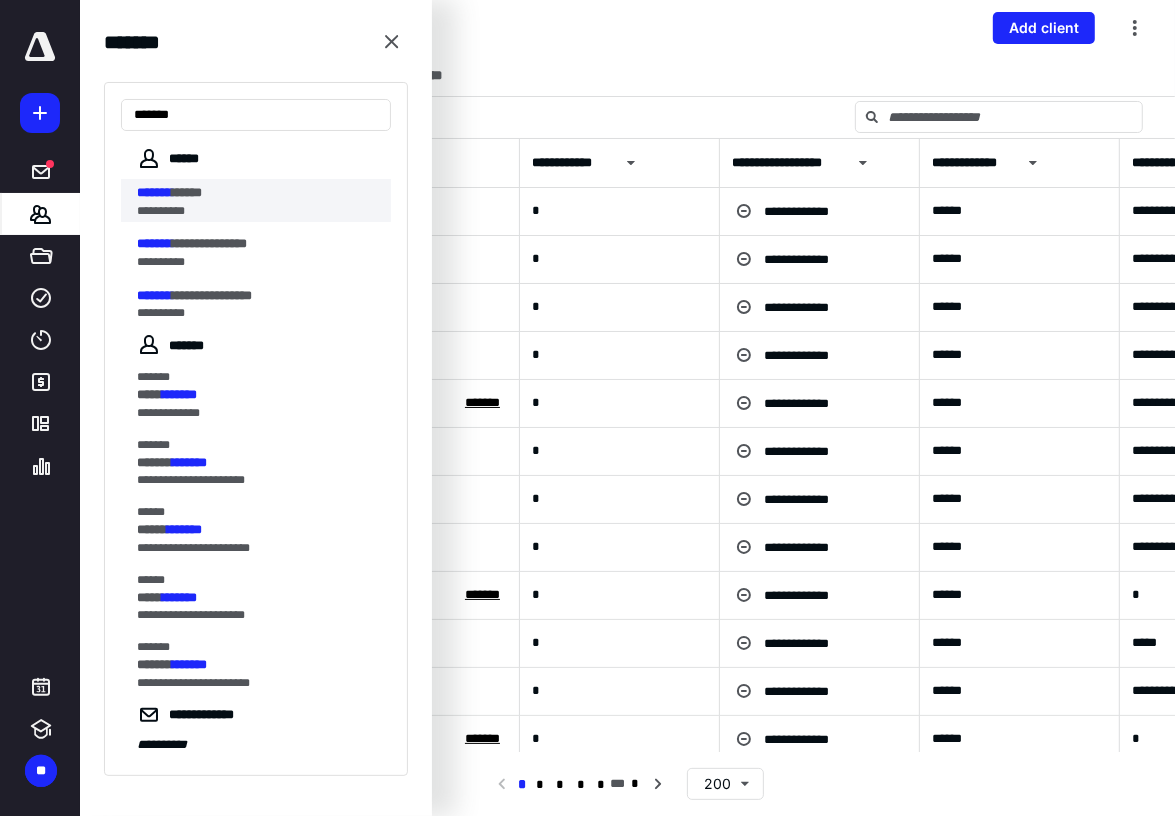 type on "*******" 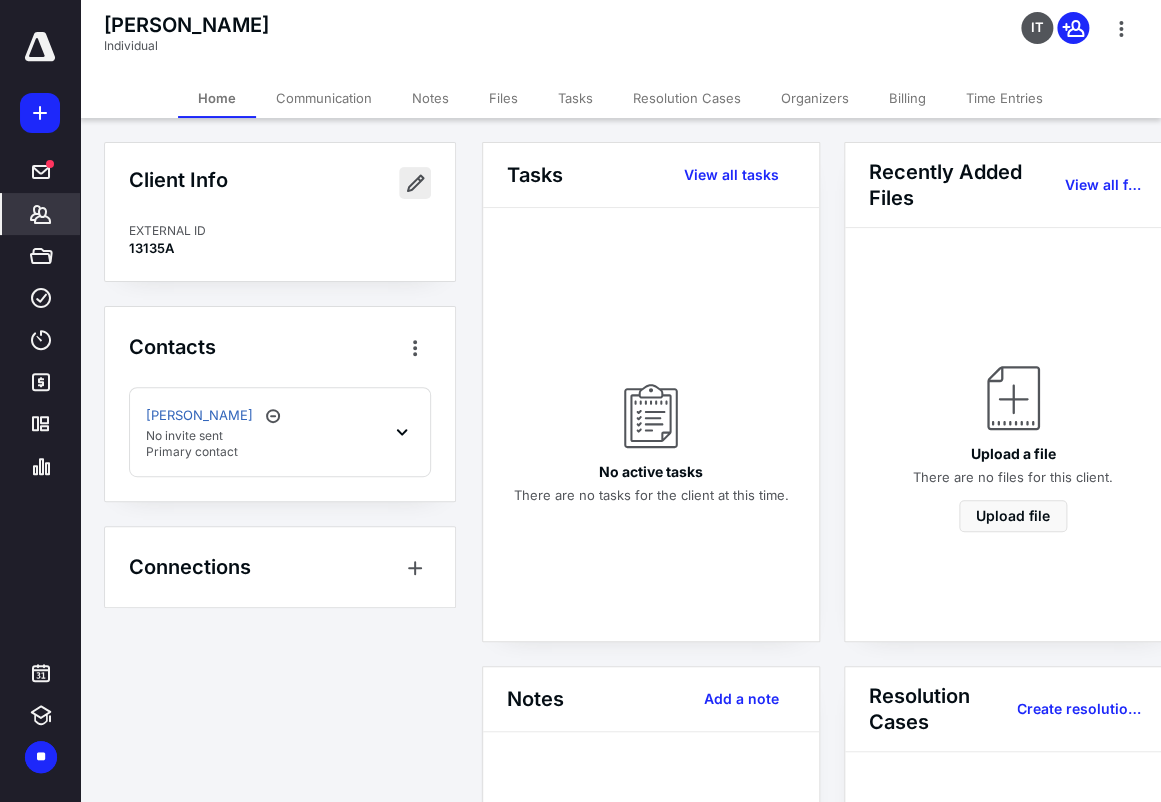 click at bounding box center (415, 183) 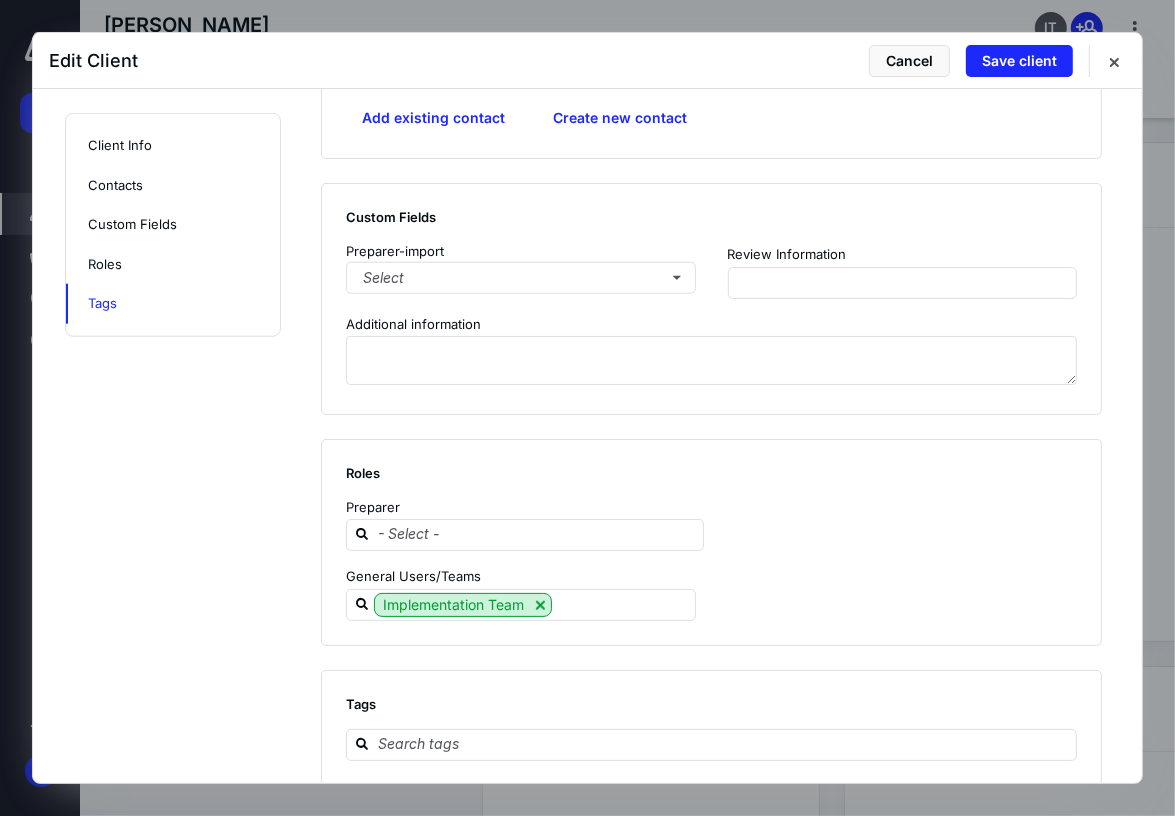 scroll, scrollTop: 1339, scrollLeft: 0, axis: vertical 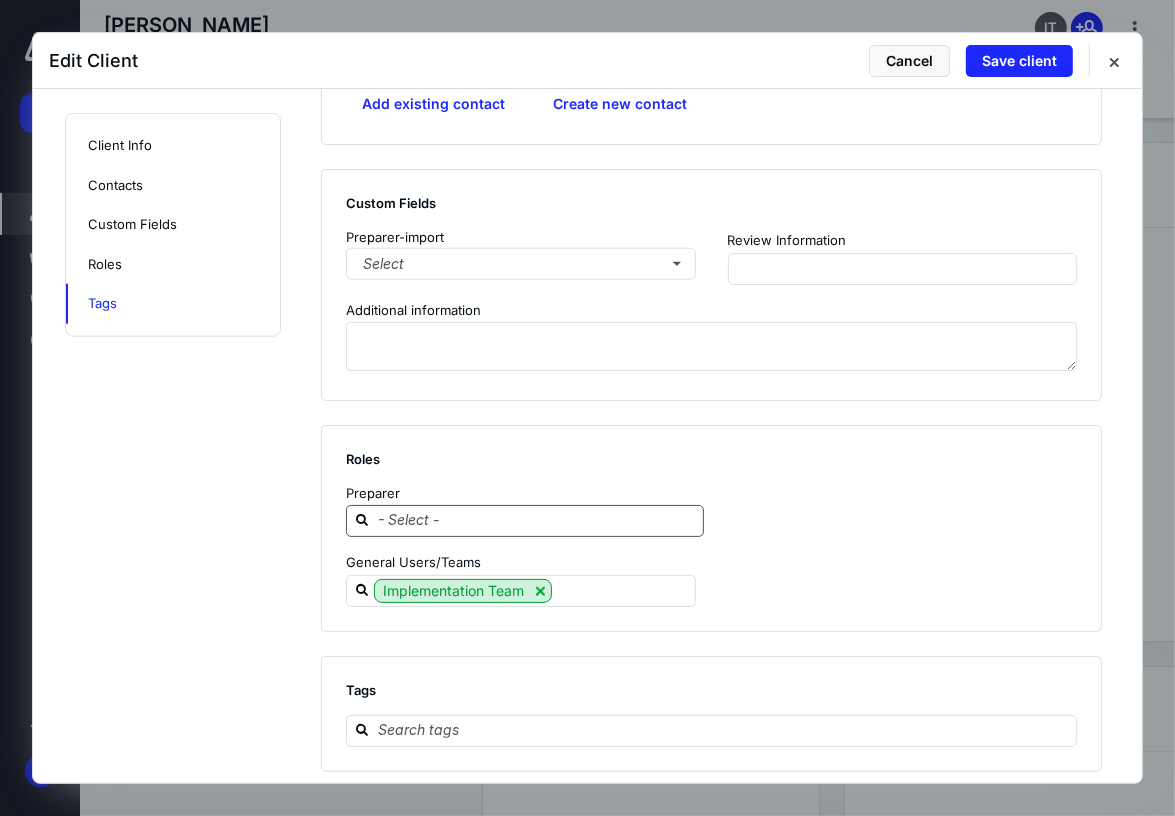 click at bounding box center [537, 520] 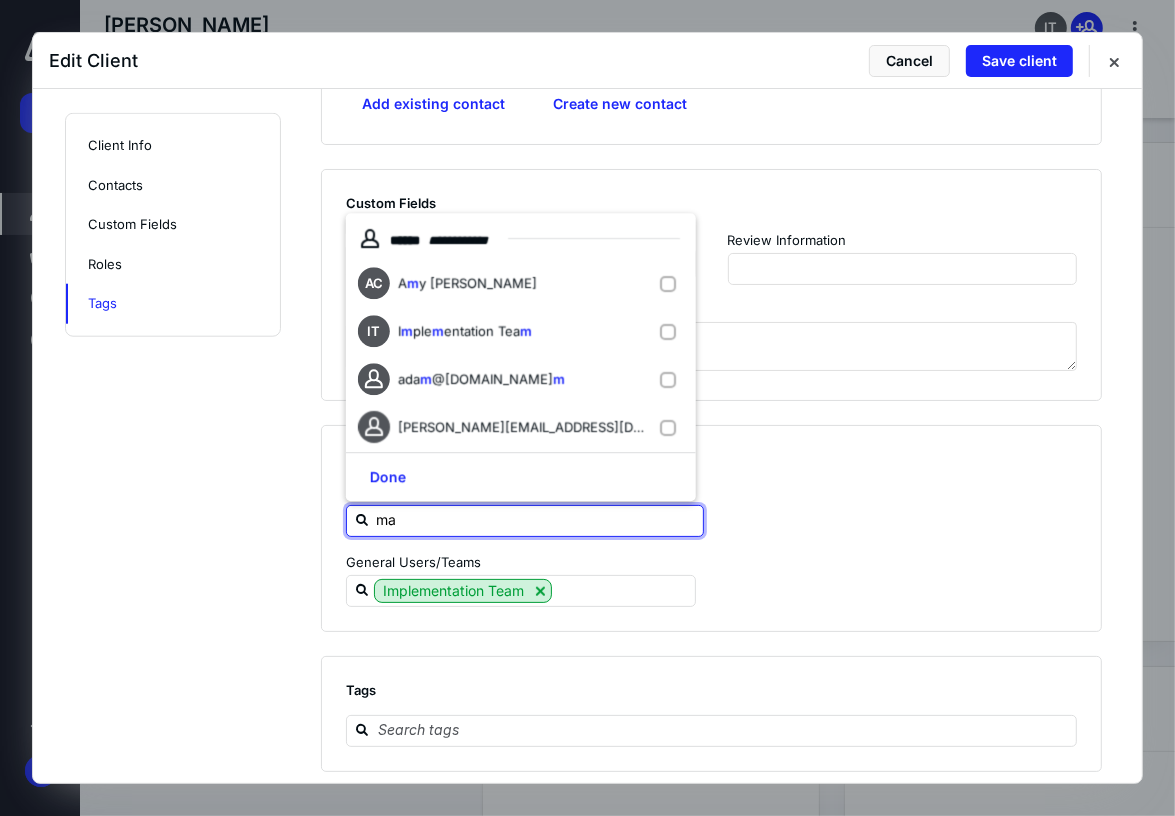 type on "mac" 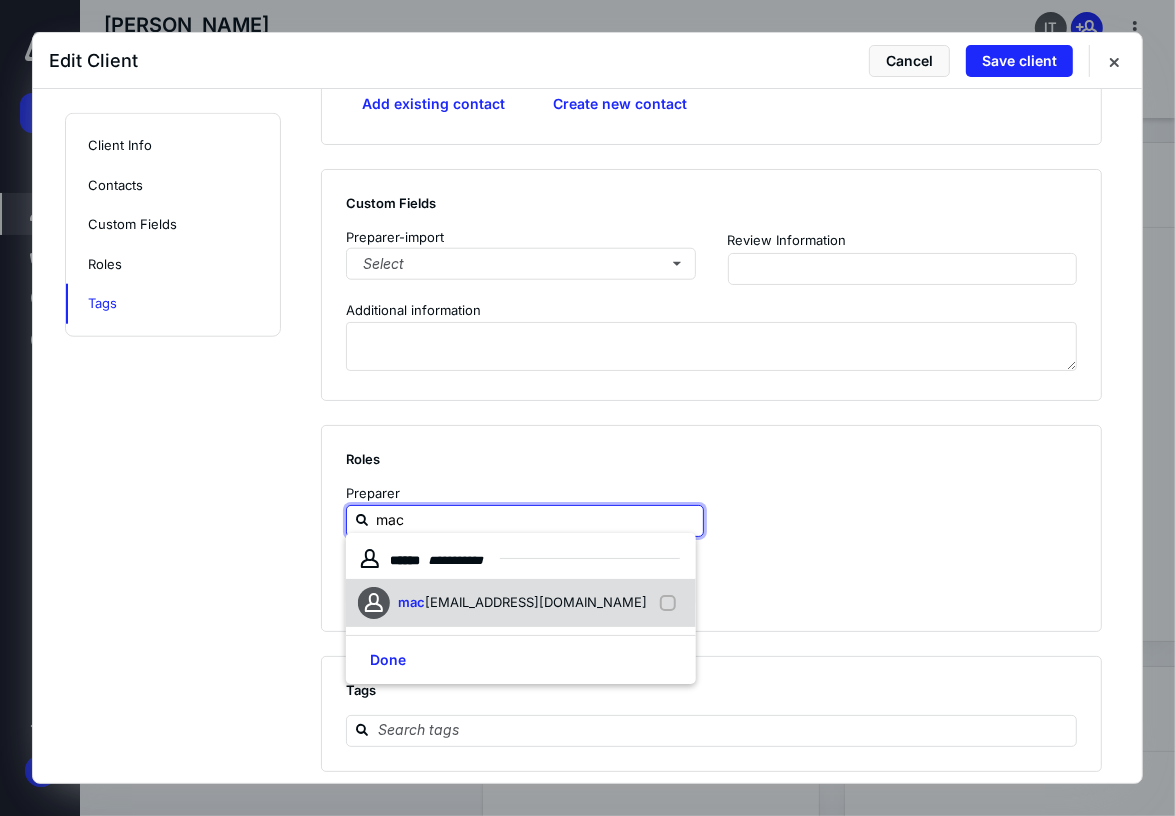 click on "mac [EMAIL_ADDRESS][DOMAIN_NAME]" at bounding box center (521, 603) 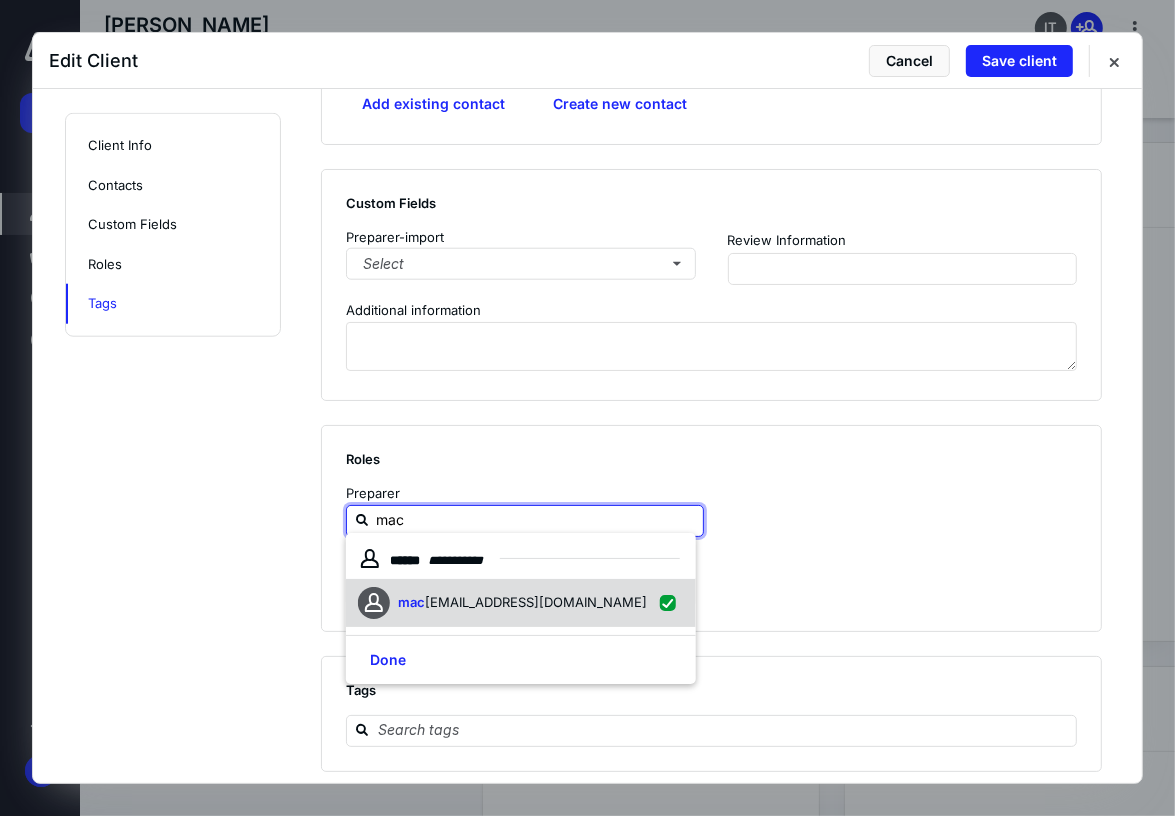 checkbox on "true" 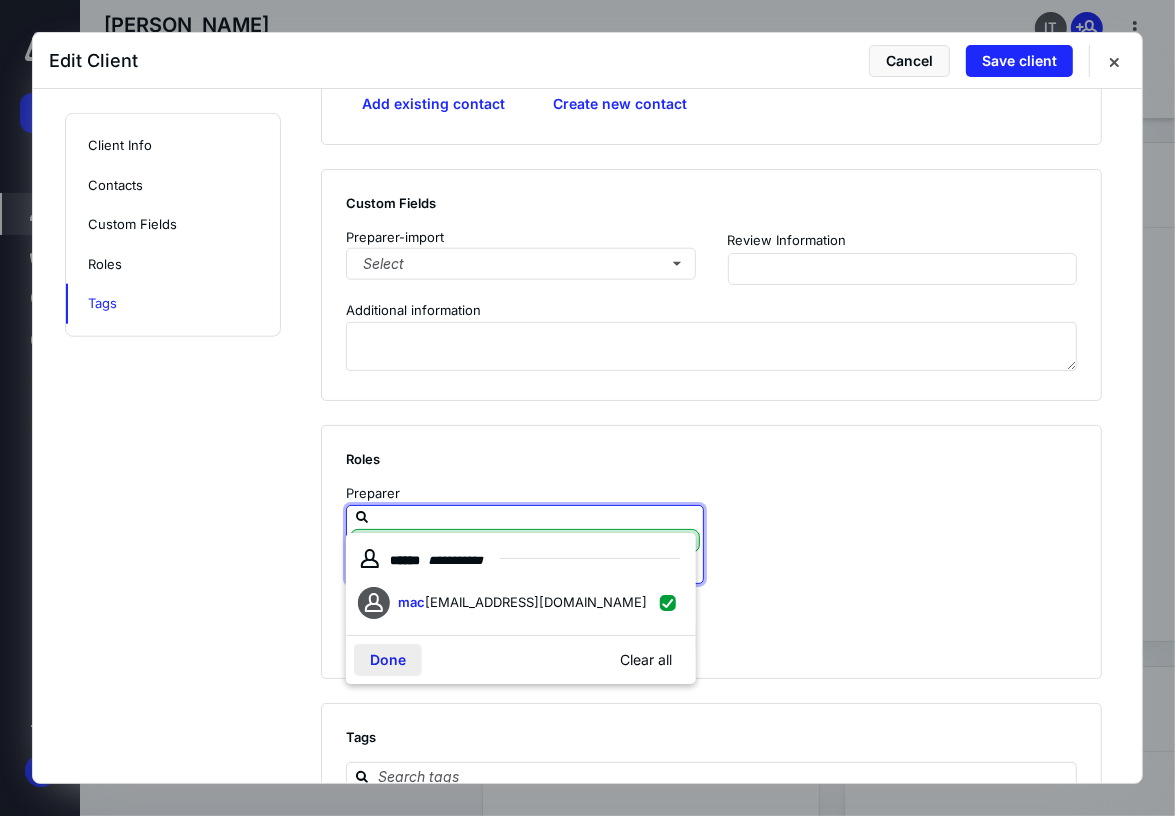 type on "mac" 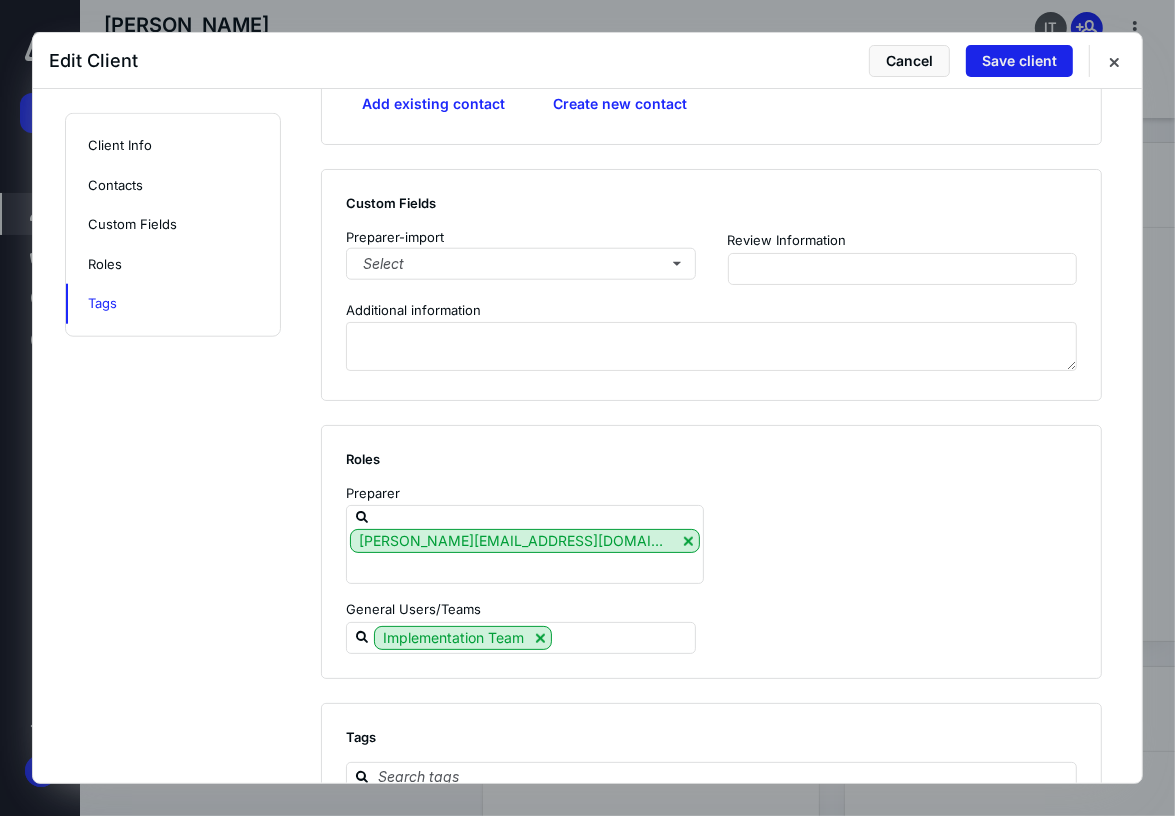 click on "Save client" at bounding box center [1019, 61] 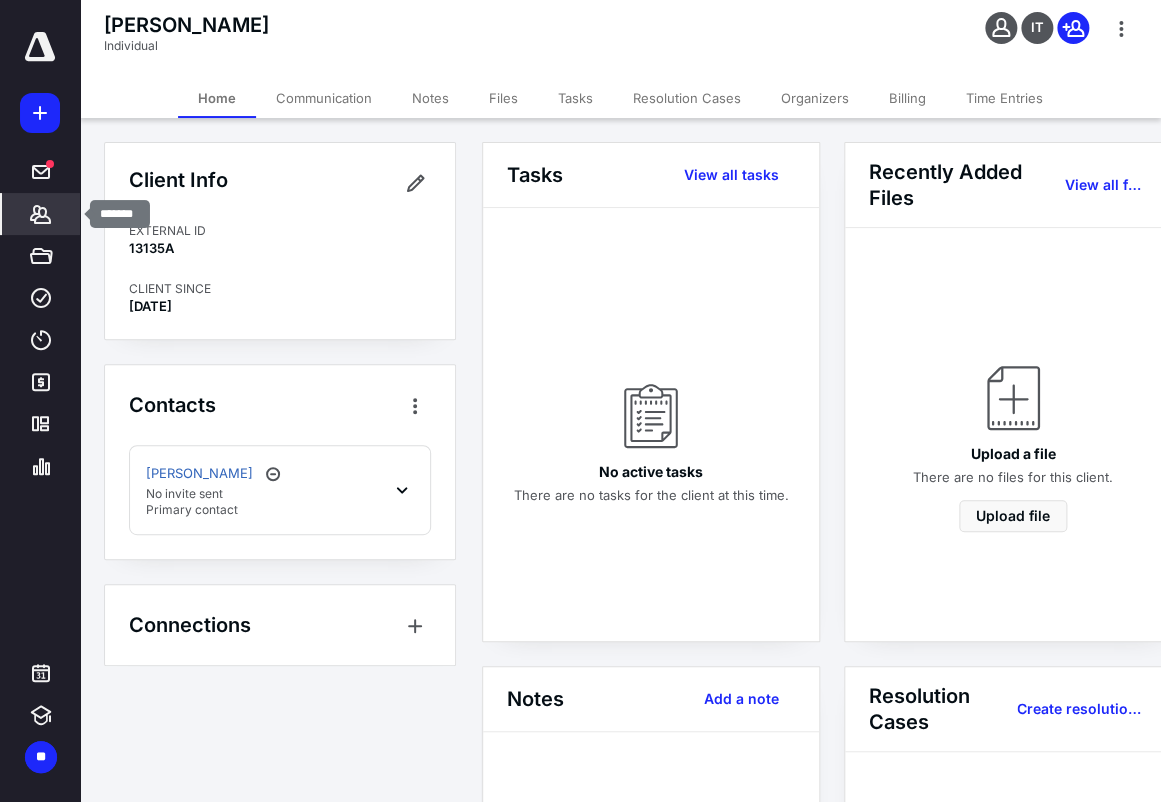 click on "*******" at bounding box center [41, 214] 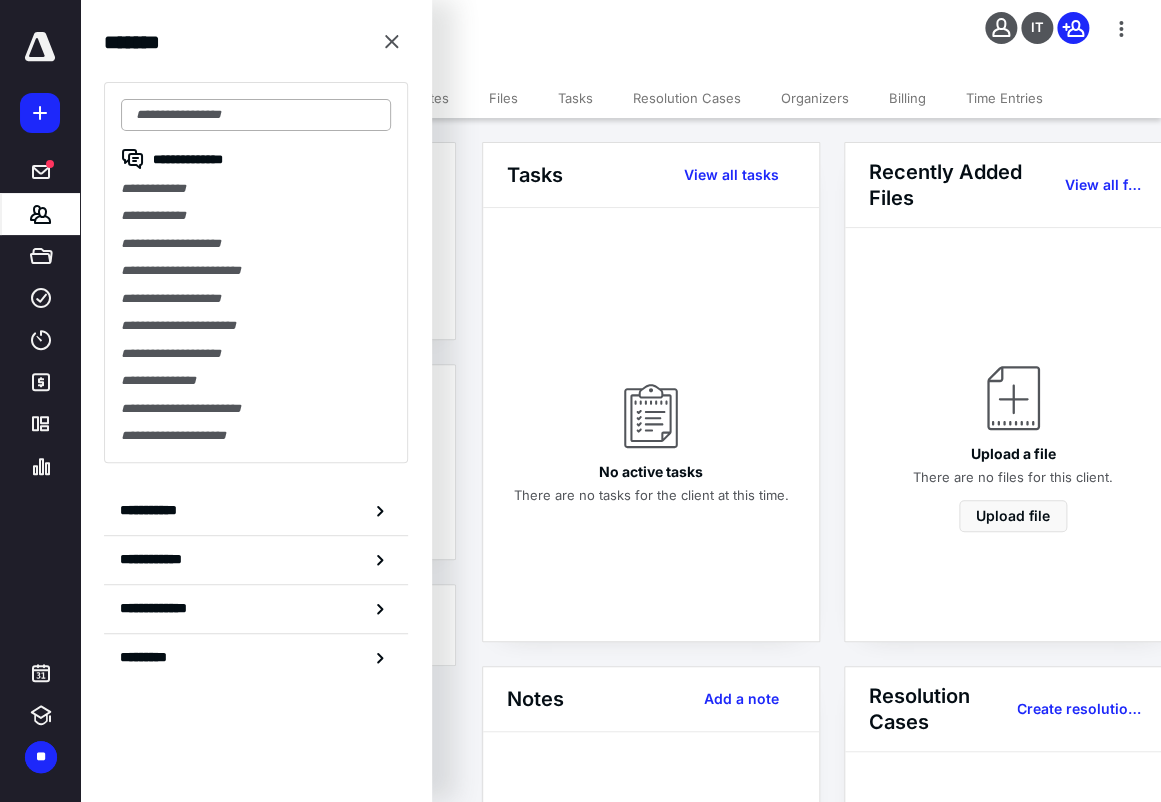 click at bounding box center (256, 115) 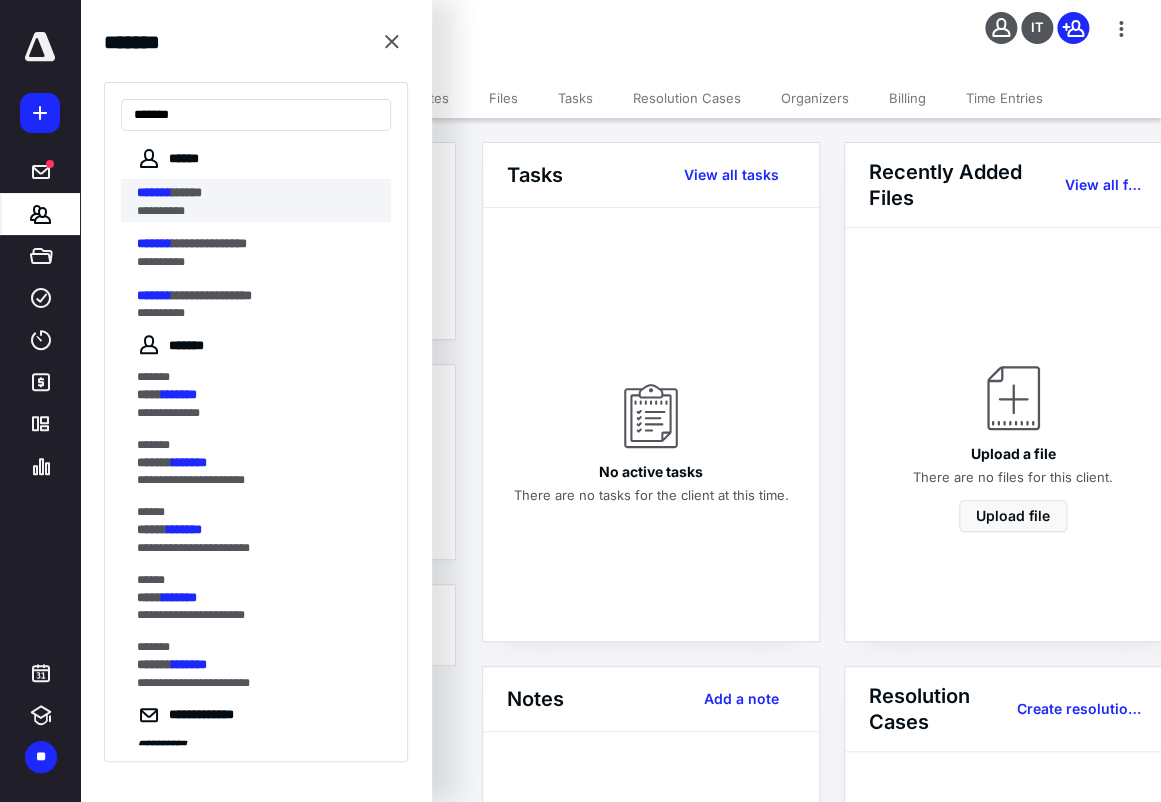 type on "*******" 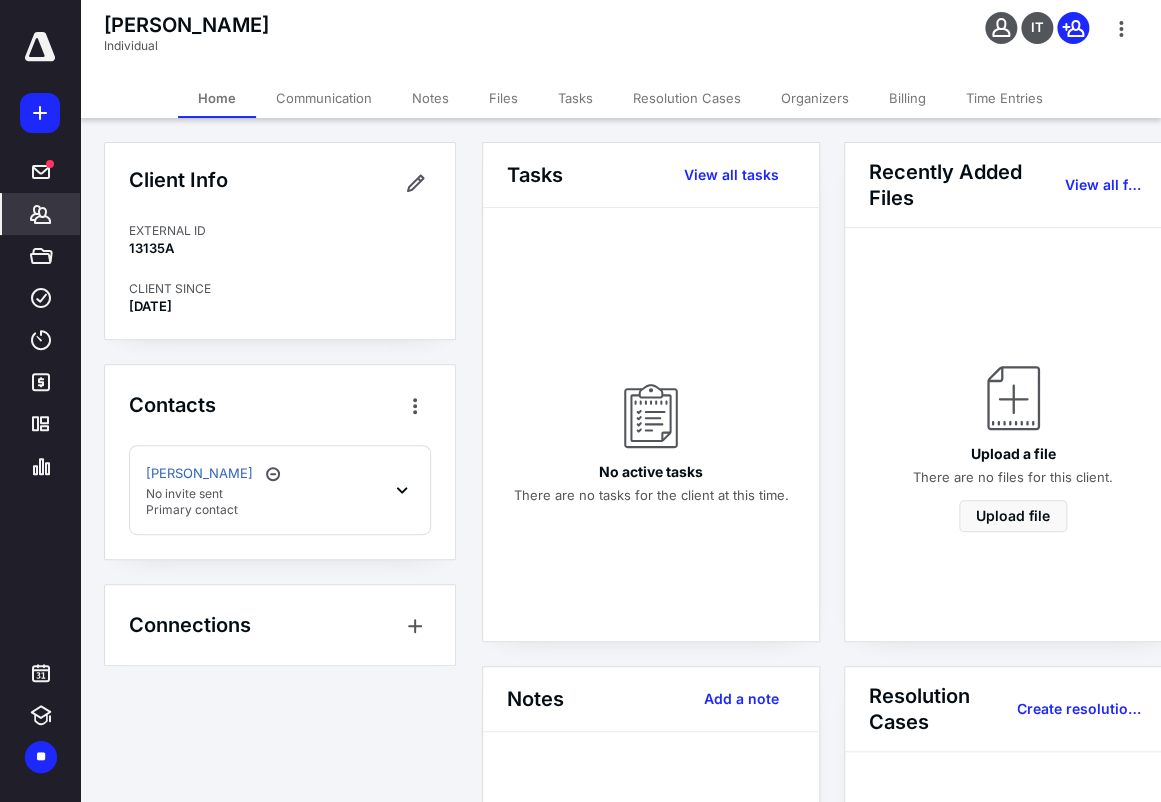 click on "Client Info" at bounding box center (280, 183) 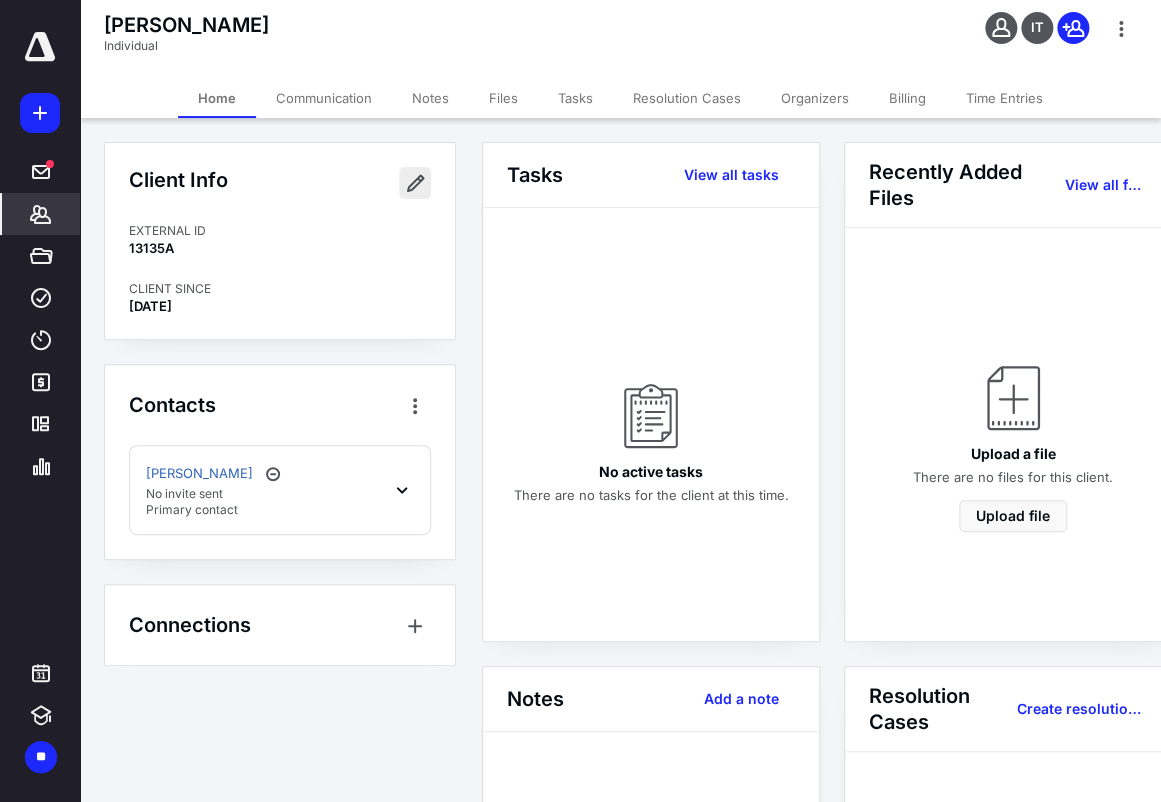 click at bounding box center (415, 183) 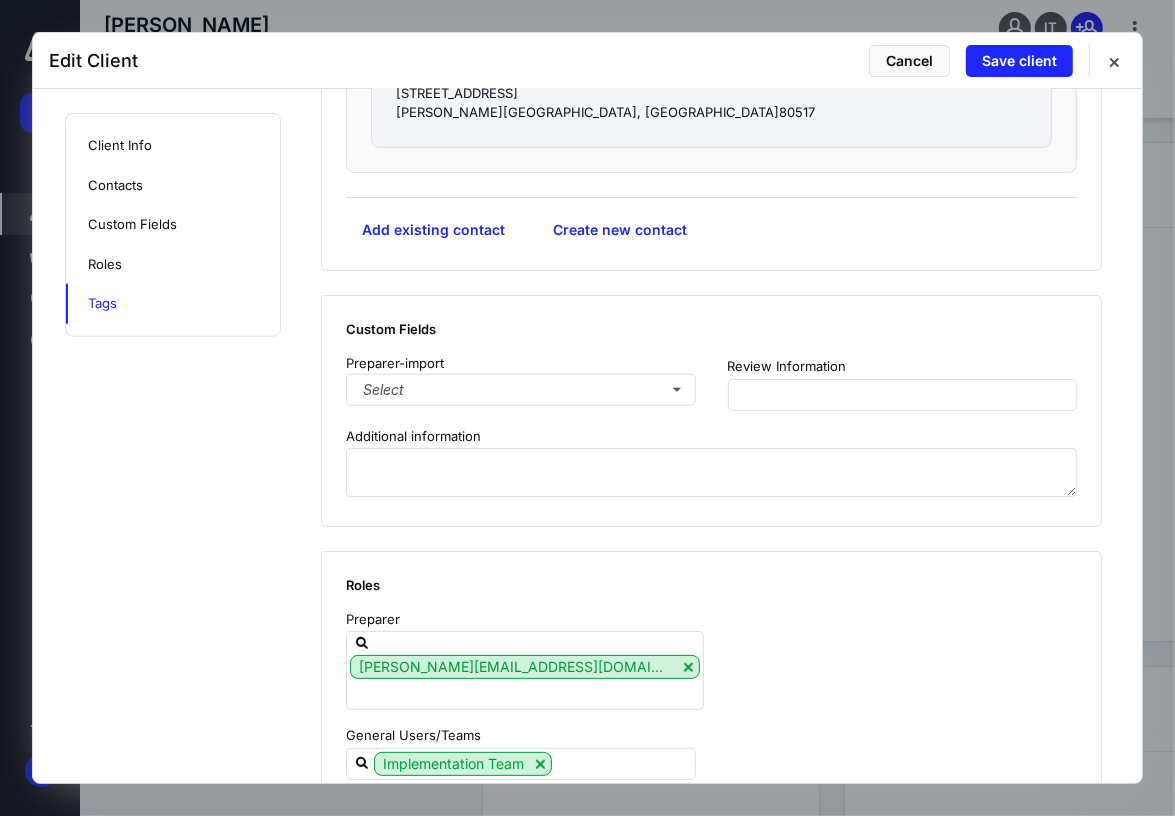 scroll, scrollTop: 1339, scrollLeft: 0, axis: vertical 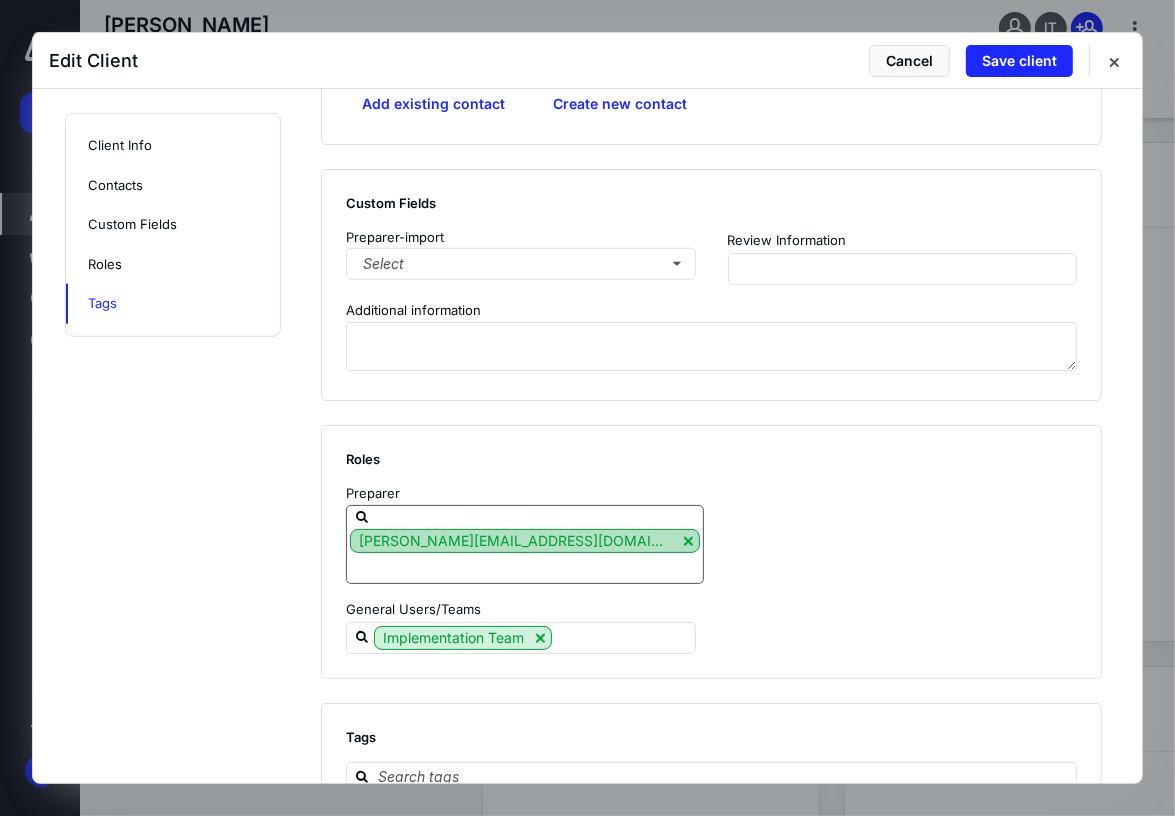 click at bounding box center (688, 541) 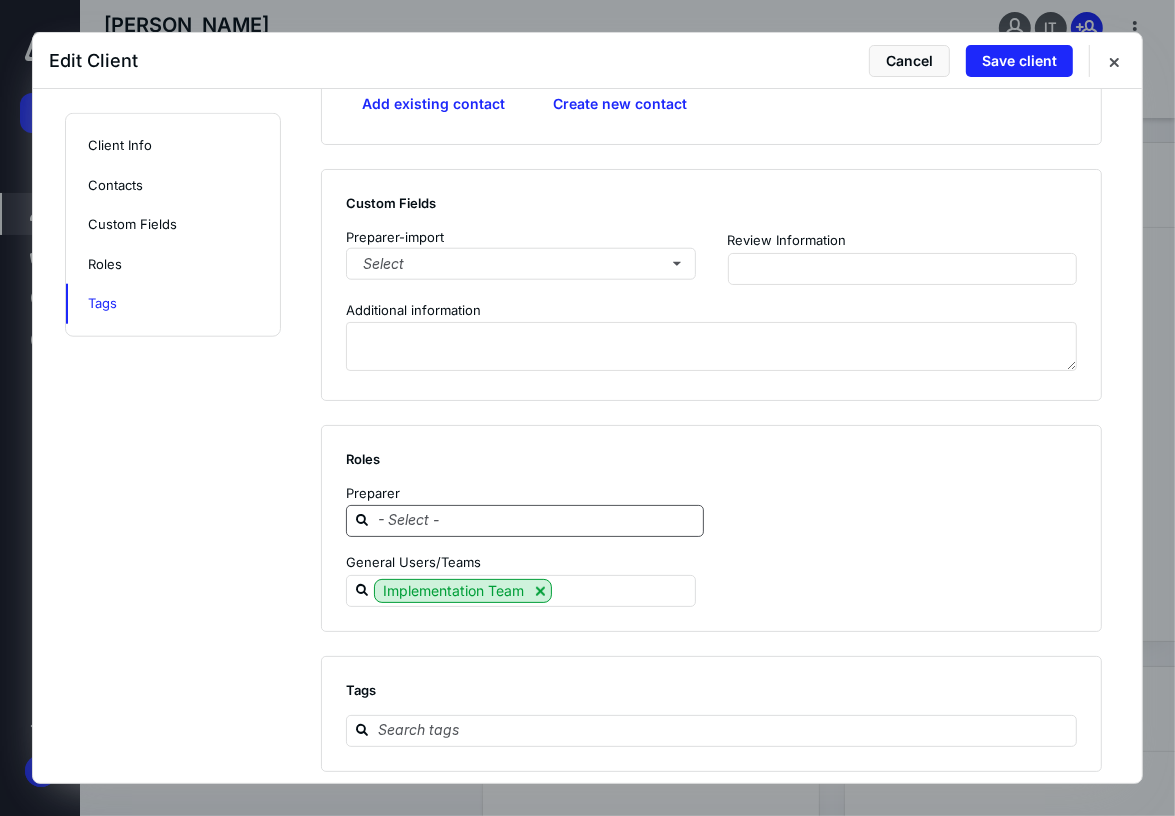 click at bounding box center (537, 520) 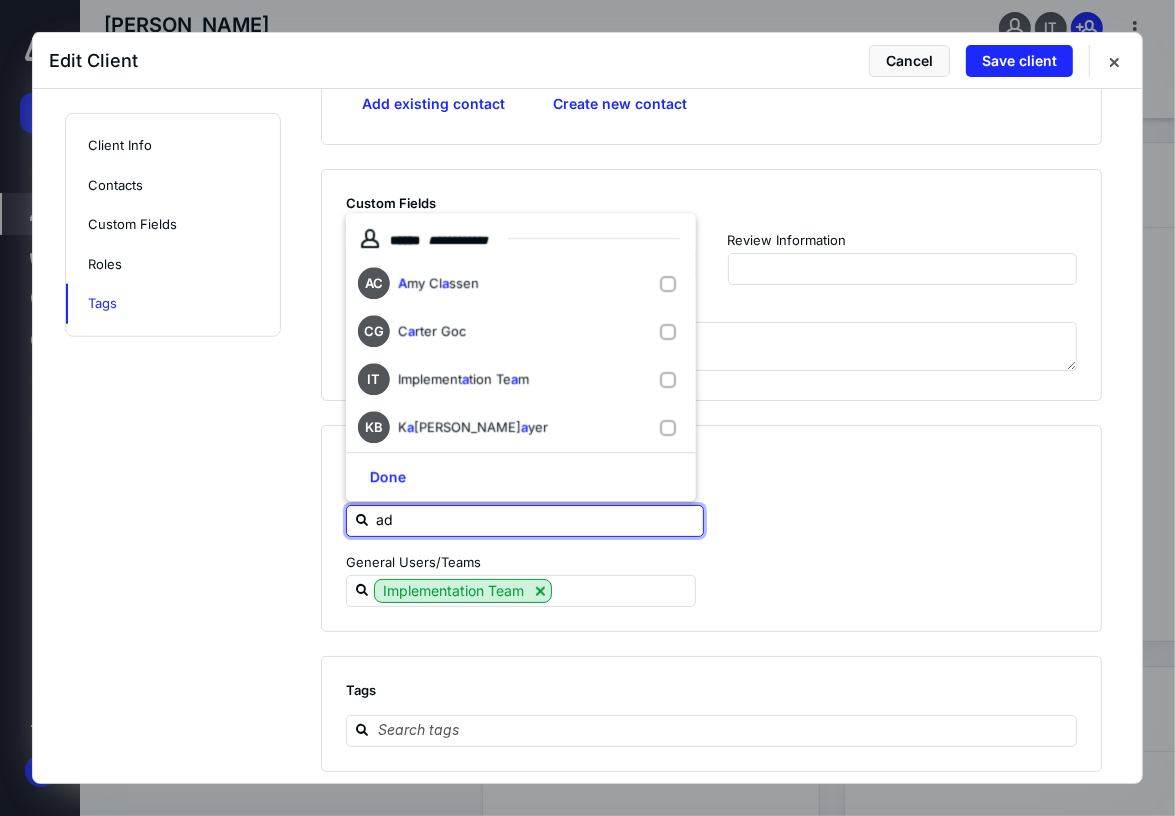 type on "ada" 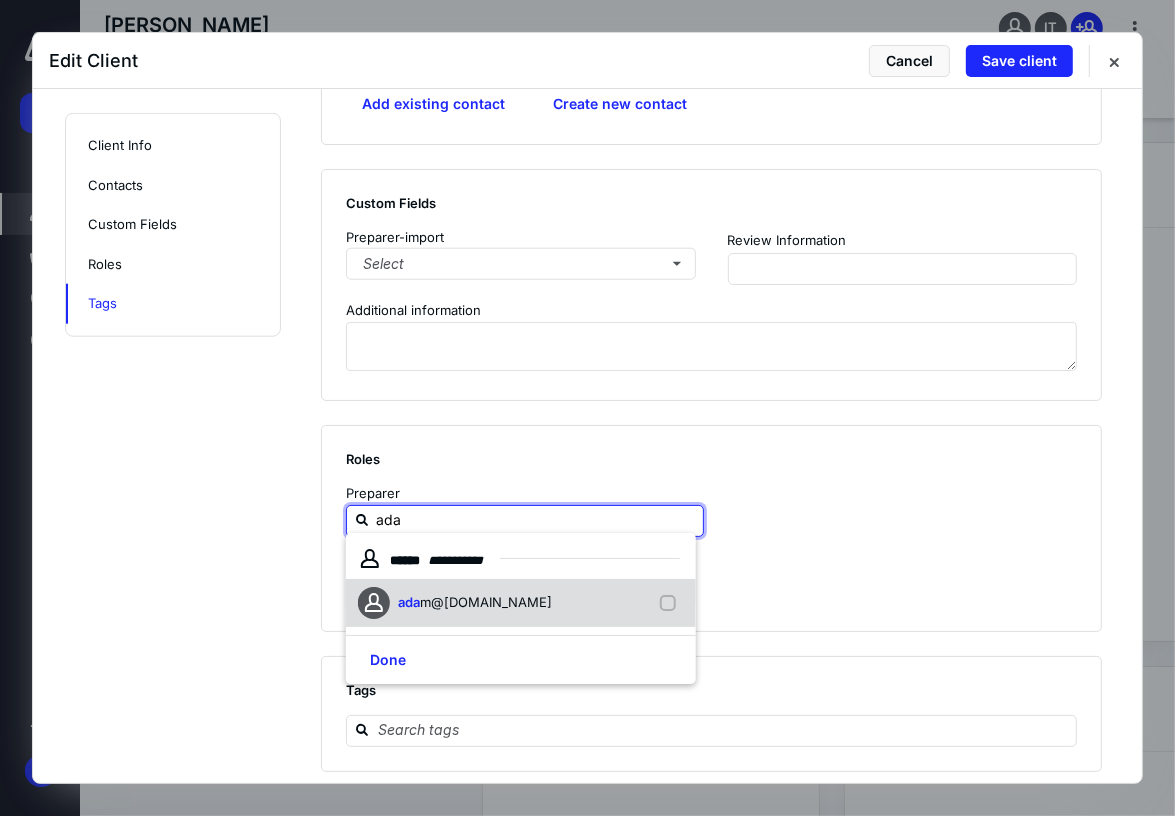 click on "m@[DOMAIN_NAME]" at bounding box center (486, 602) 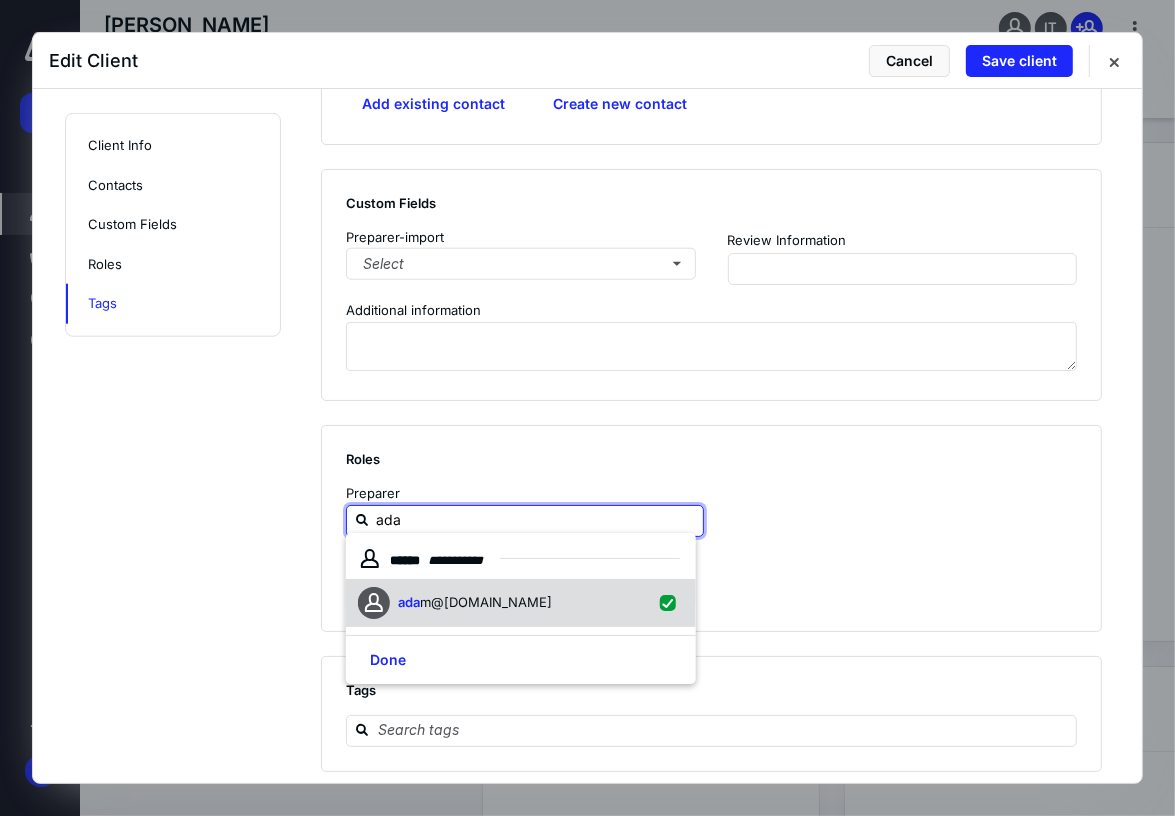 checkbox on "true" 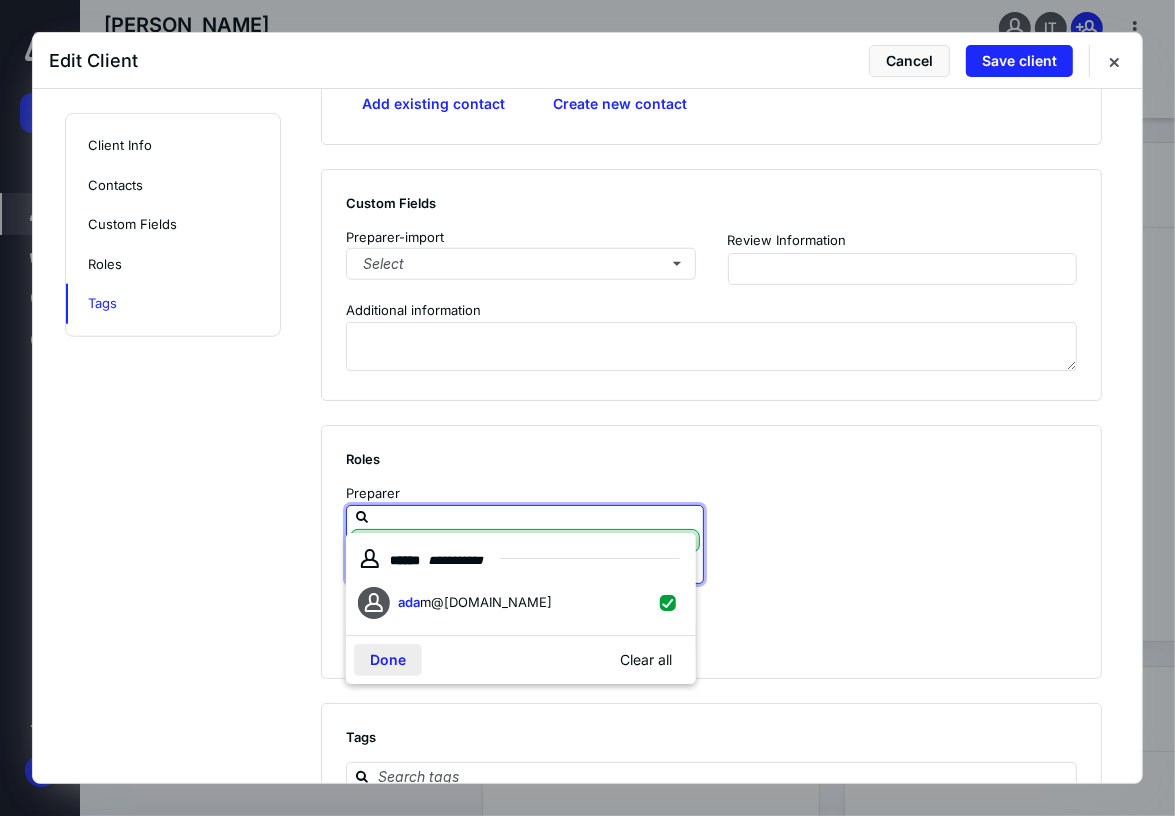 type on "ada" 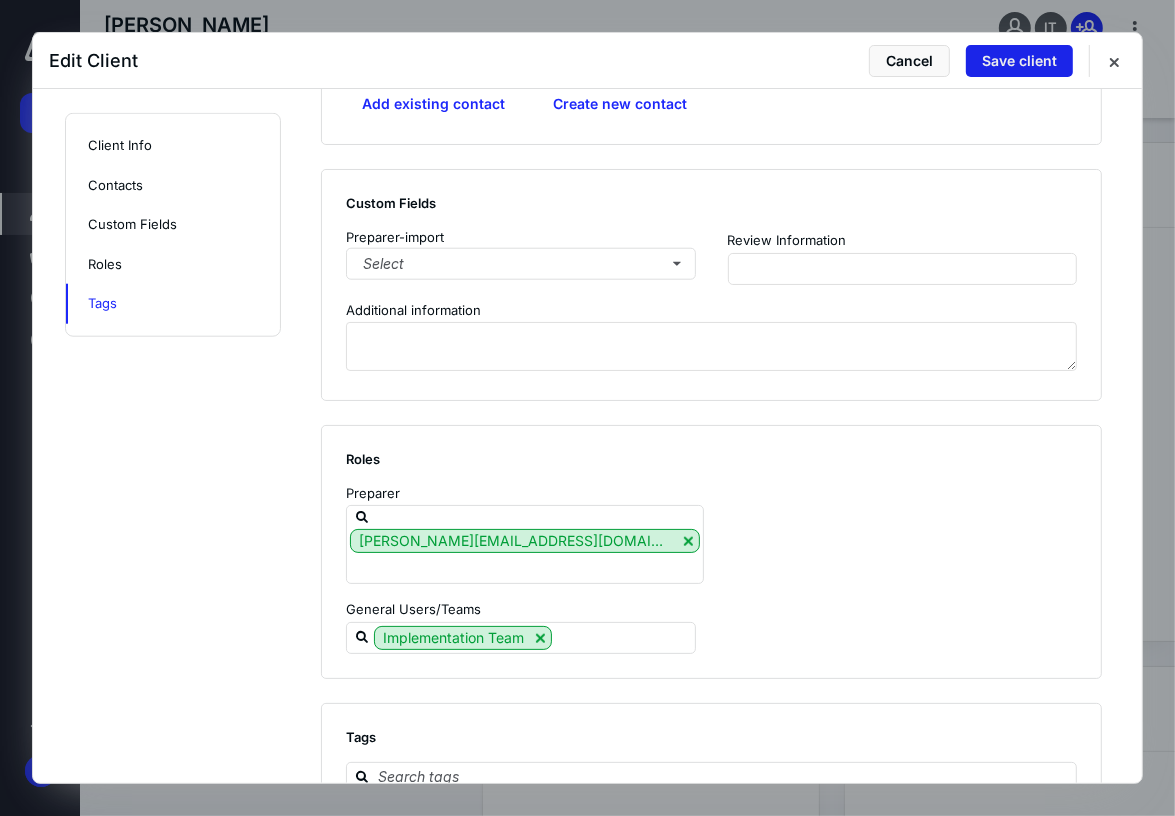 click on "Save client" at bounding box center [1019, 61] 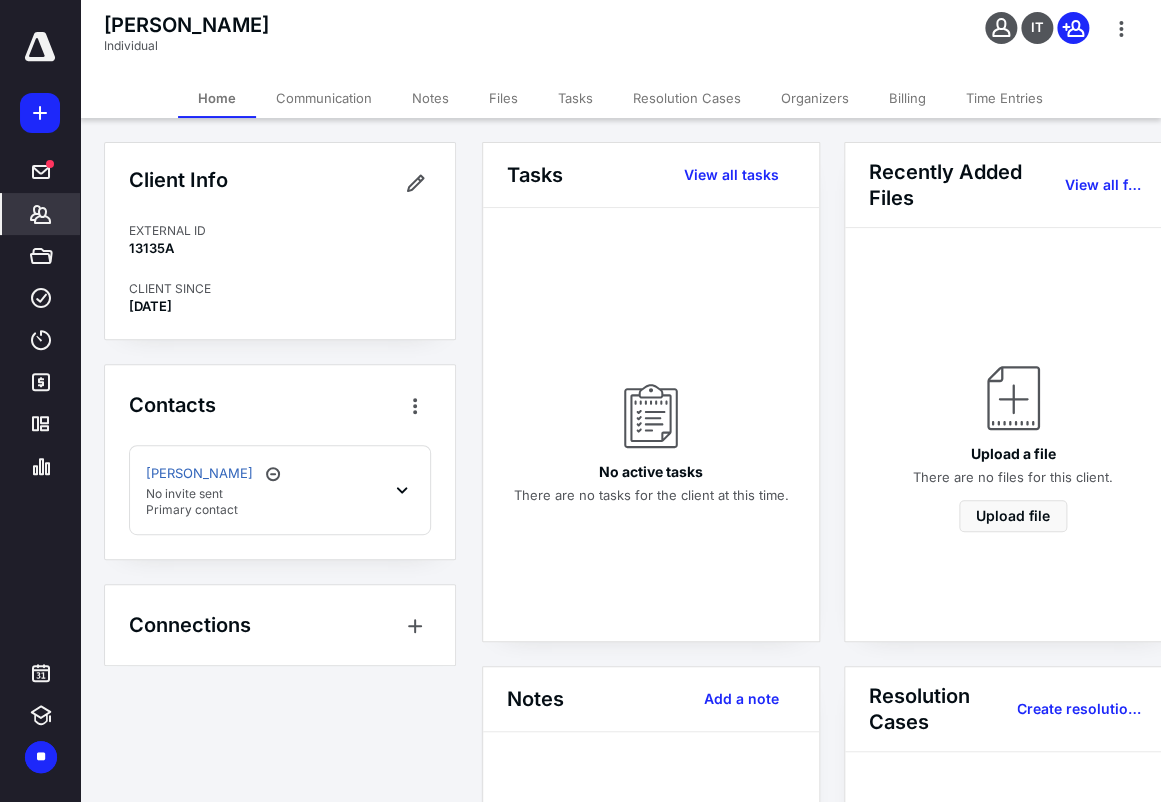 click 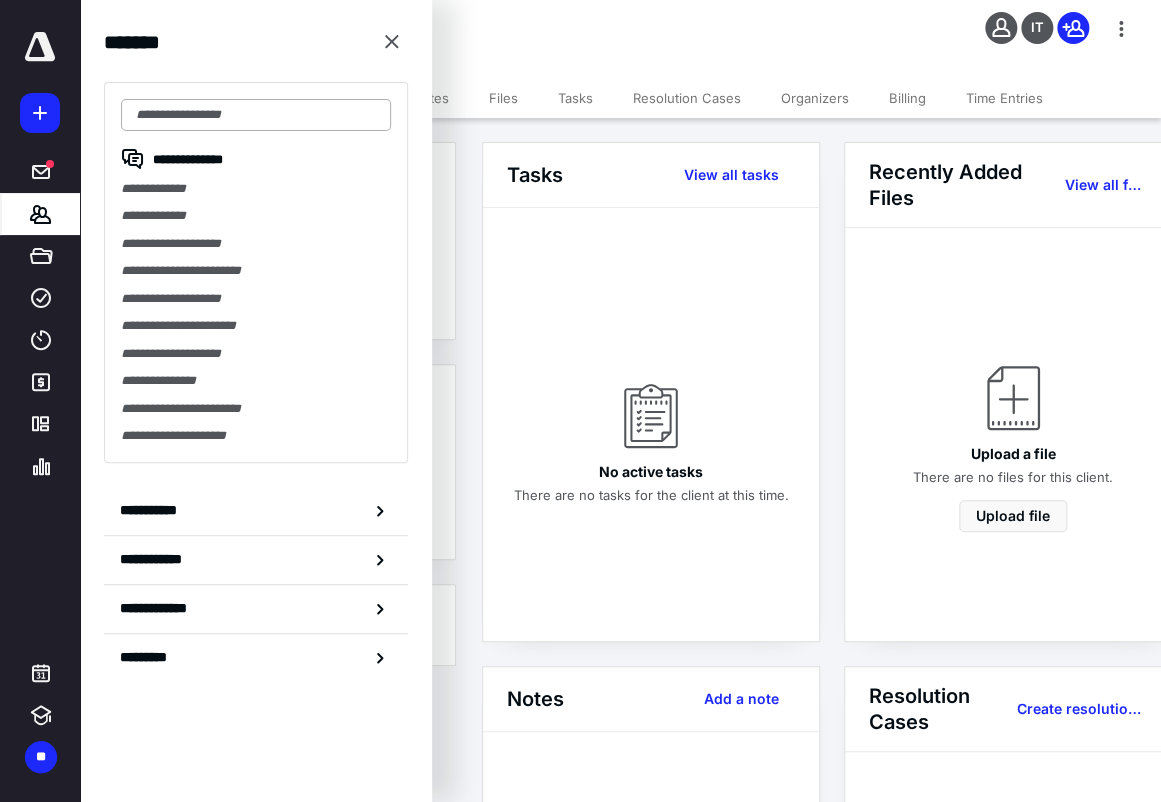 click at bounding box center [256, 115] 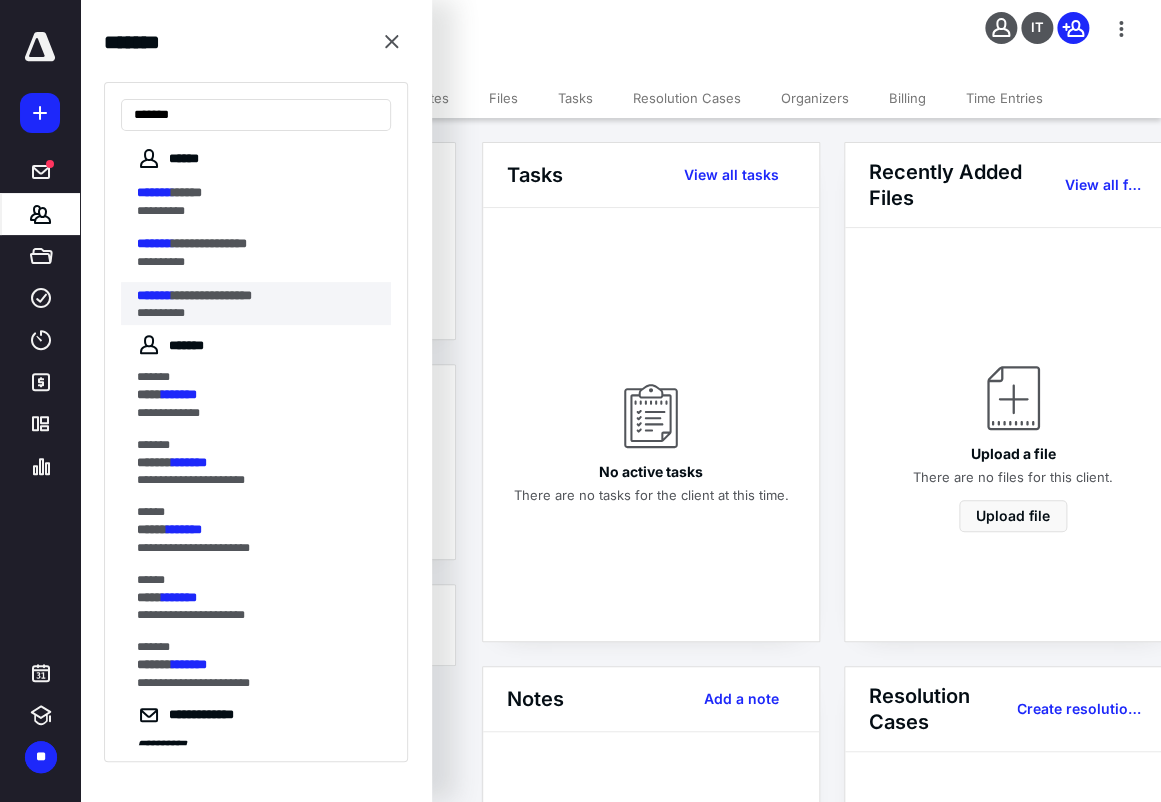 type on "*******" 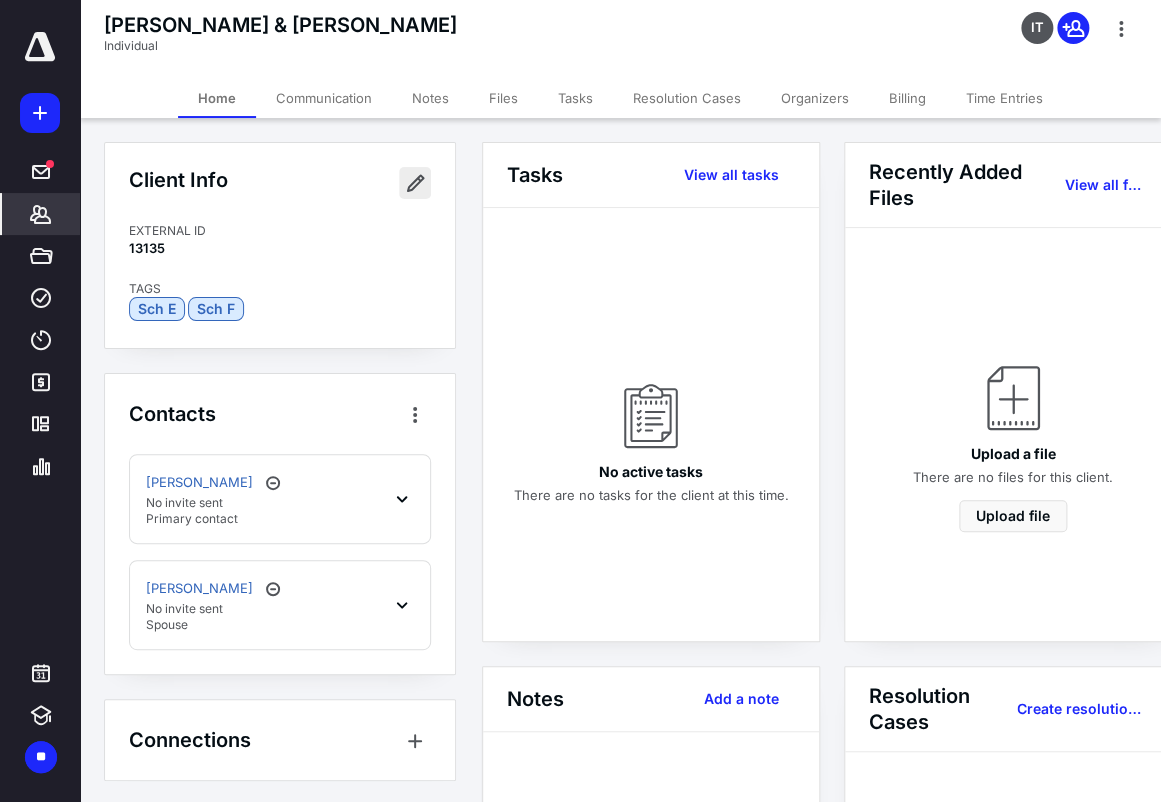 click at bounding box center (415, 183) 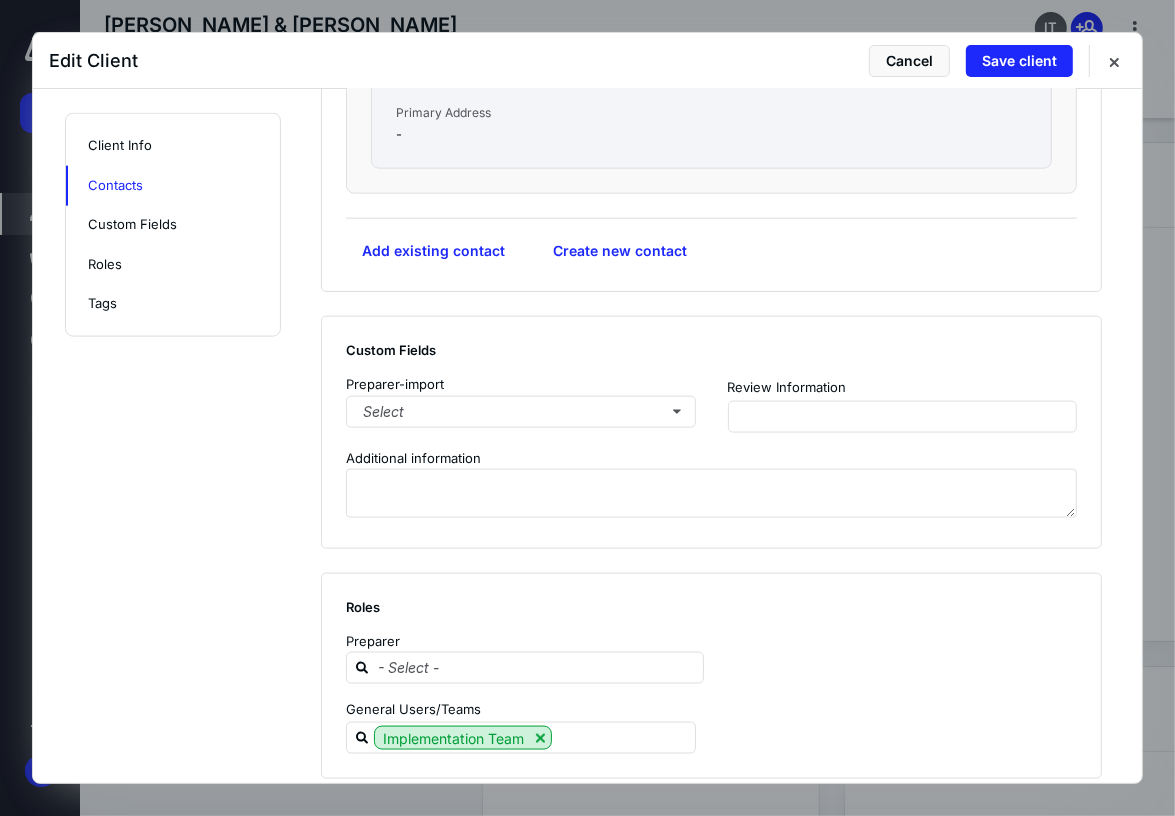 scroll, scrollTop: 1823, scrollLeft: 0, axis: vertical 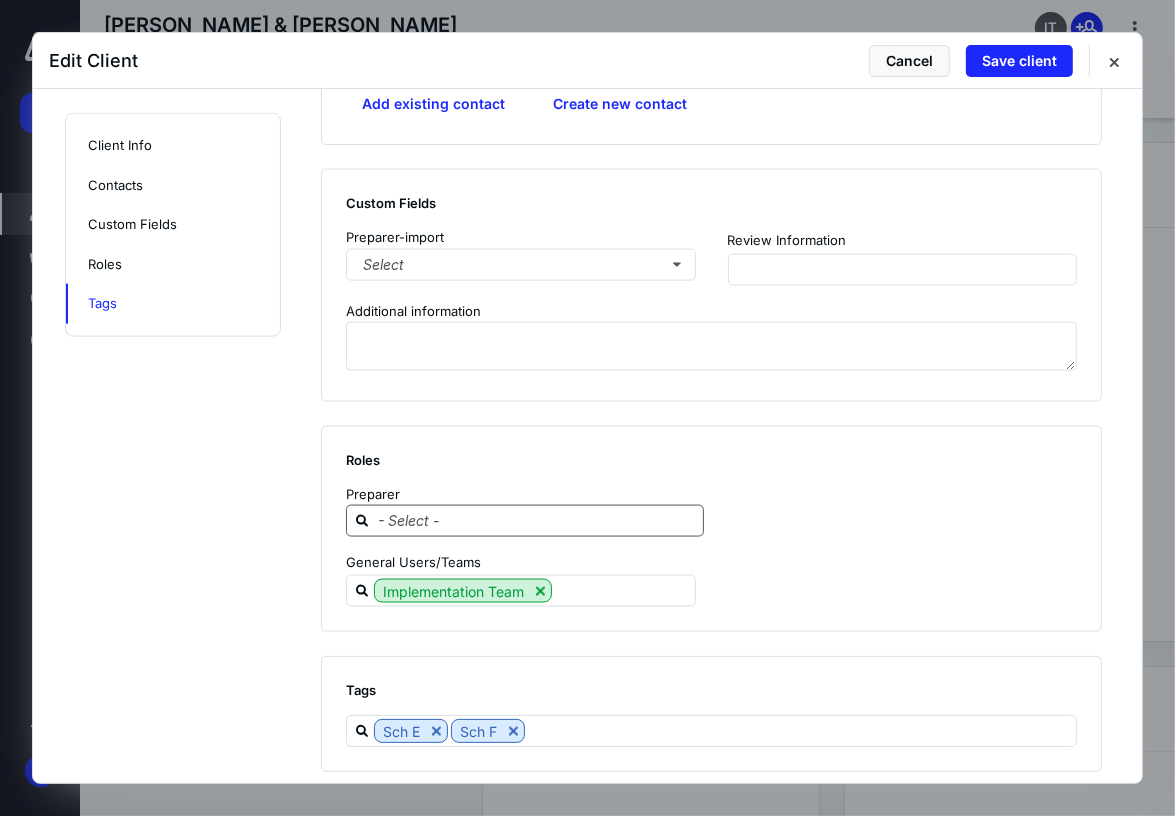 click at bounding box center [537, 520] 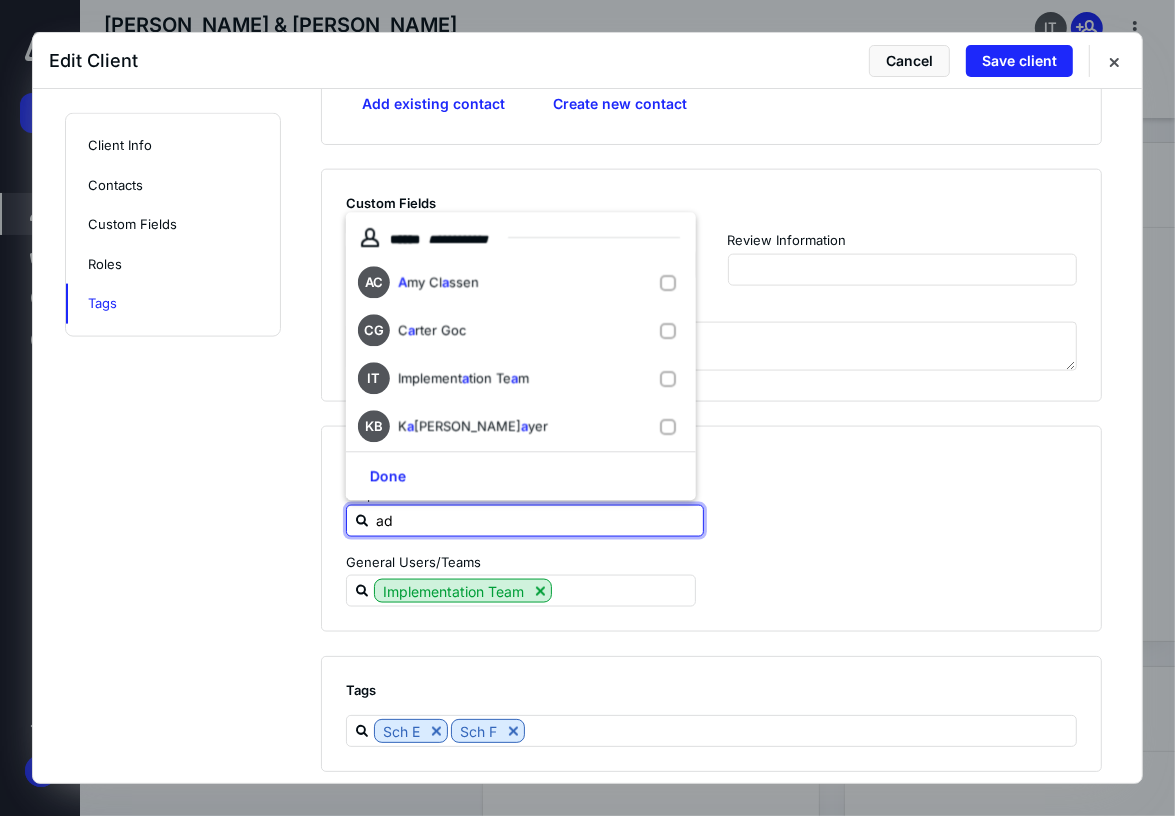 type on "ada" 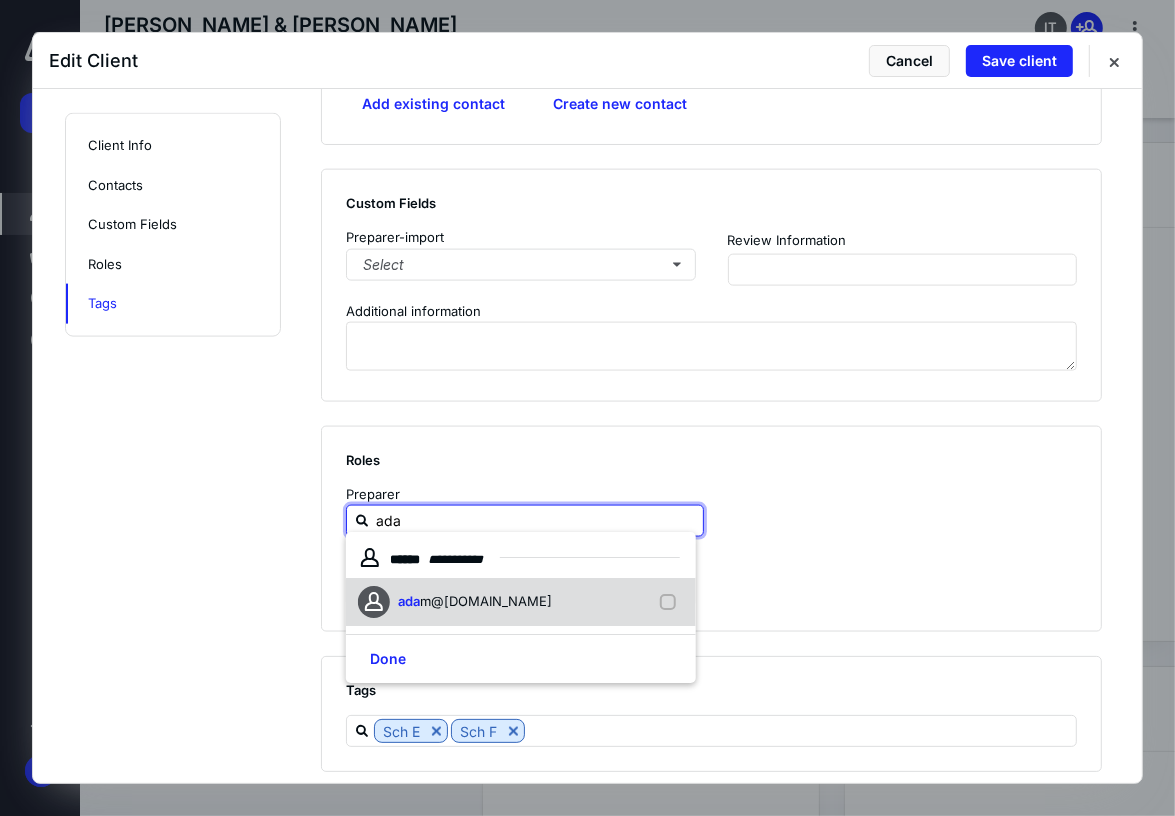 click on "m@[DOMAIN_NAME]" at bounding box center [486, 601] 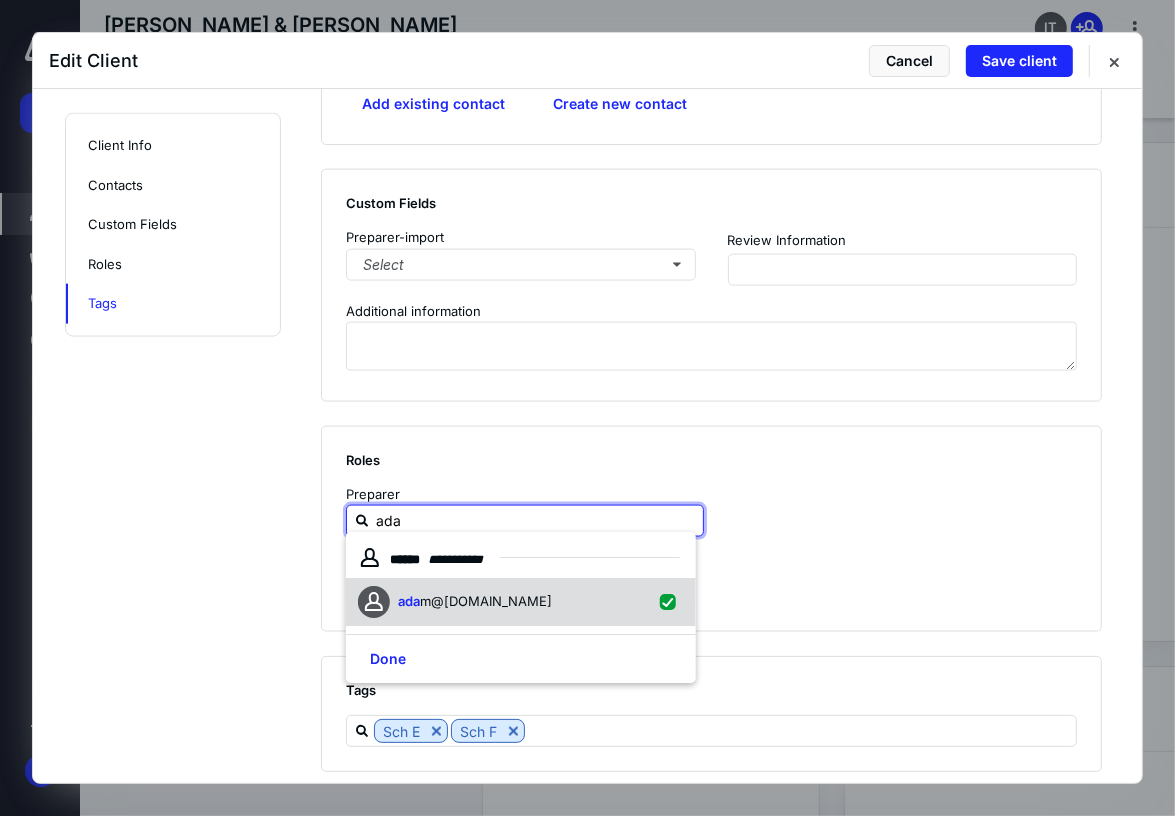 checkbox on "true" 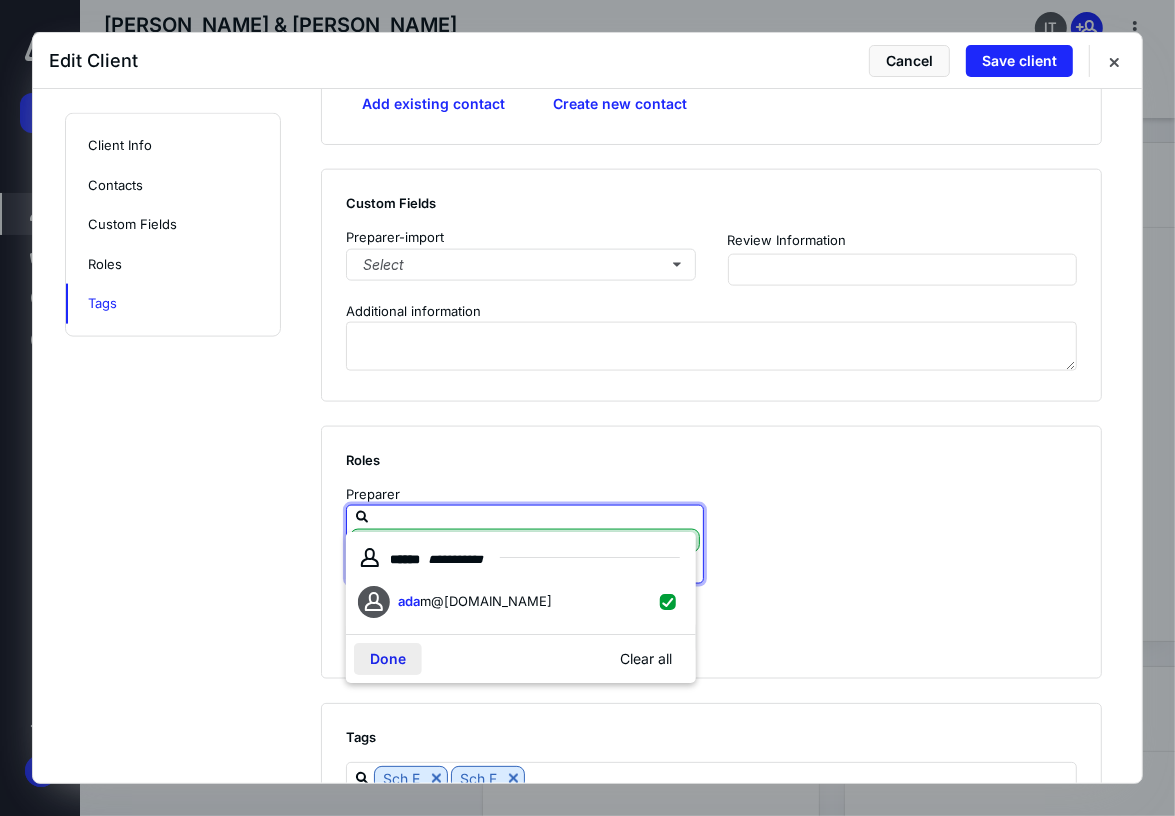 type on "ada" 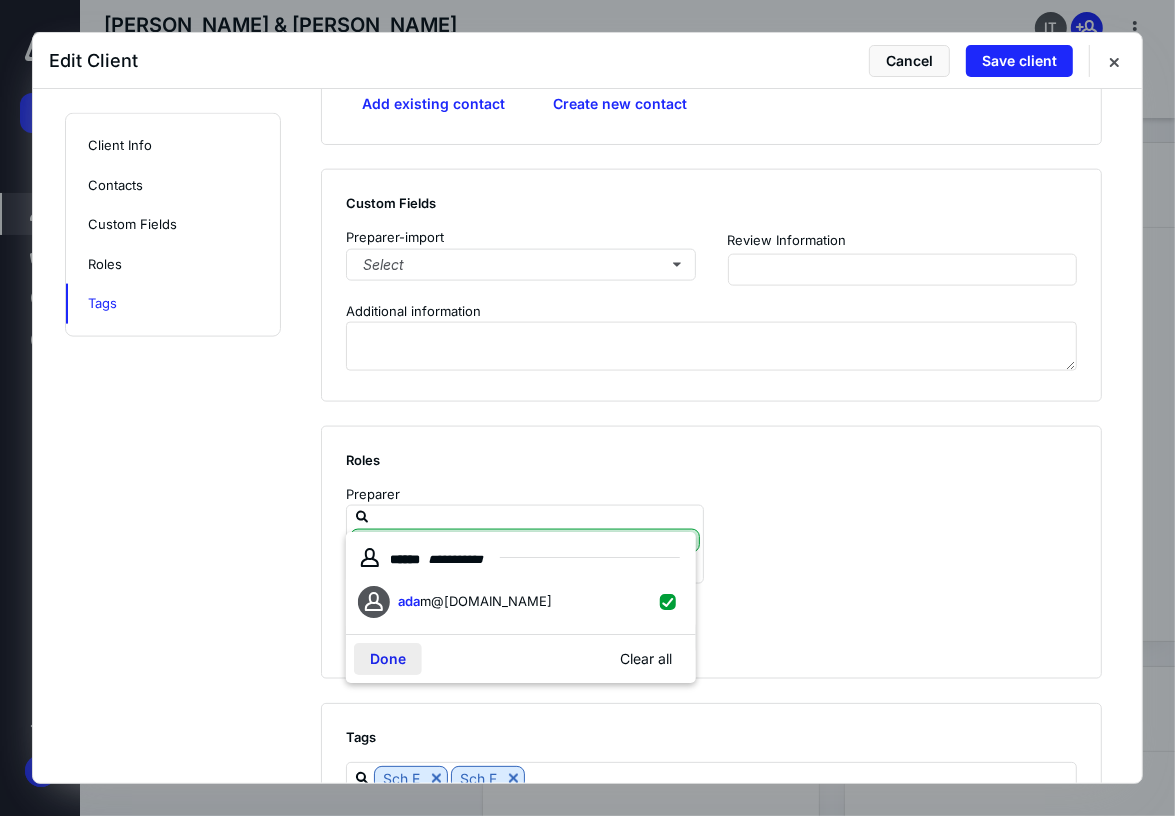 click on "Done" at bounding box center [388, 659] 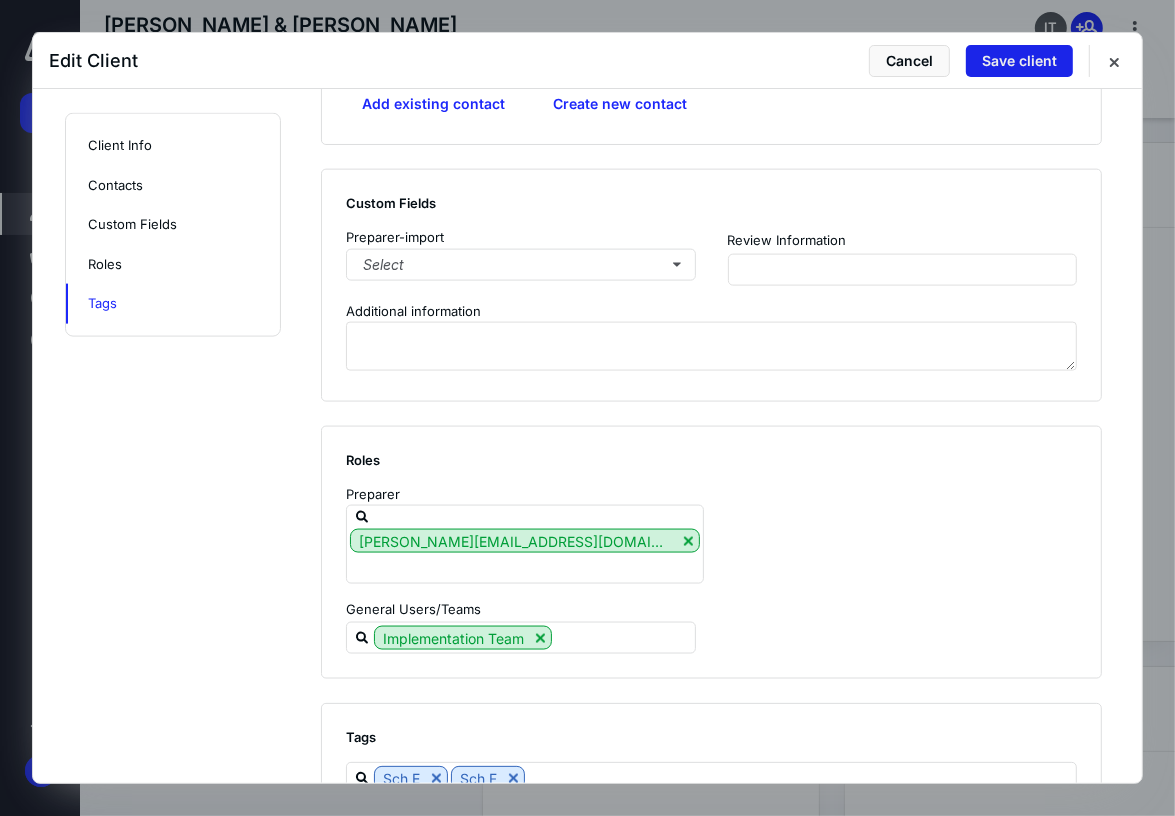 click on "Save client" at bounding box center (1019, 61) 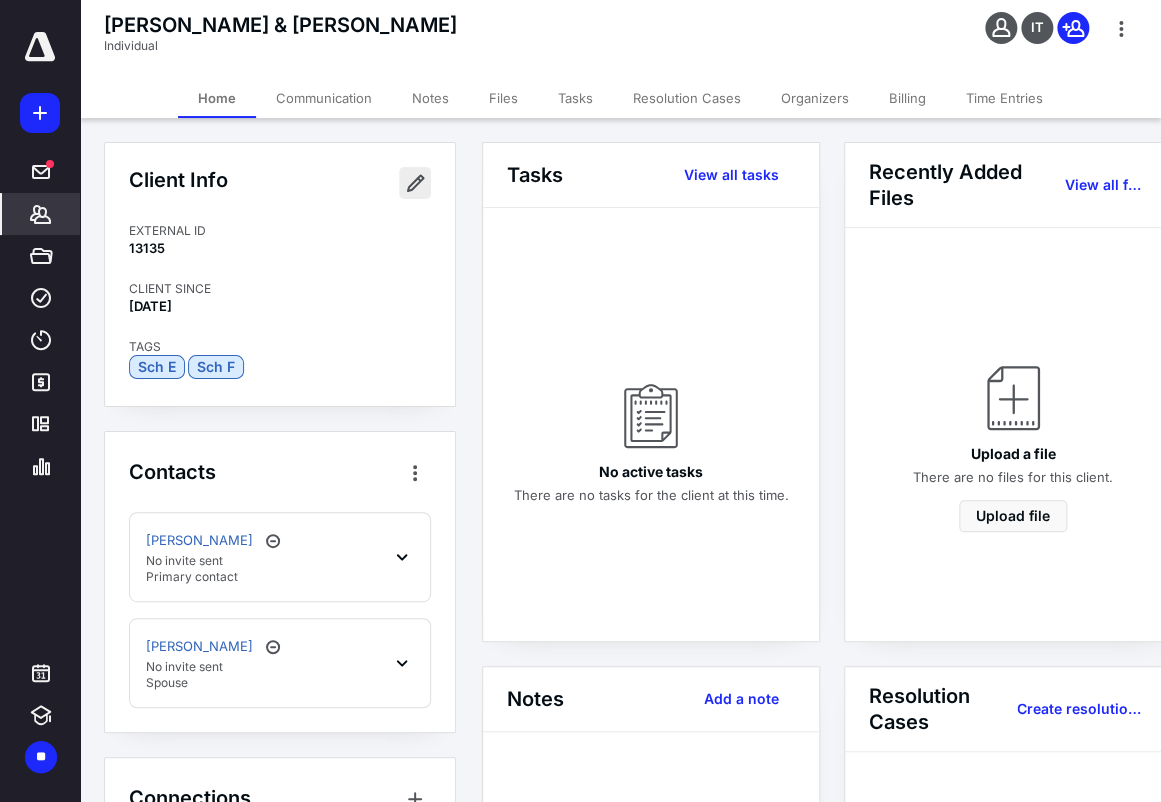 click at bounding box center (415, 183) 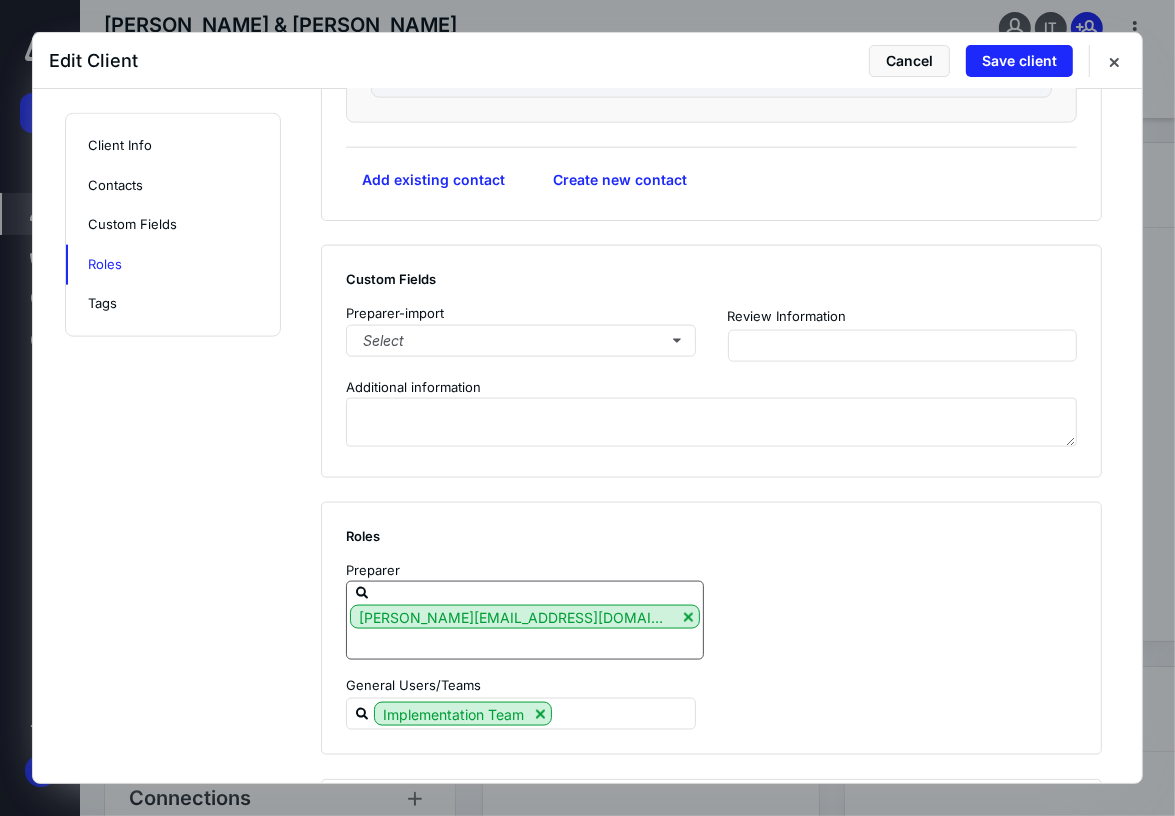 scroll, scrollTop: 1823, scrollLeft: 0, axis: vertical 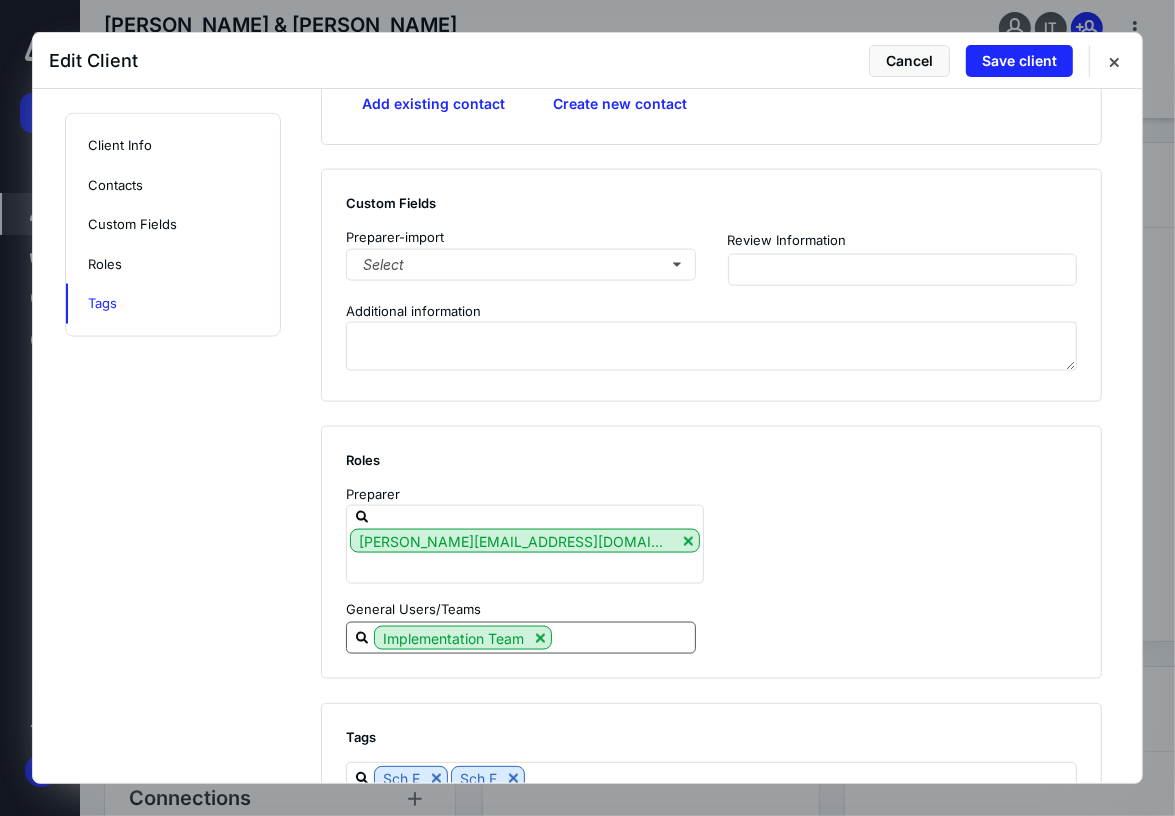 click at bounding box center (623, 637) 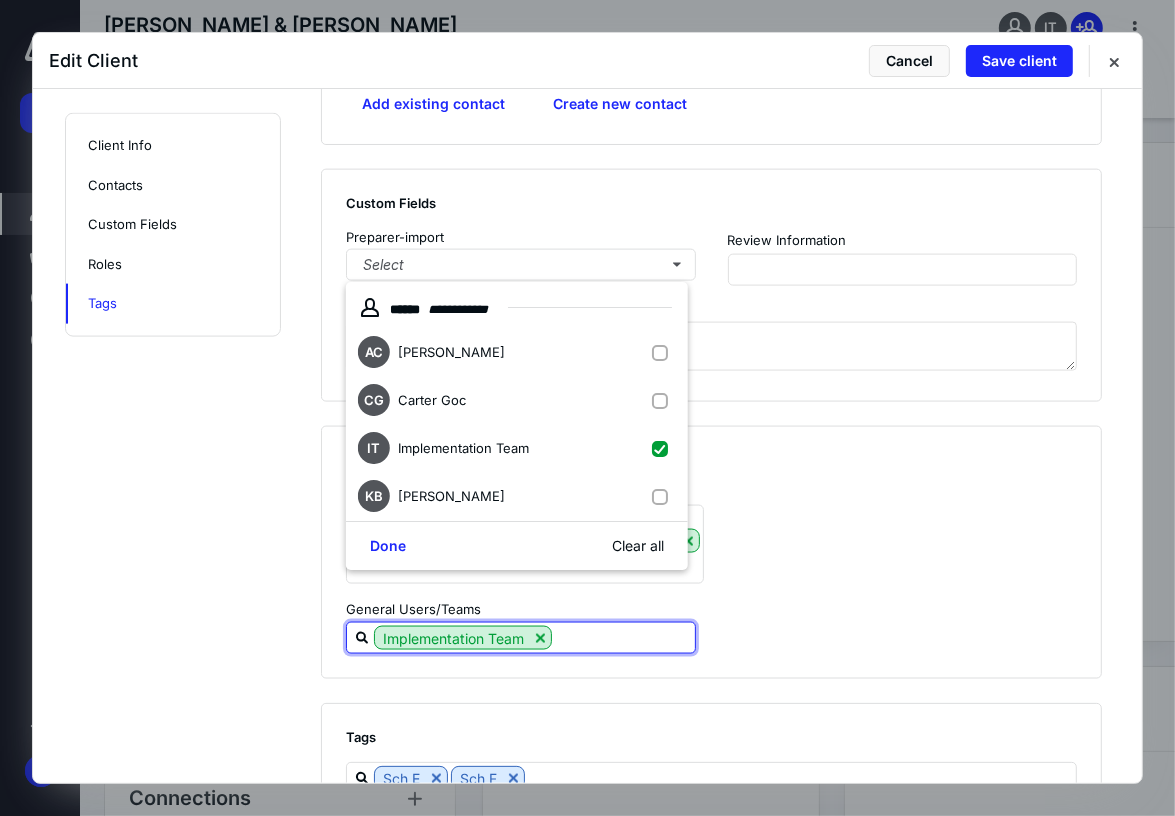 type on "h" 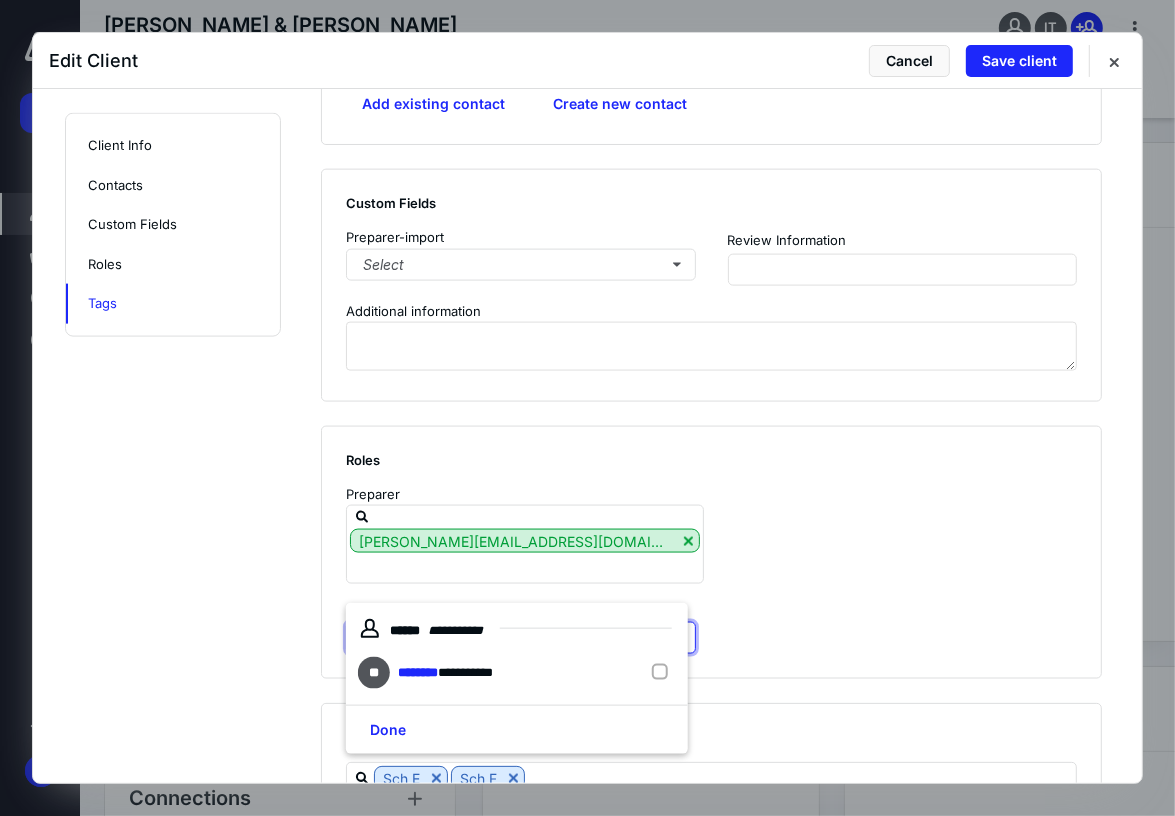 type on "I" 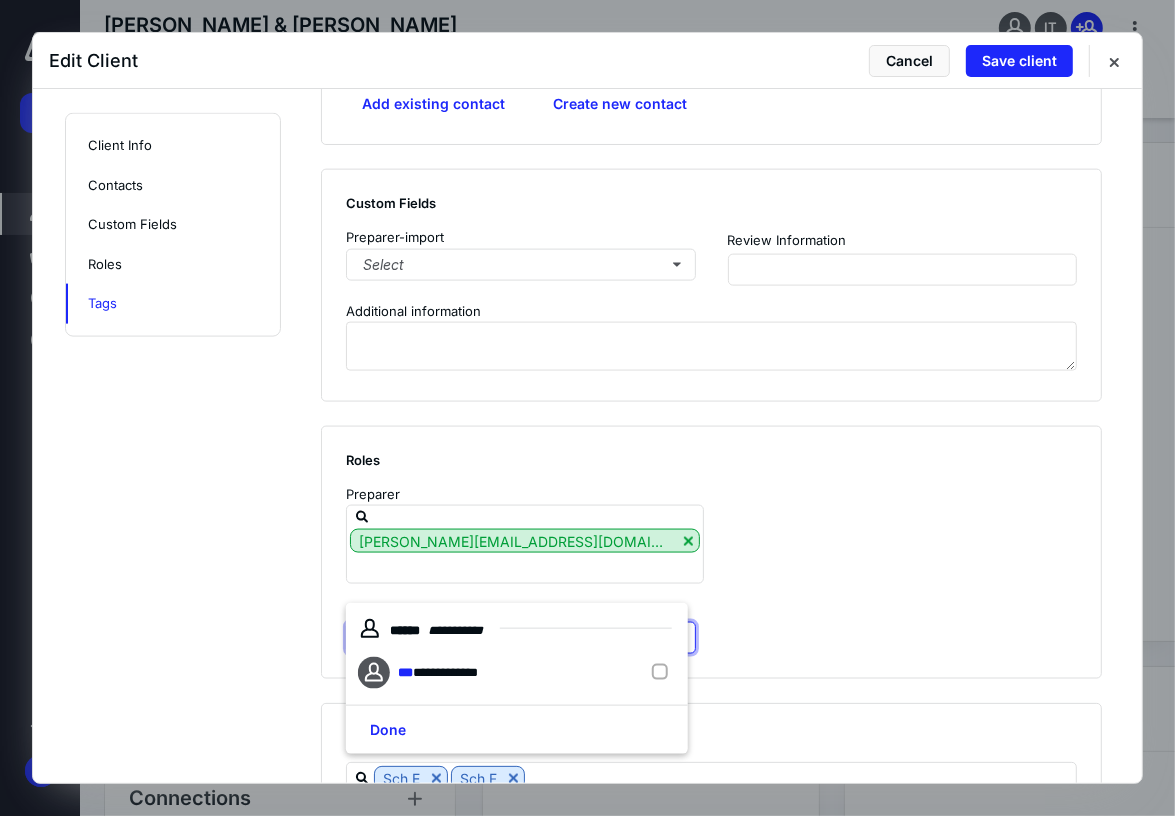 type on "[PERSON_NAME]" 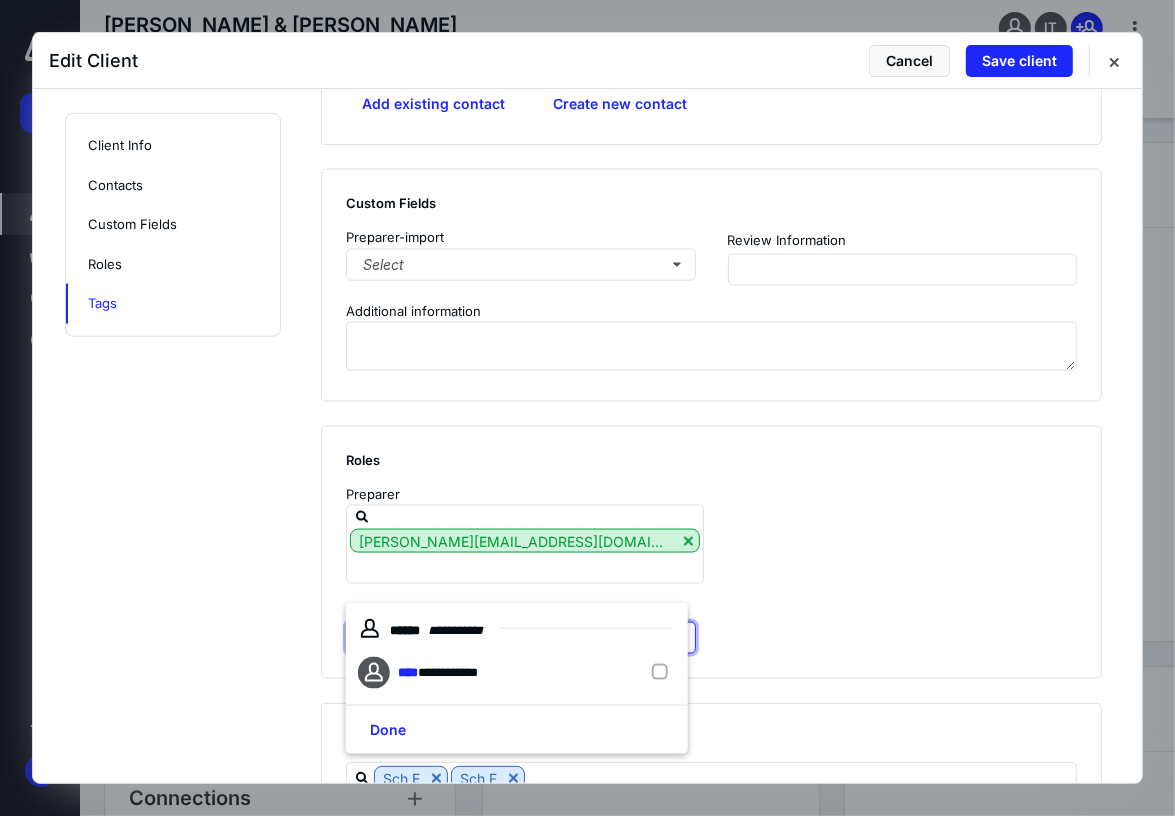 drag, startPoint x: 463, startPoint y: 665, endPoint x: 454, endPoint y: 628, distance: 38.078865 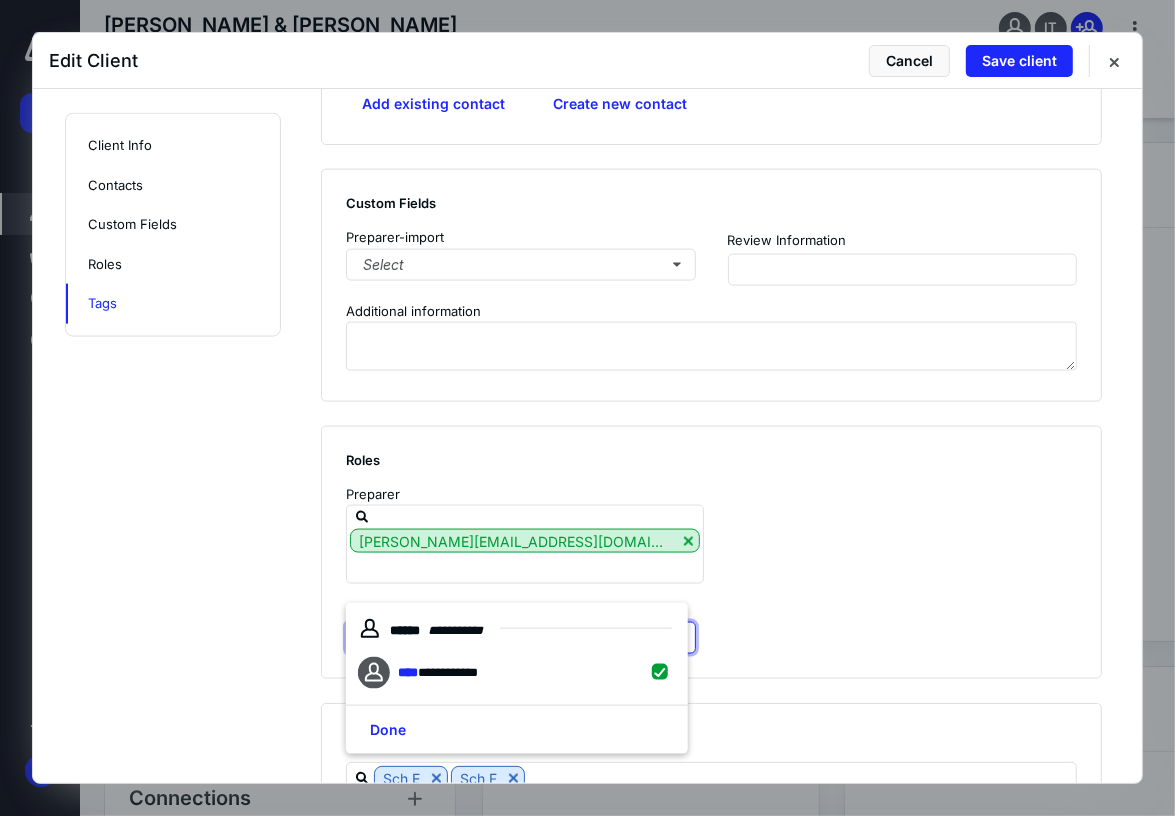 checkbox on "true" 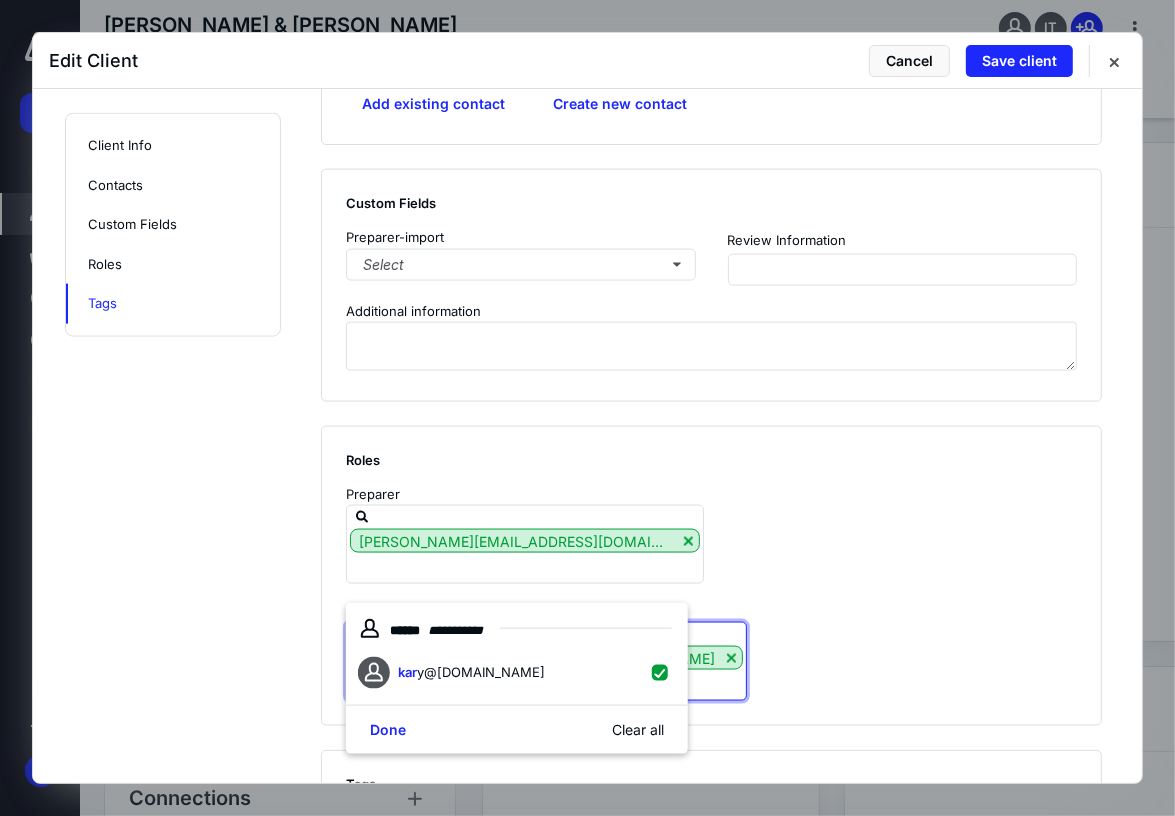 type on "k" 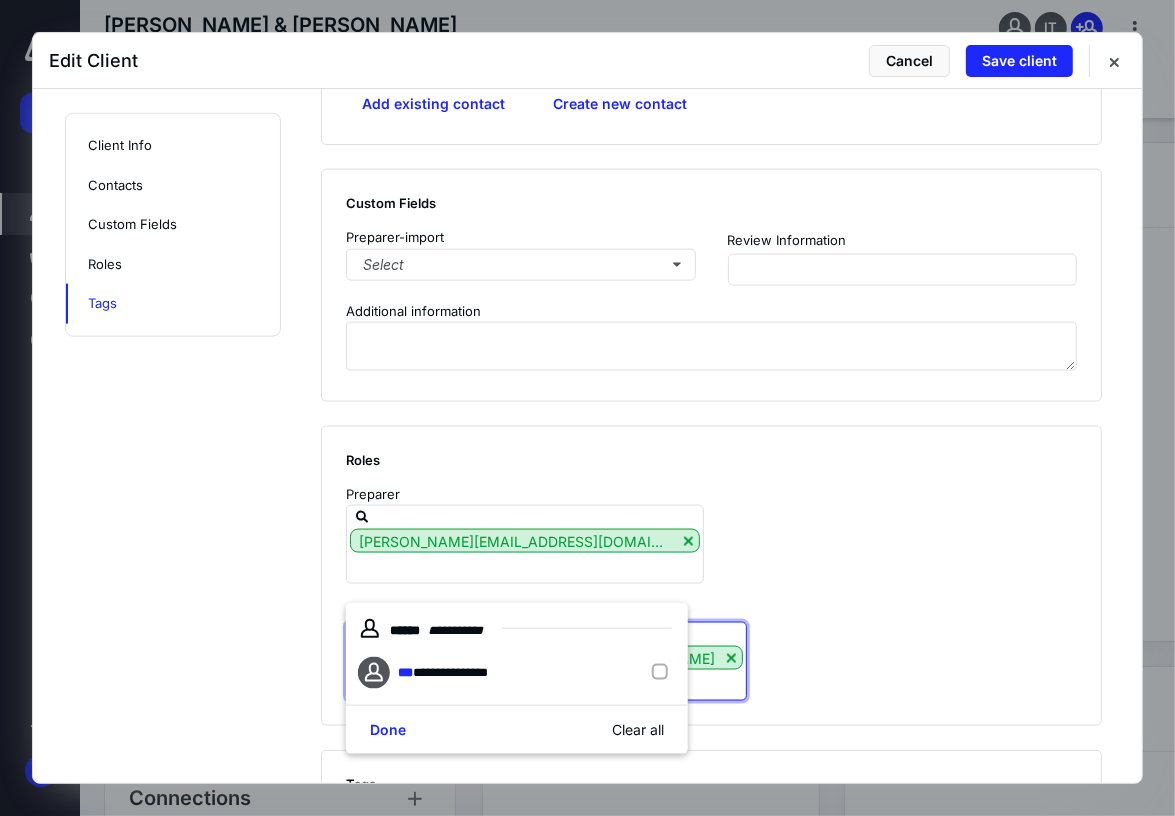 type on "sand" 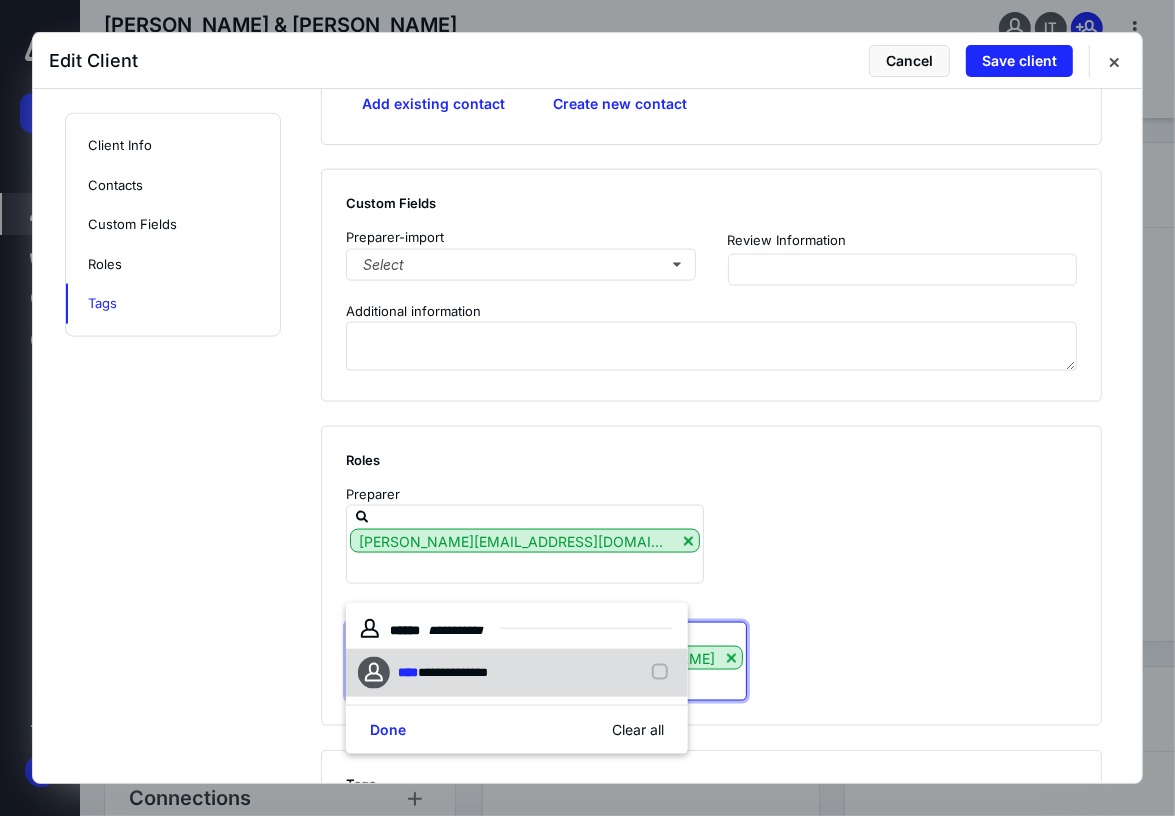 click on "**********" at bounding box center [427, 673] 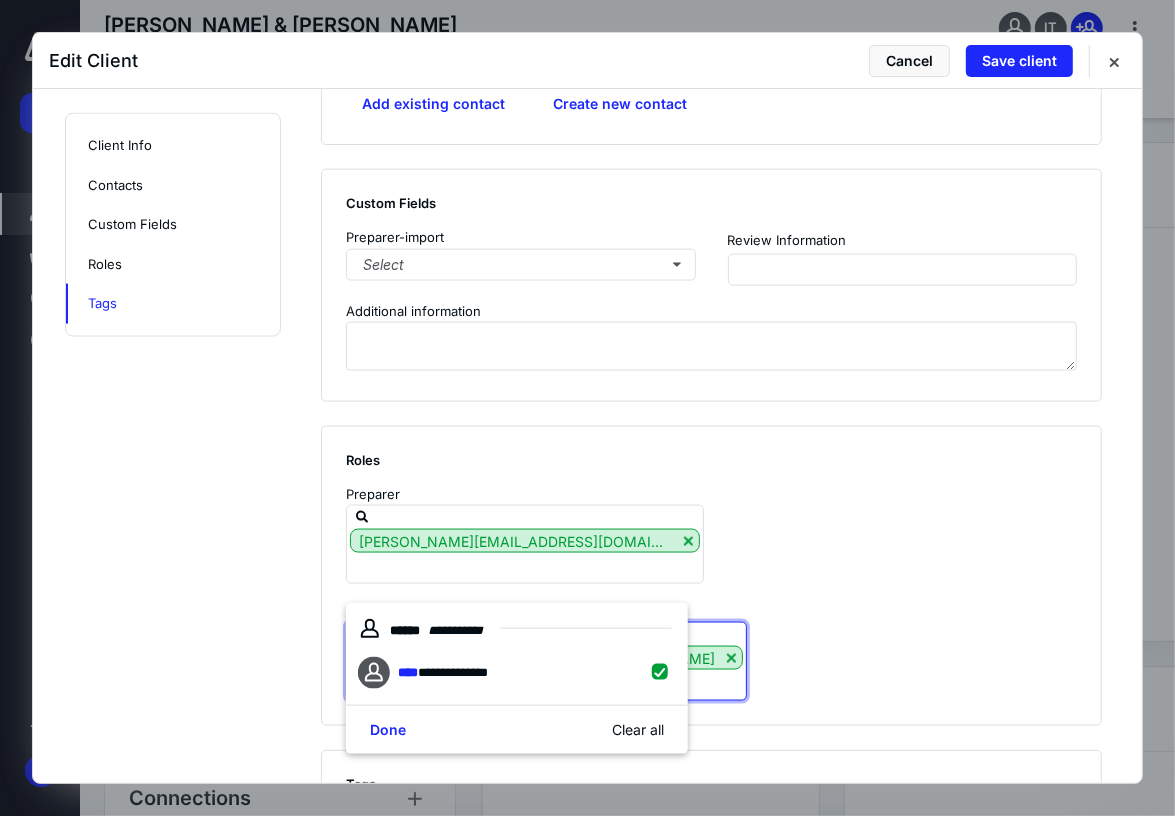 checkbox on "true" 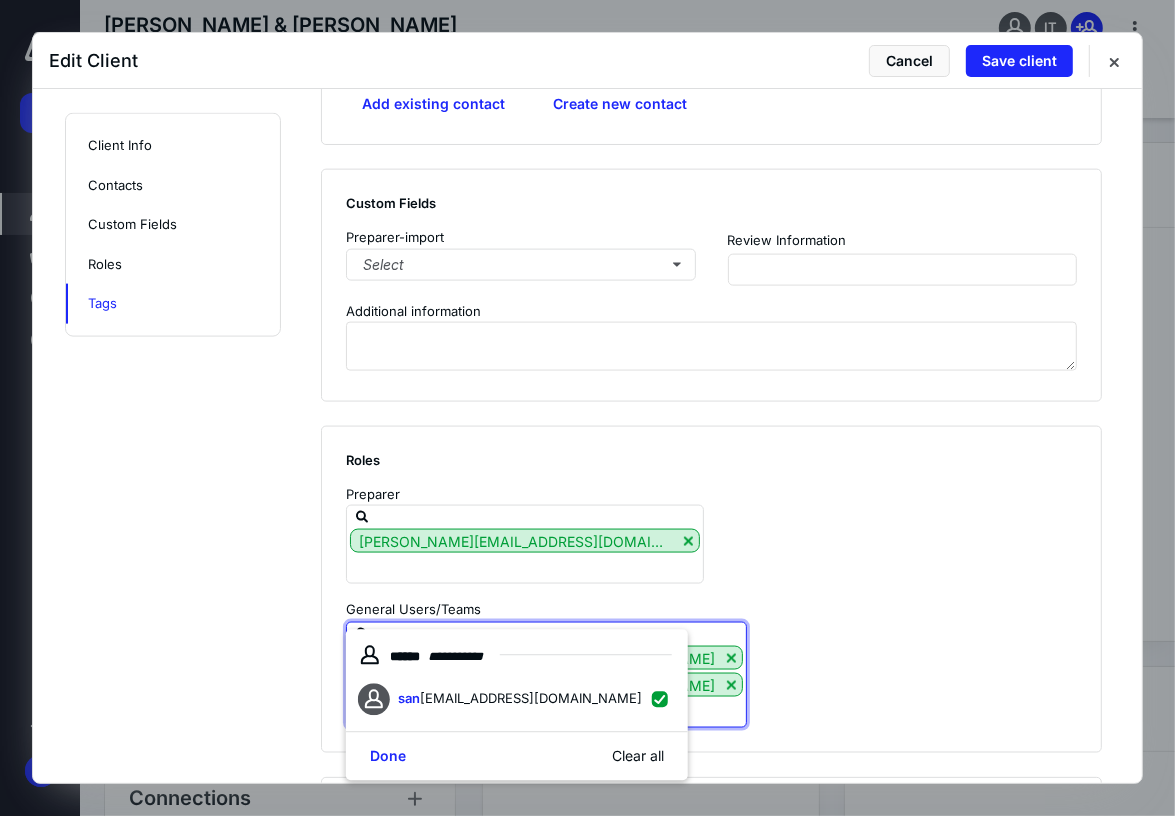 type on "s" 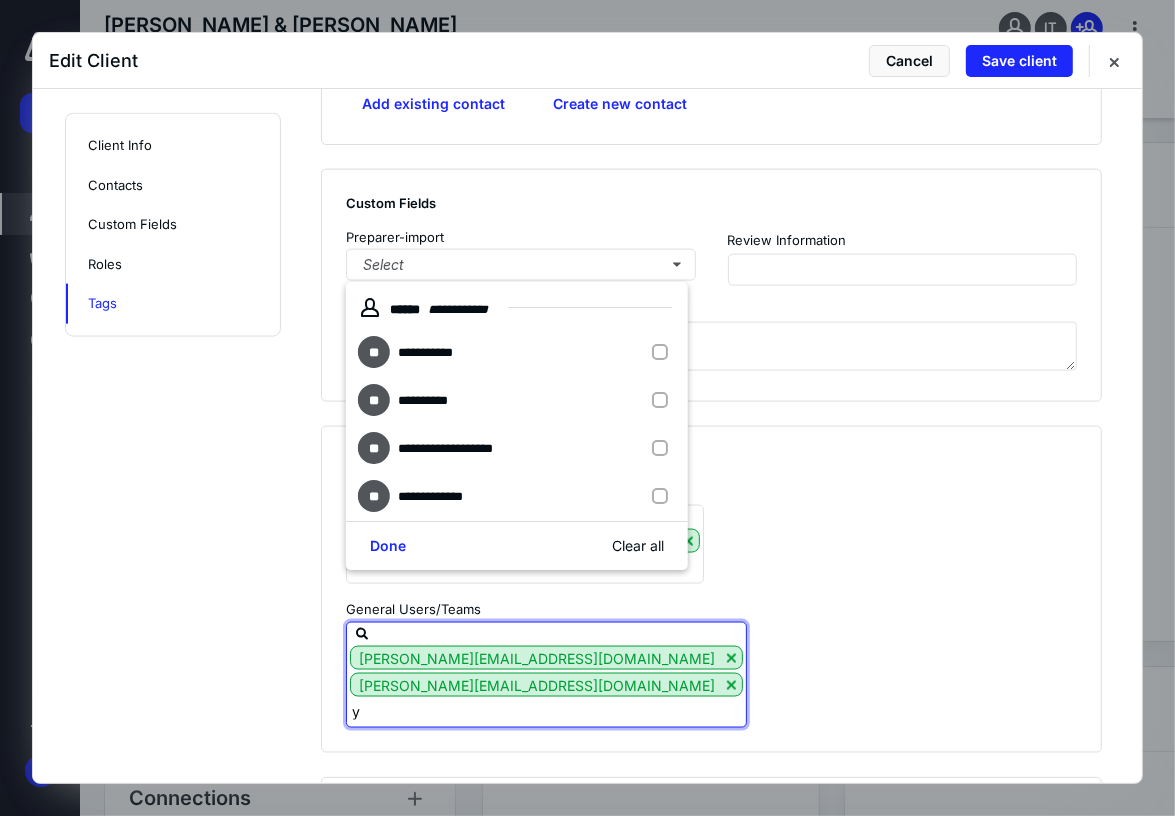 type on "ya" 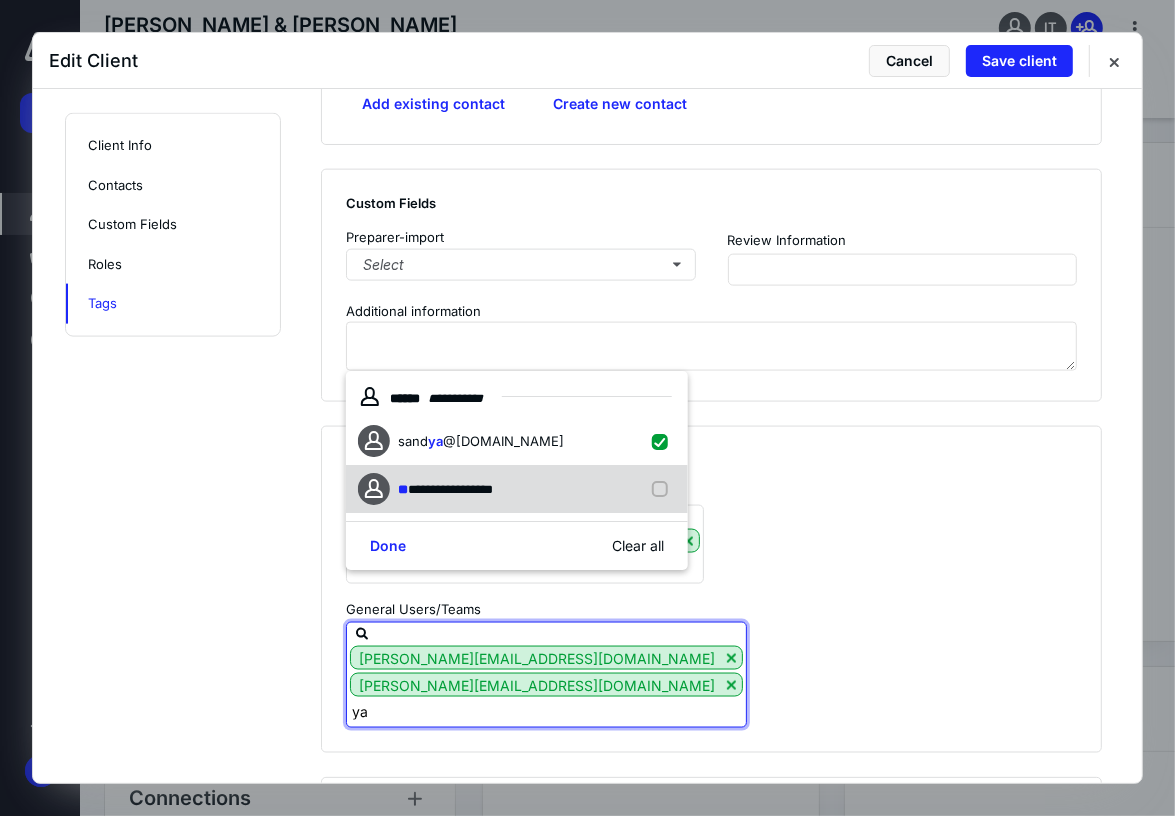 click on "**********" at bounding box center (429, 490) 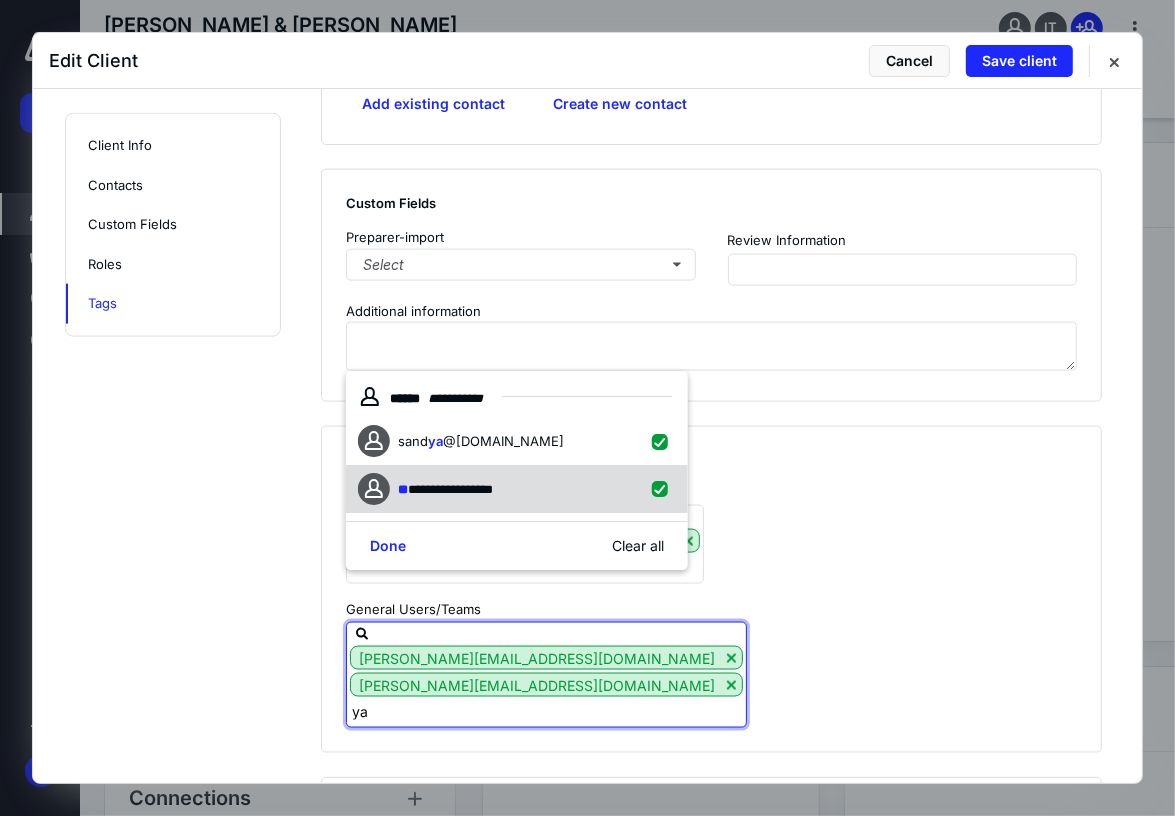 checkbox on "true" 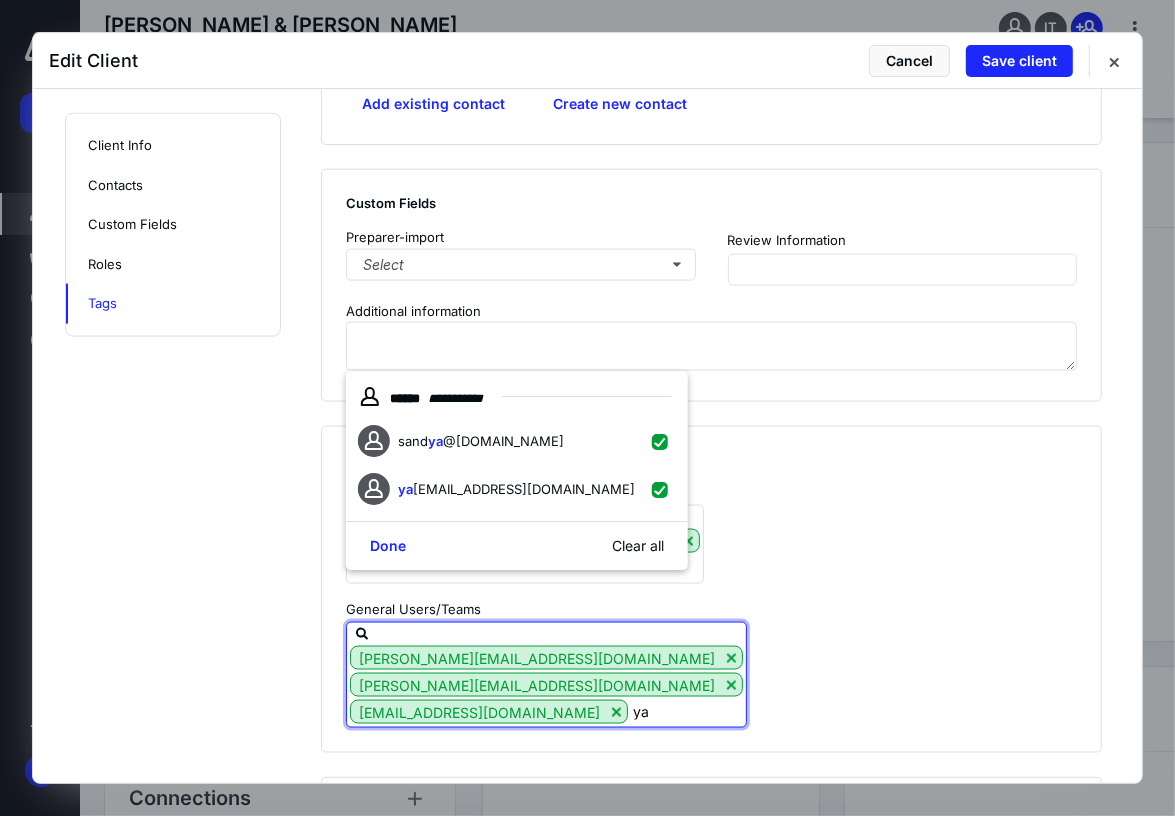 type on "y" 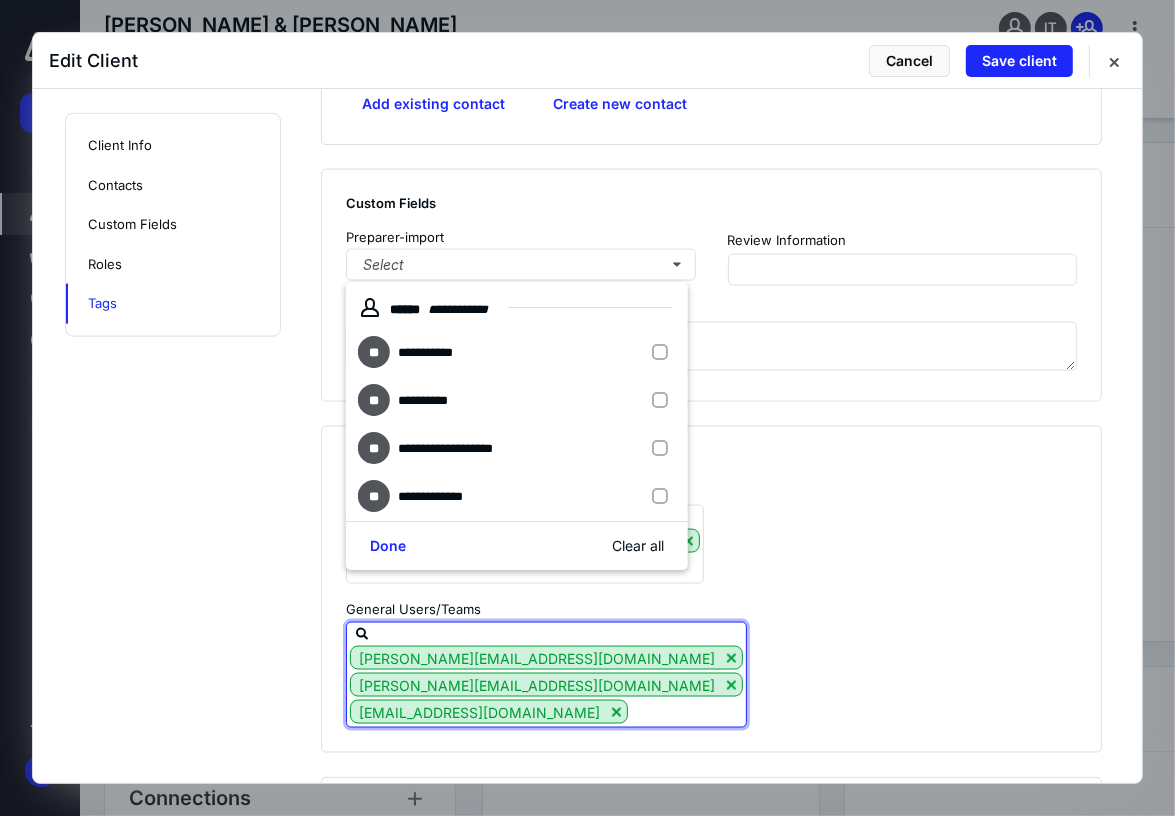 type 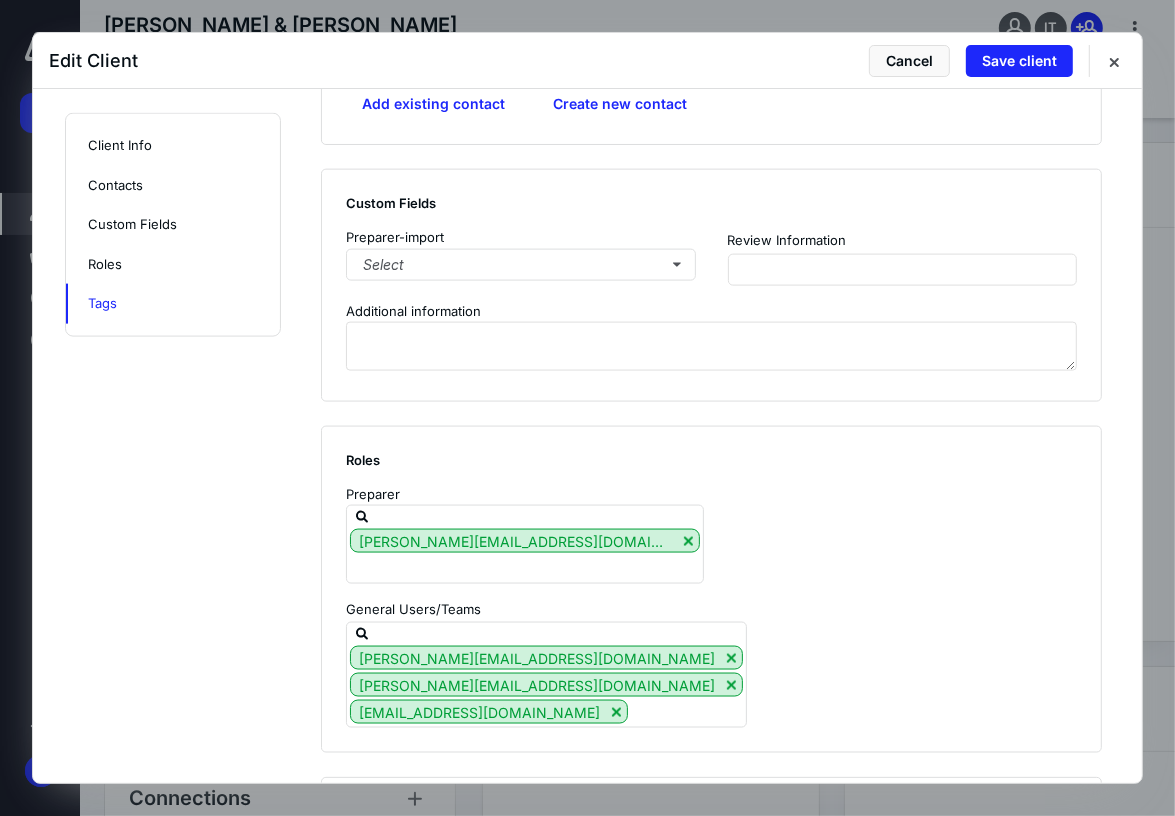 scroll, scrollTop: 1877, scrollLeft: 0, axis: vertical 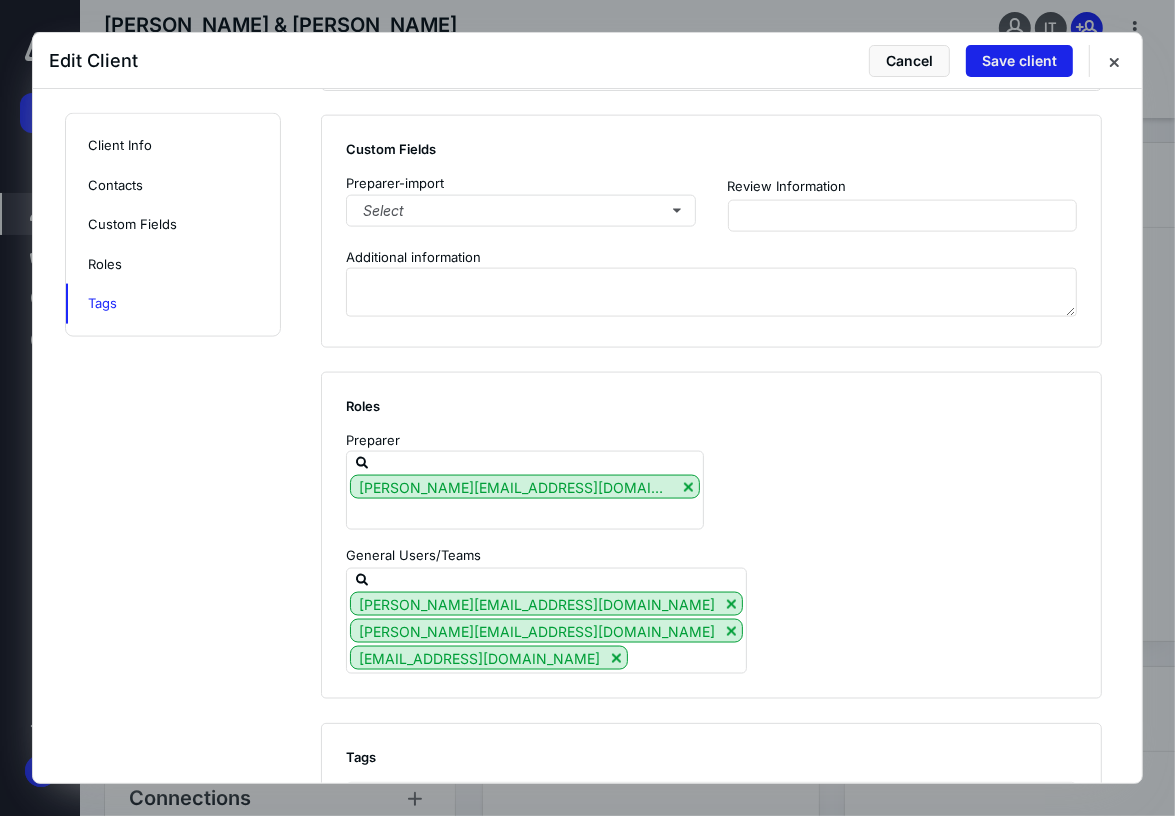 click on "Save client" at bounding box center [1019, 61] 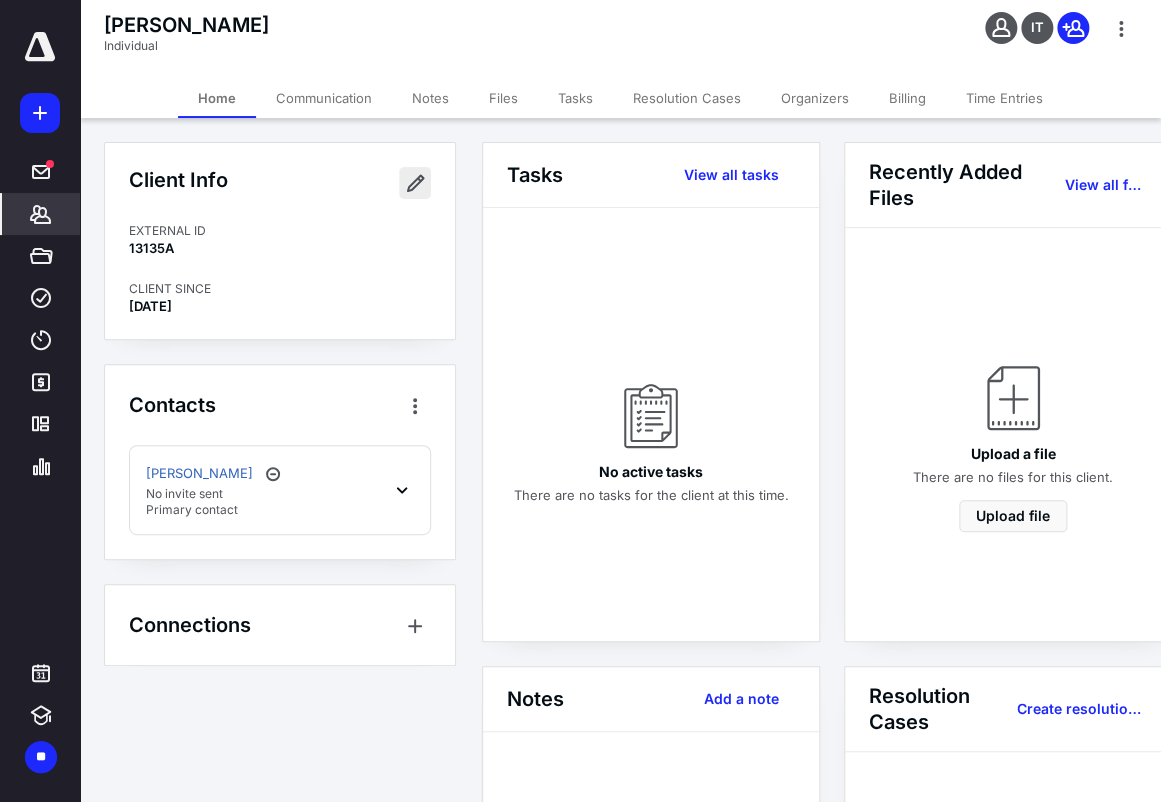 click at bounding box center (415, 183) 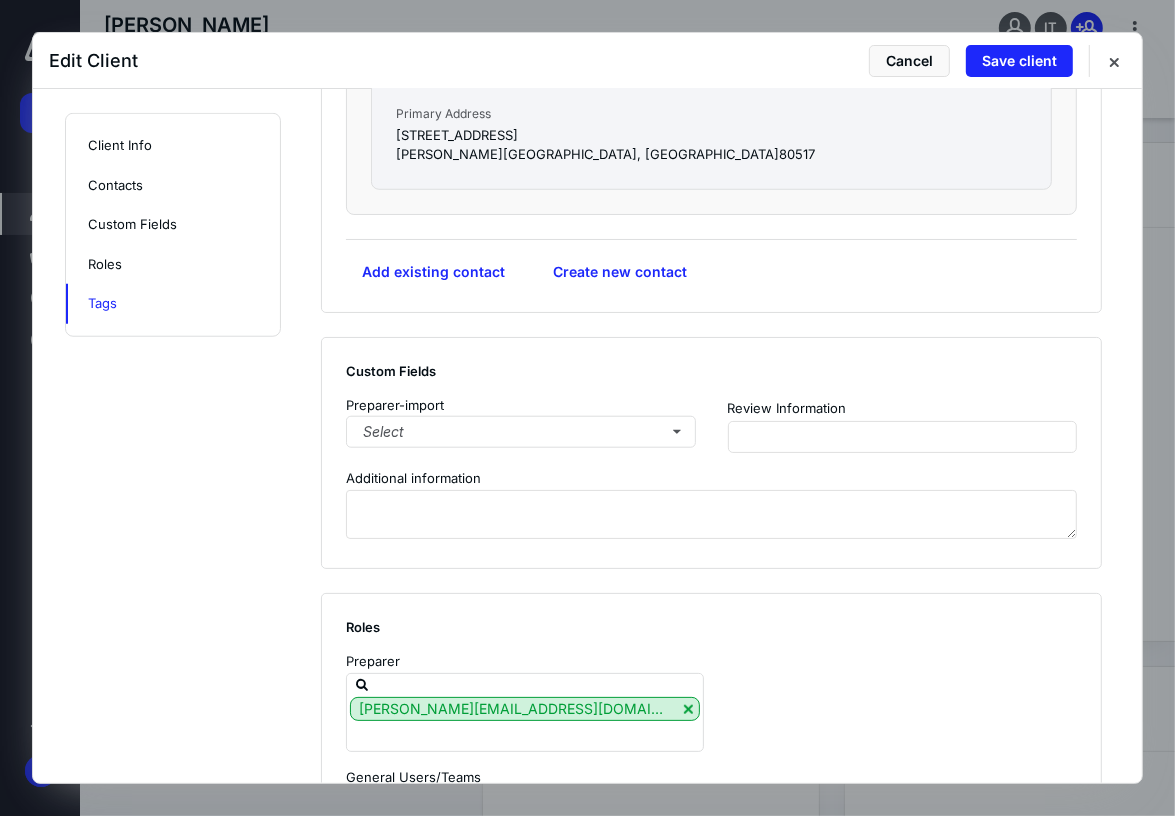 scroll, scrollTop: 1339, scrollLeft: 0, axis: vertical 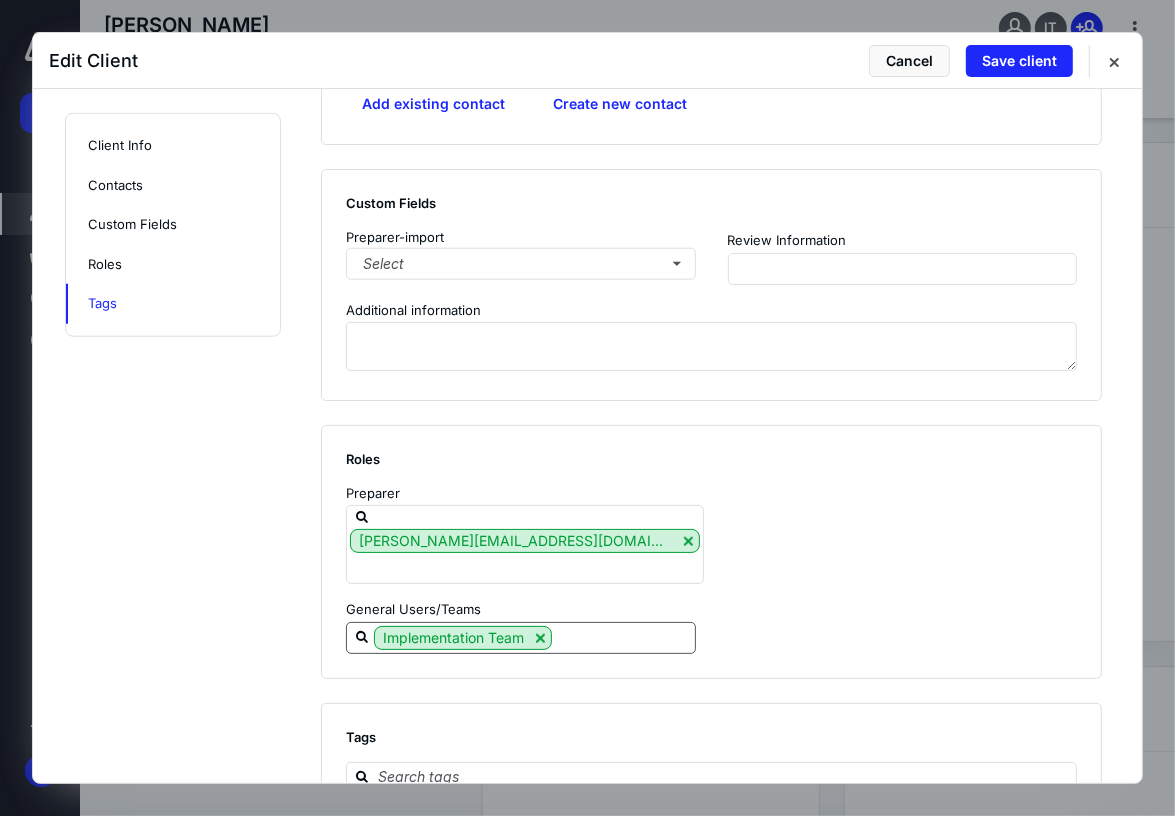 click at bounding box center (623, 637) 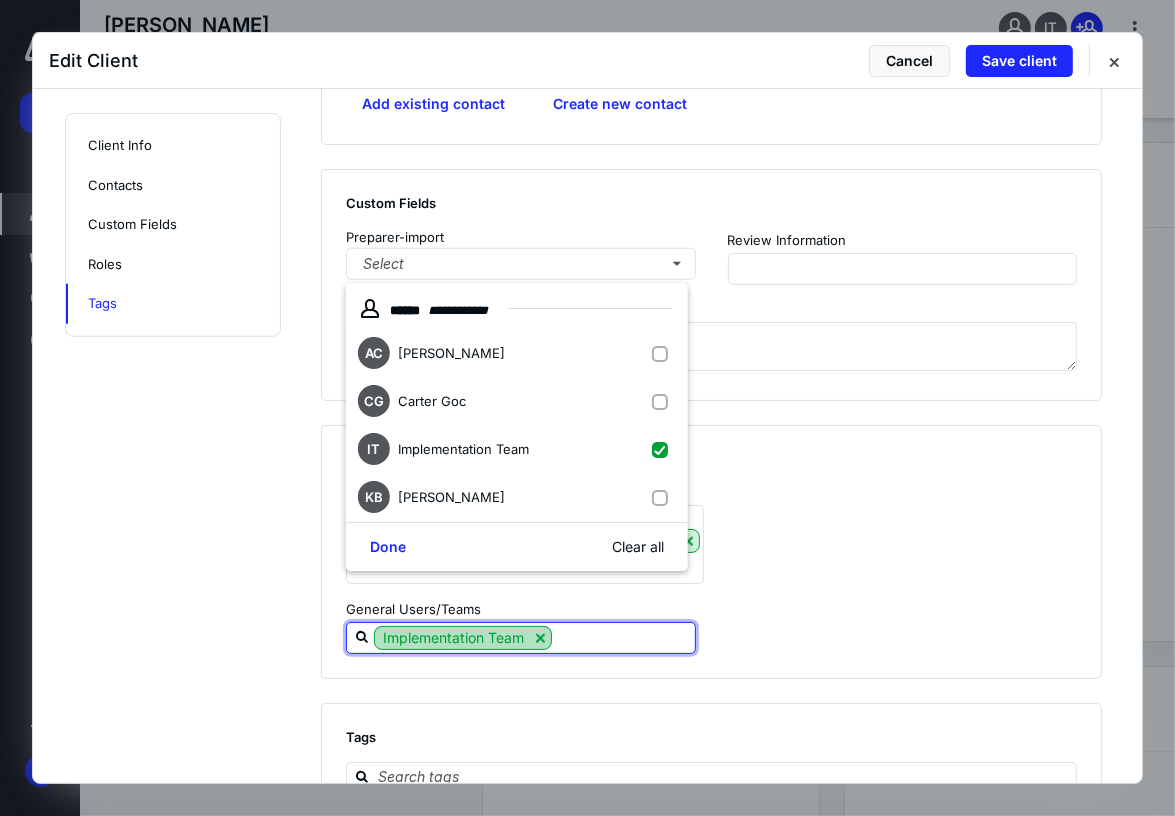 click at bounding box center (540, 638) 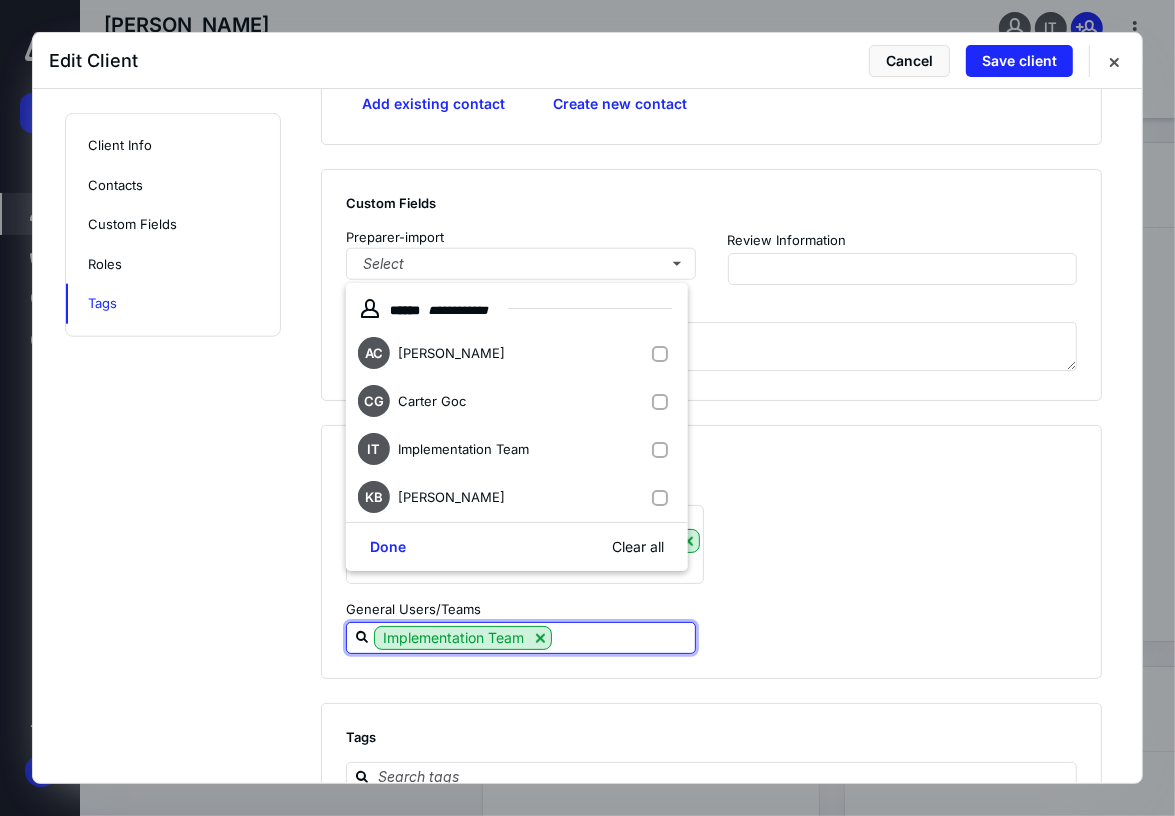 checkbox on "false" 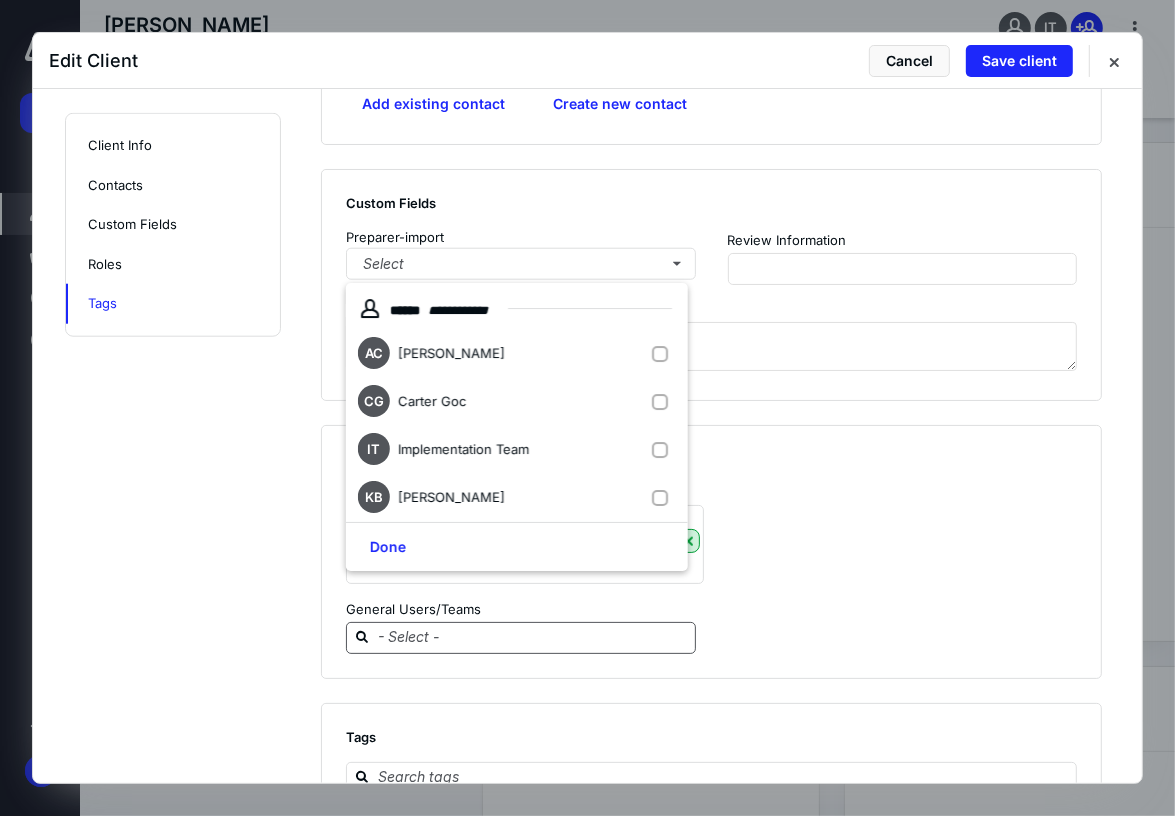 click at bounding box center (533, 637) 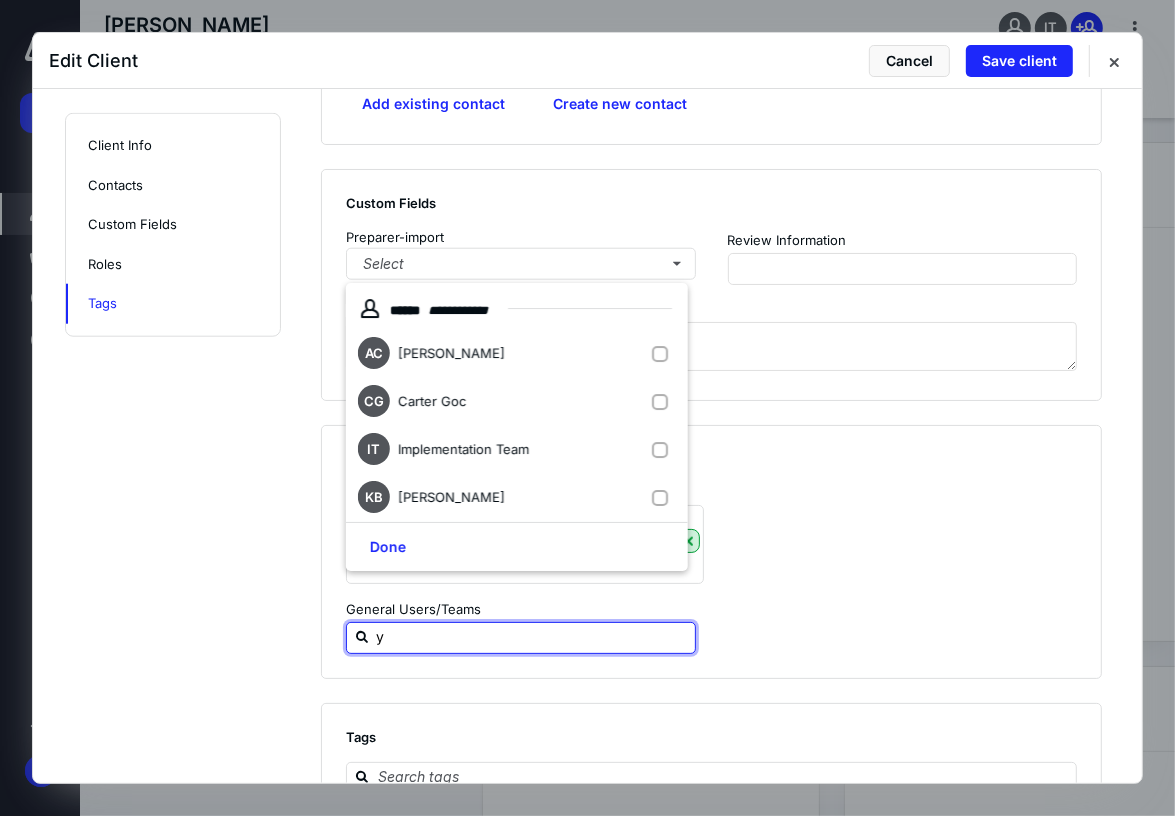 type on "ya" 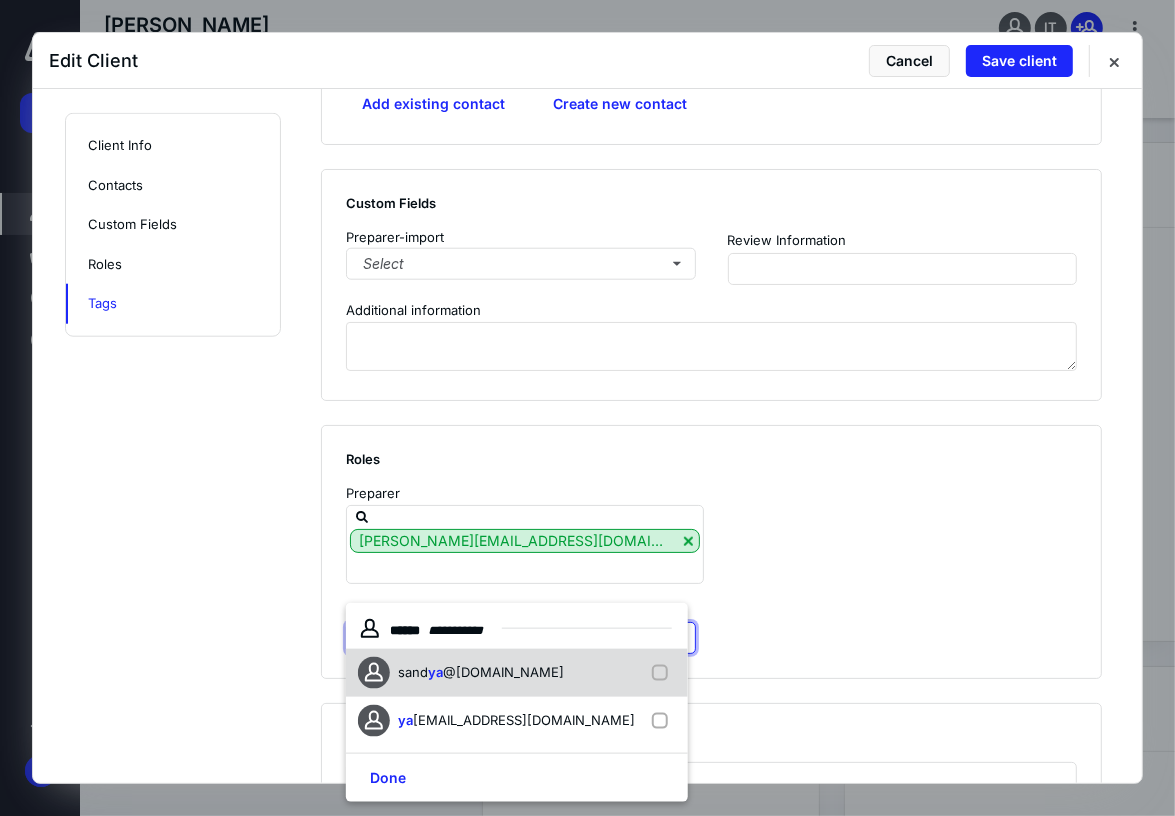 click on "sand ya @[DOMAIN_NAME]" at bounding box center (517, 673) 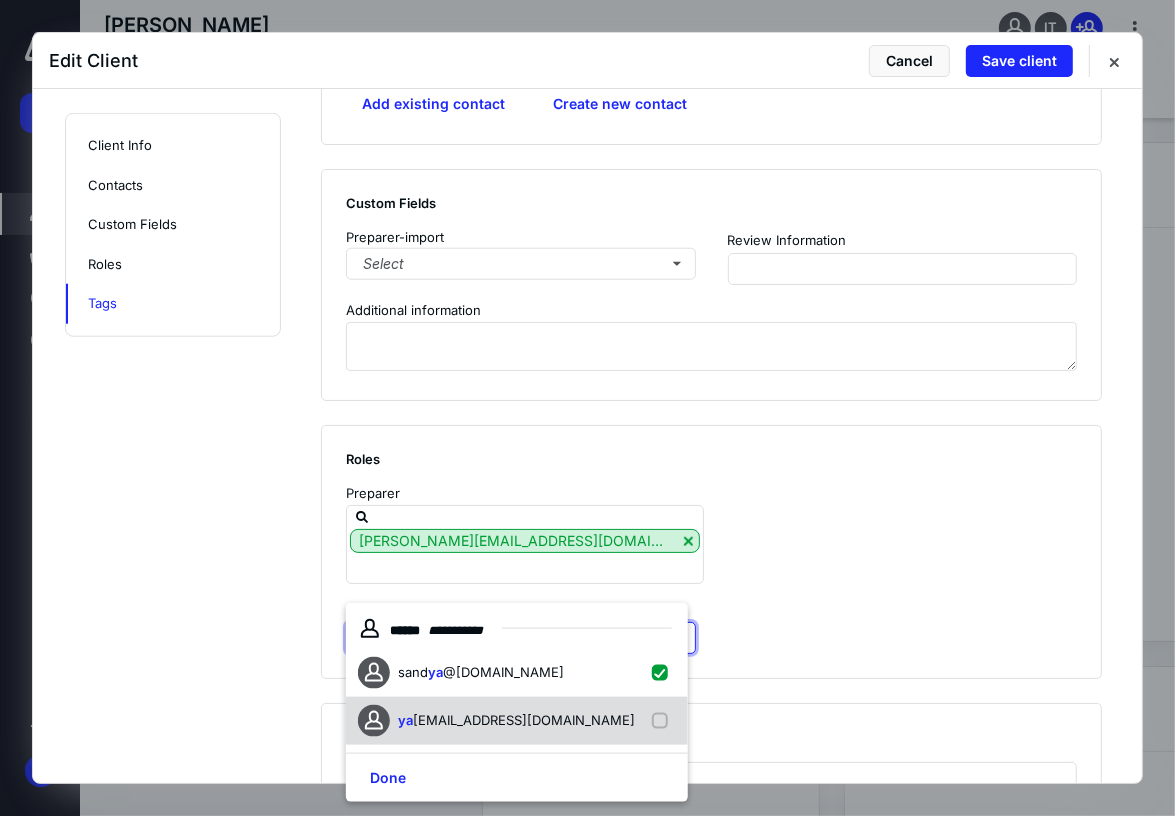 checkbox on "true" 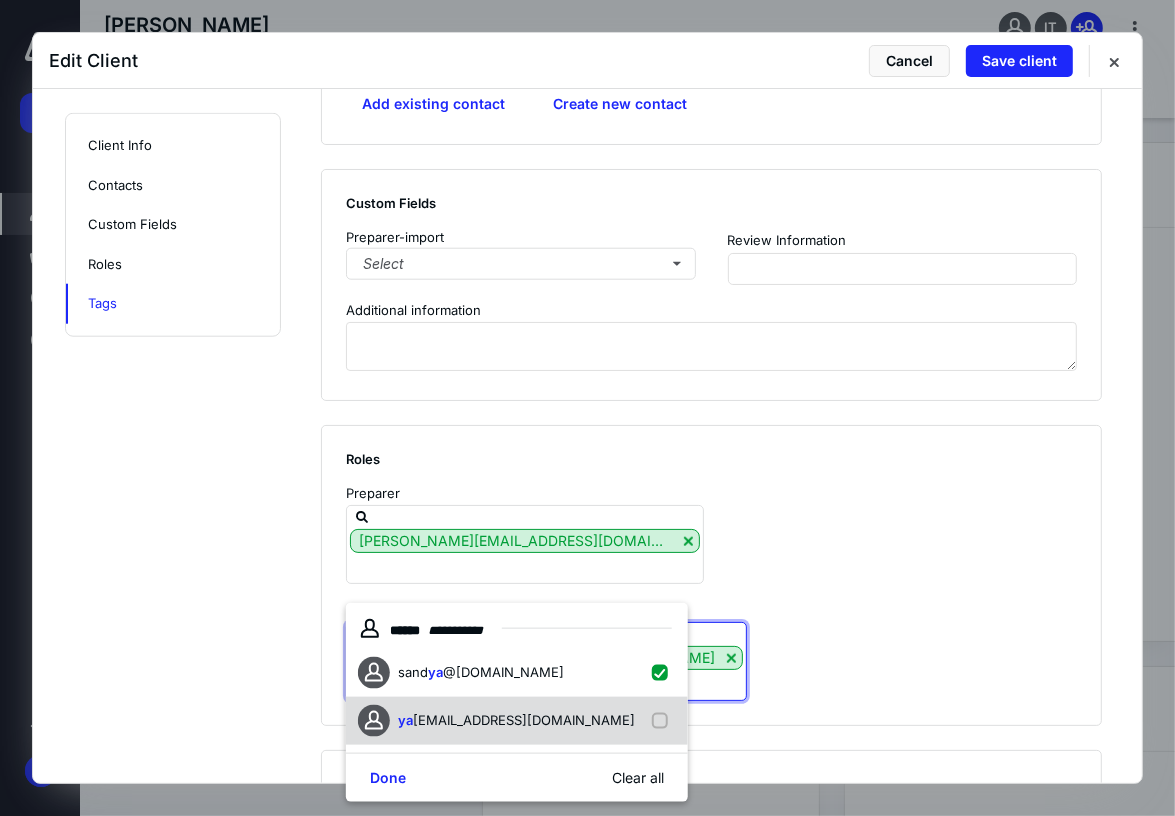 click on "ya [EMAIL_ADDRESS][DOMAIN_NAME]" at bounding box center [517, 721] 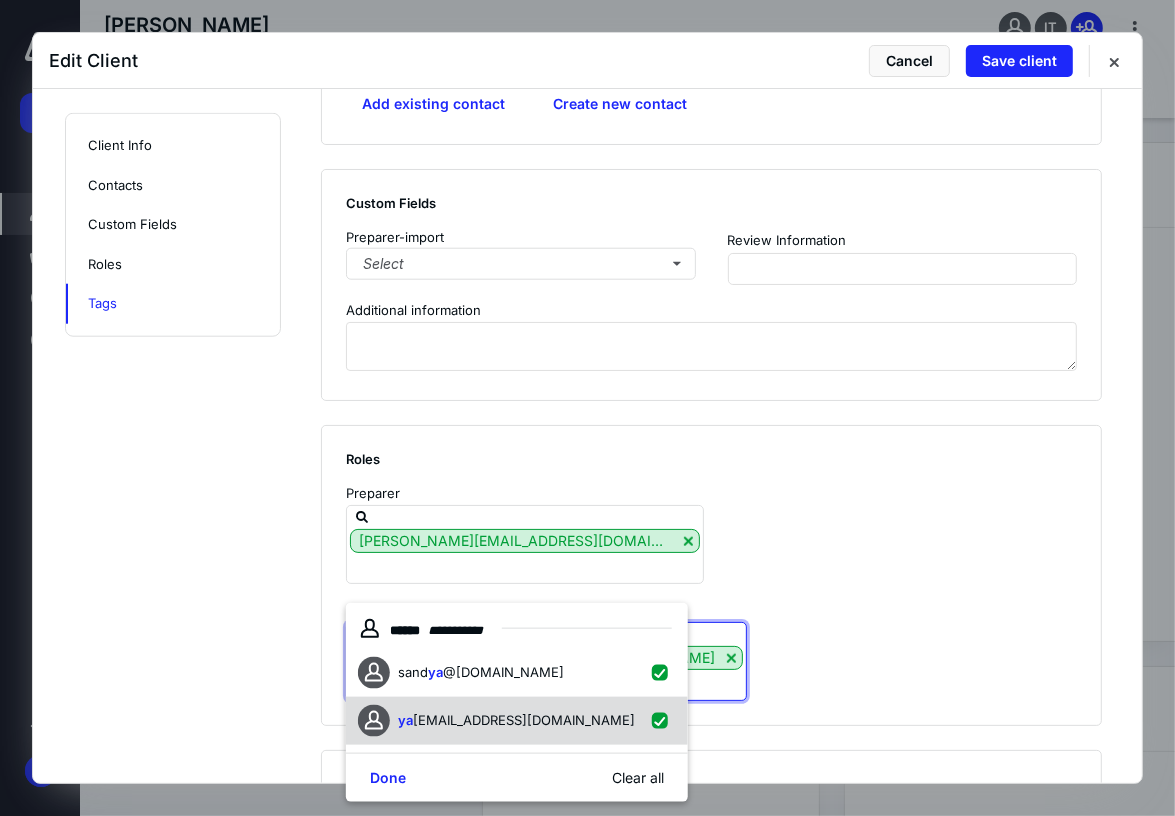 checkbox on "true" 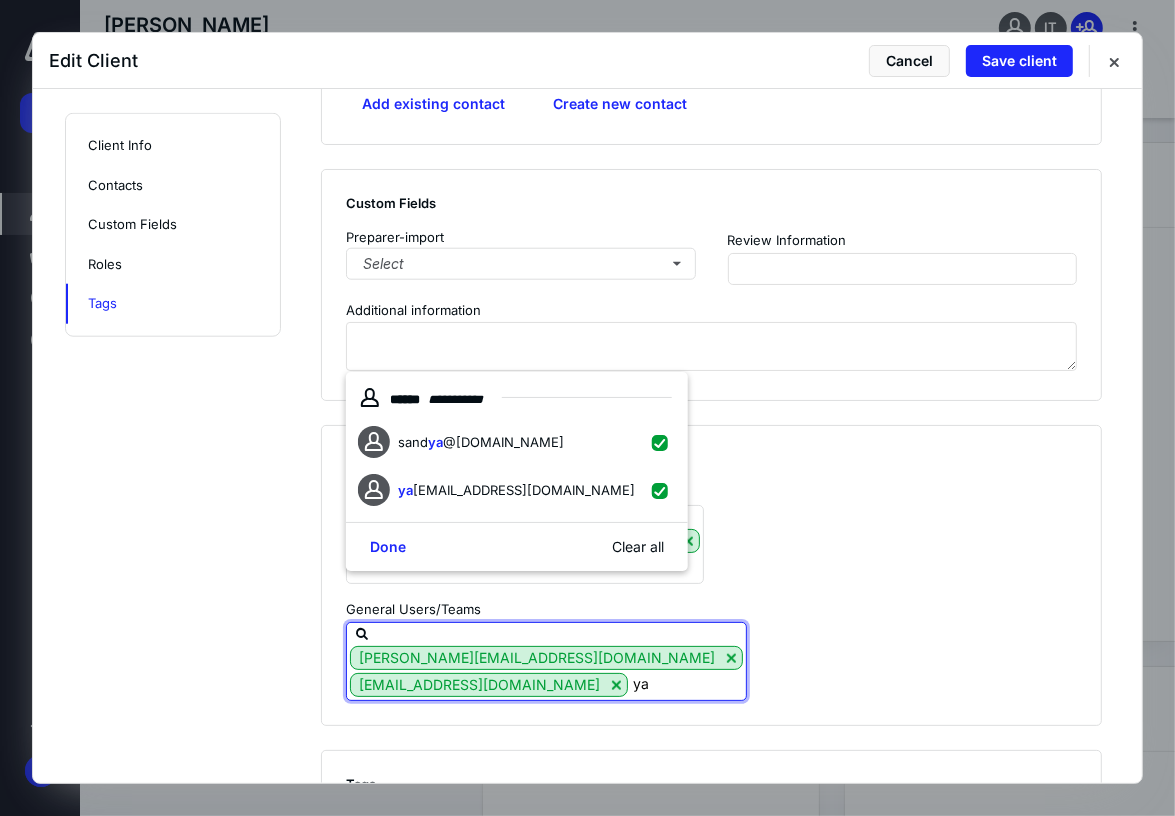 type on "y" 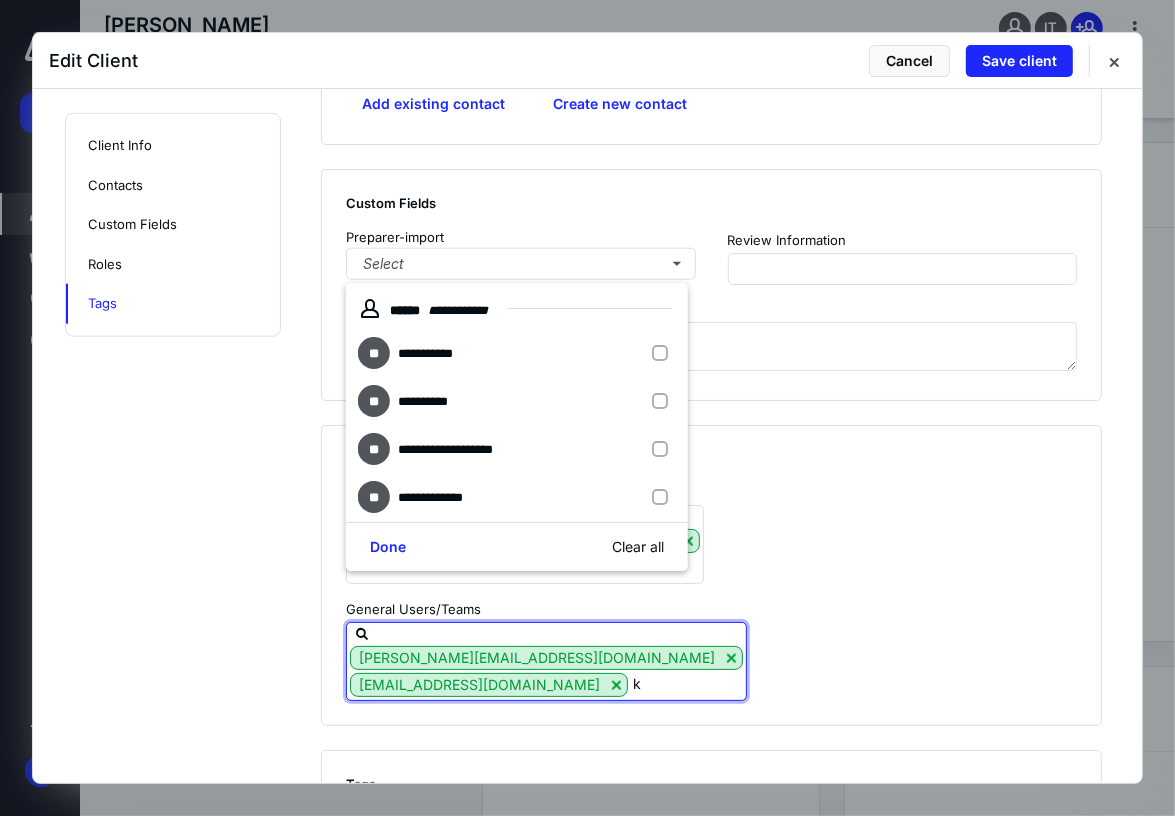 type on "ka" 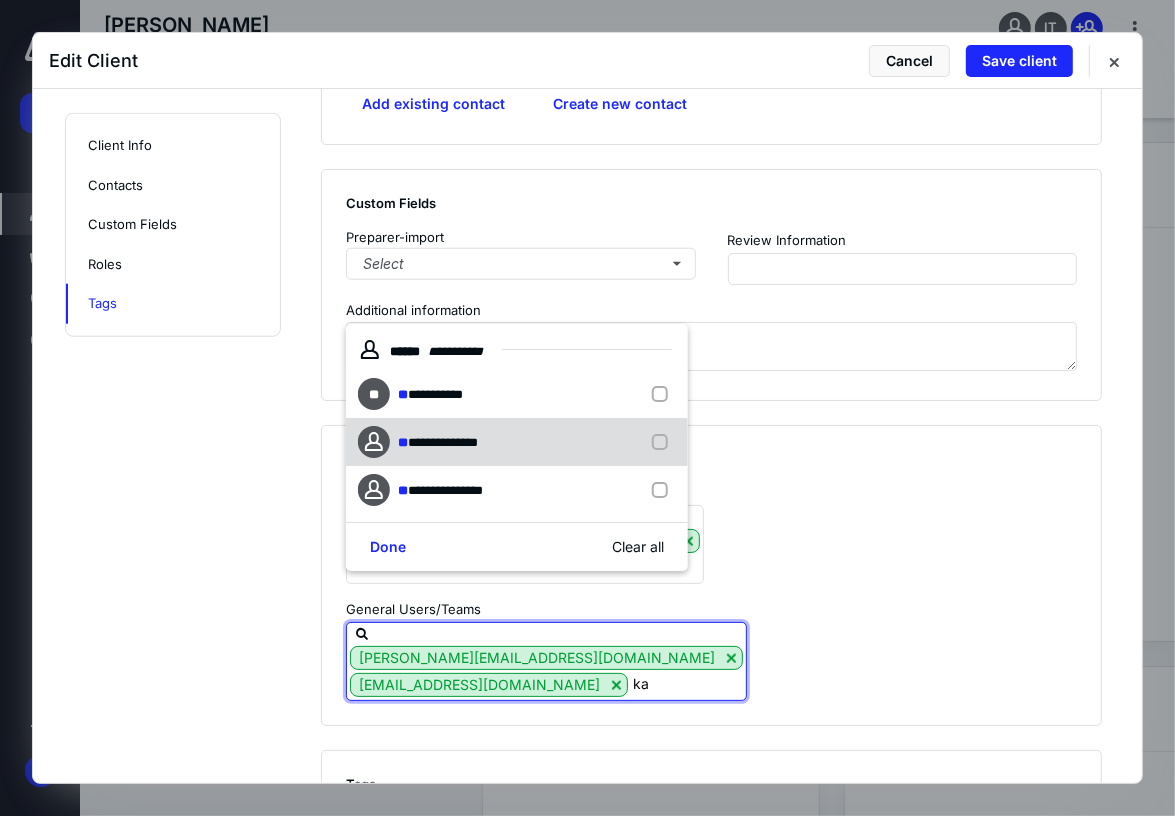 drag, startPoint x: 477, startPoint y: 447, endPoint x: 476, endPoint y: 463, distance: 16.03122 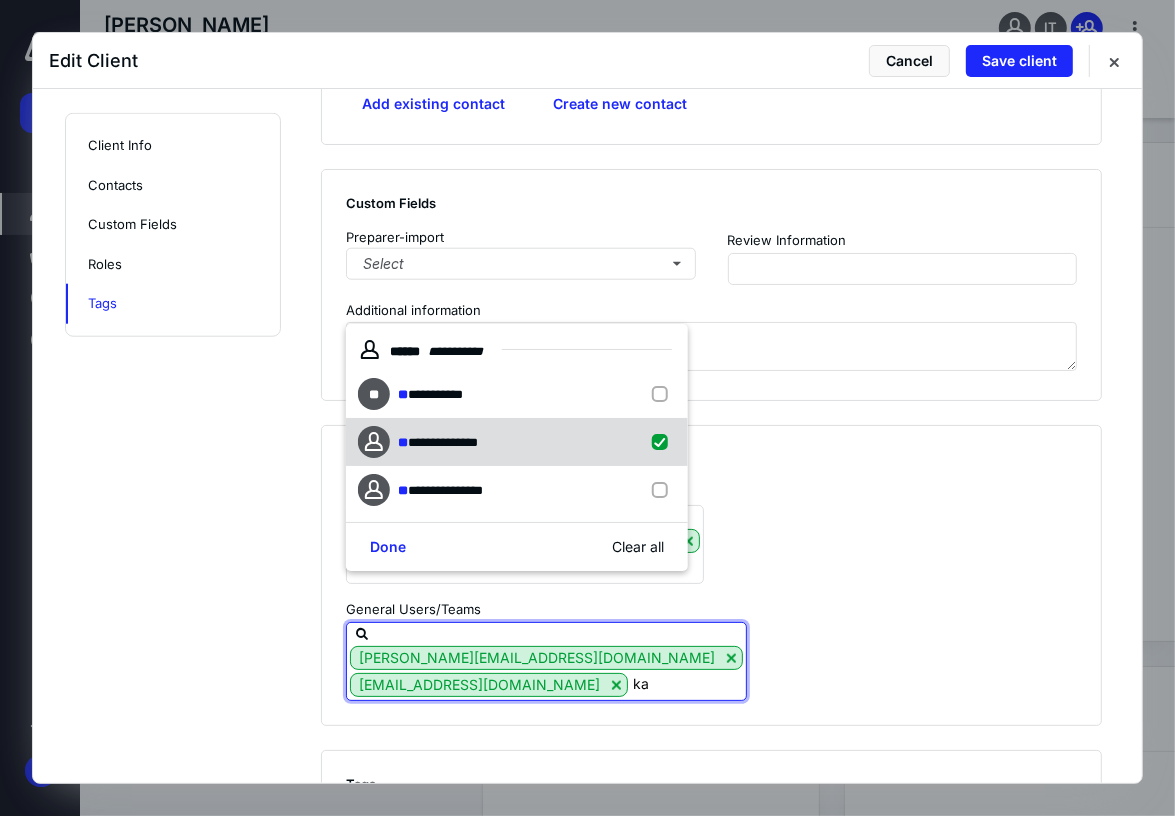 checkbox on "true" 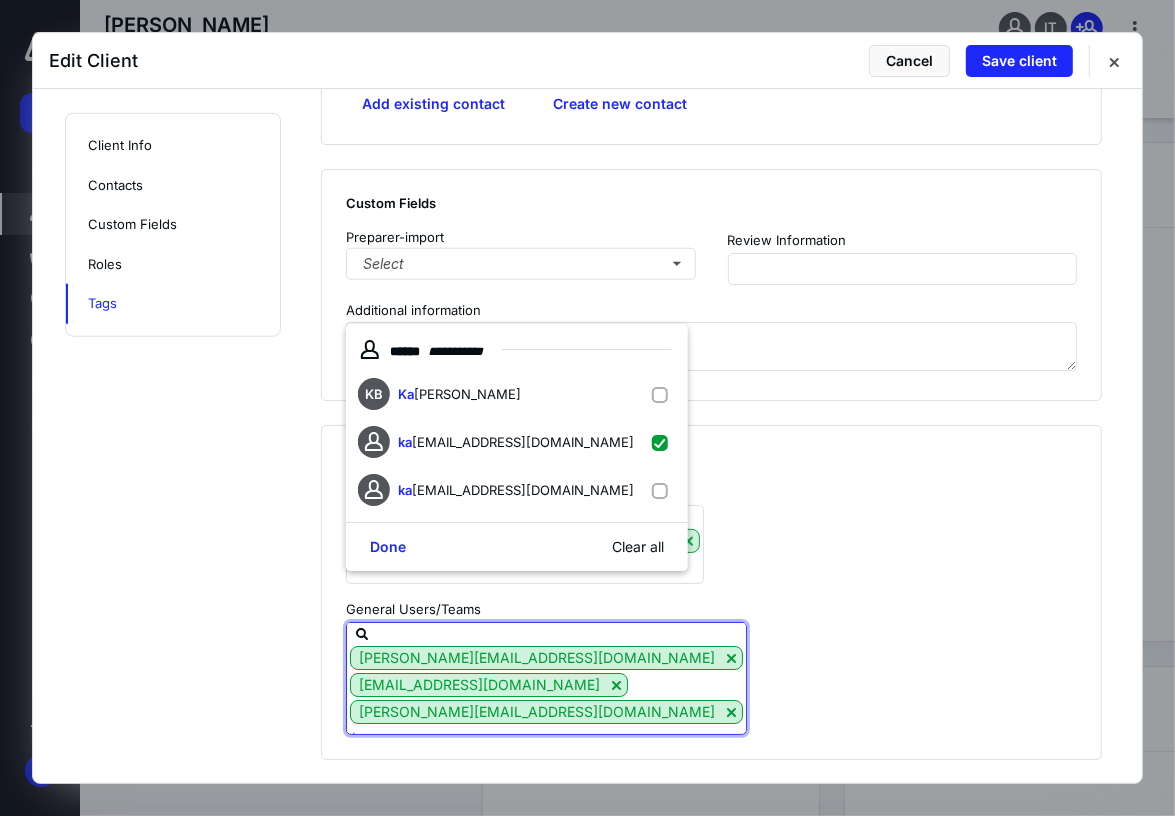 type on "k" 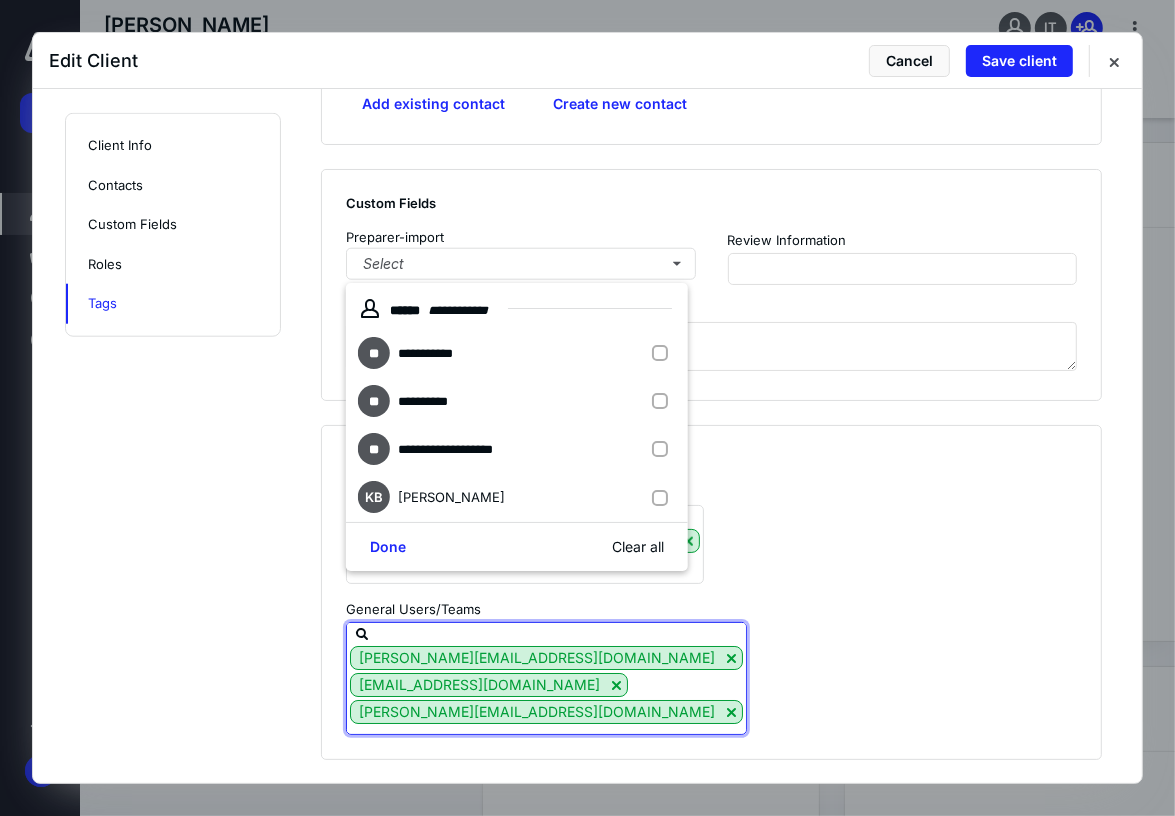 click on "Roles Preparer [PERSON_NAME][EMAIL_ADDRESS][DOMAIN_NAME] General Users/Teams [PERSON_NAME][EMAIL_ADDRESS][DOMAIN_NAME] [PERSON_NAME][EMAIL_ADDRESS][DOMAIN_NAME] [PERSON_NAME][EMAIL_ADDRESS][DOMAIN_NAME]" at bounding box center (711, 592) 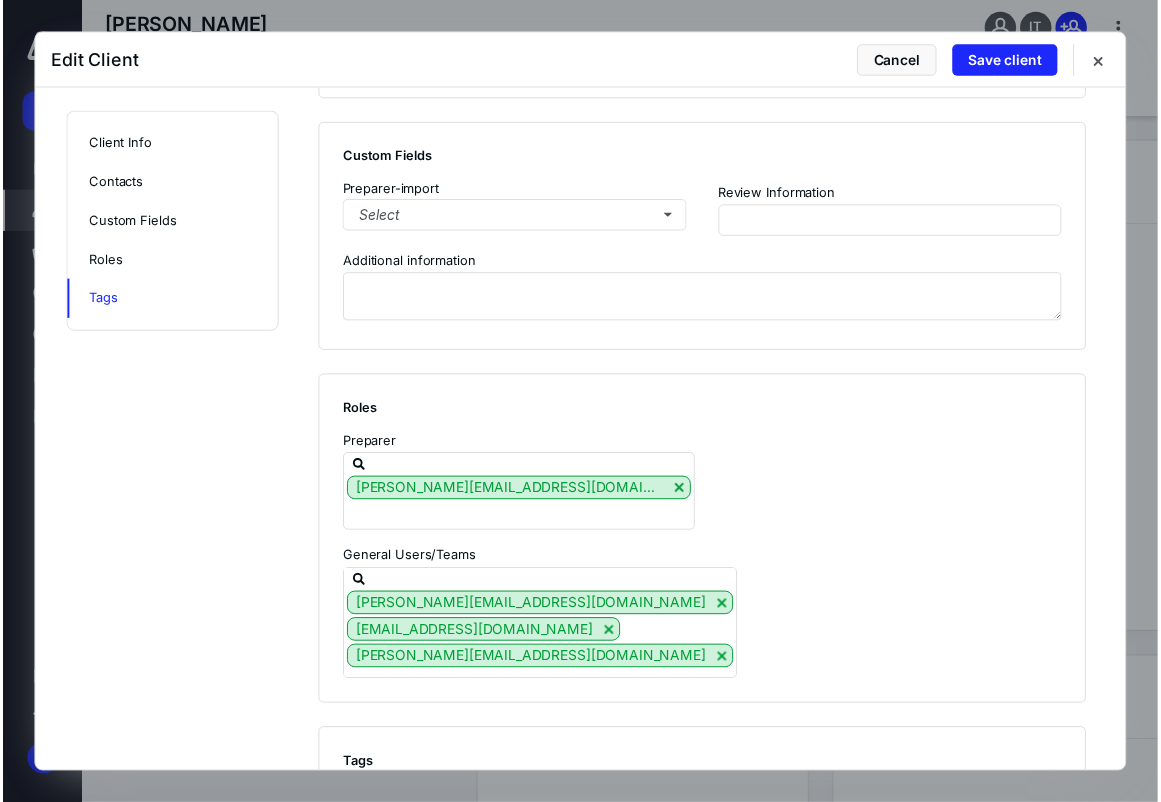 scroll, scrollTop: 1393, scrollLeft: 0, axis: vertical 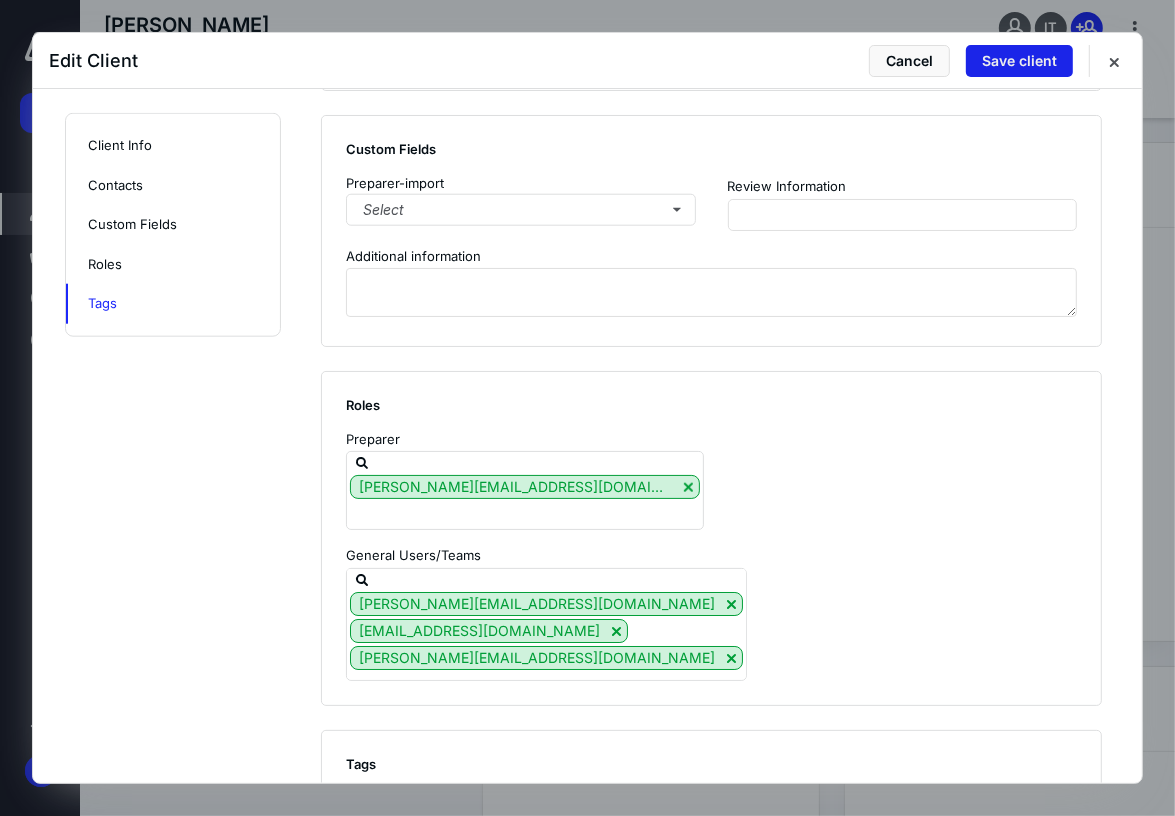 click on "Save client" at bounding box center [1019, 61] 